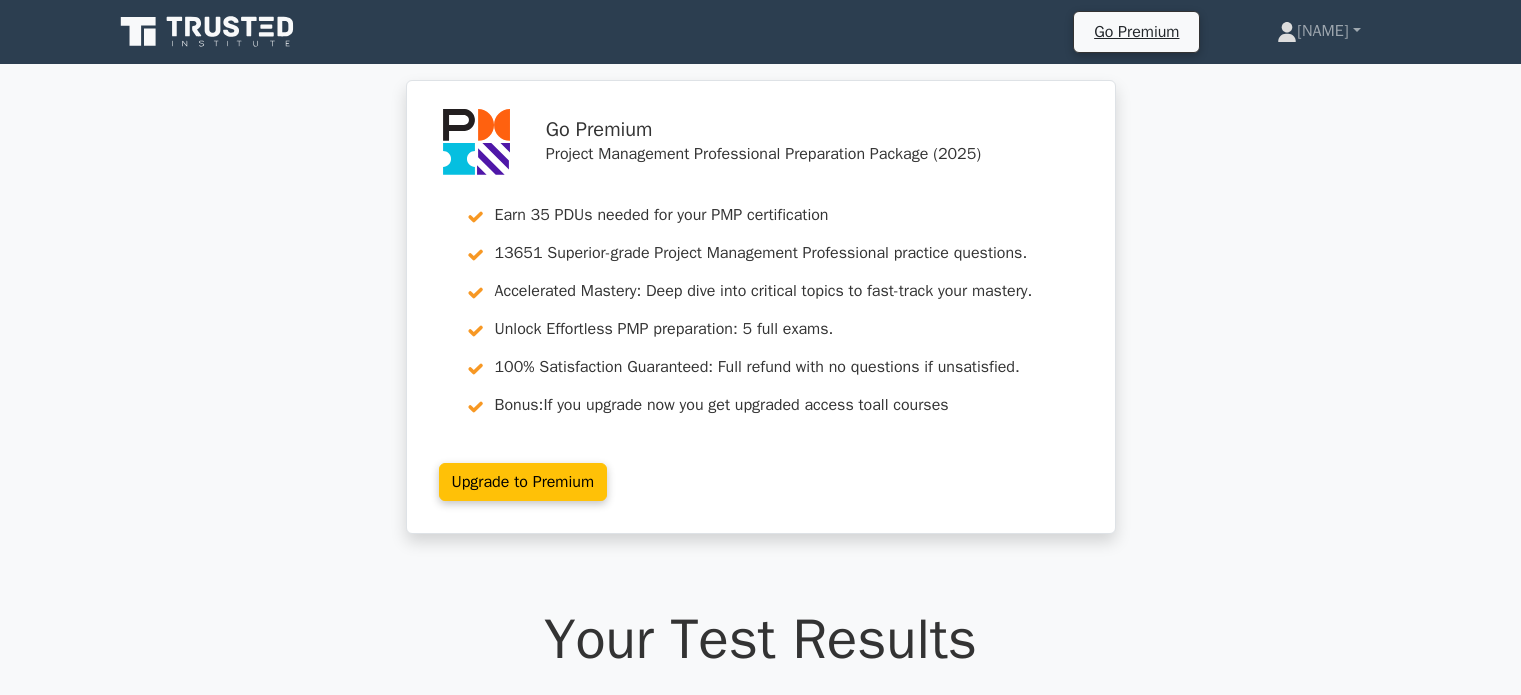 scroll, scrollTop: 3200, scrollLeft: 0, axis: vertical 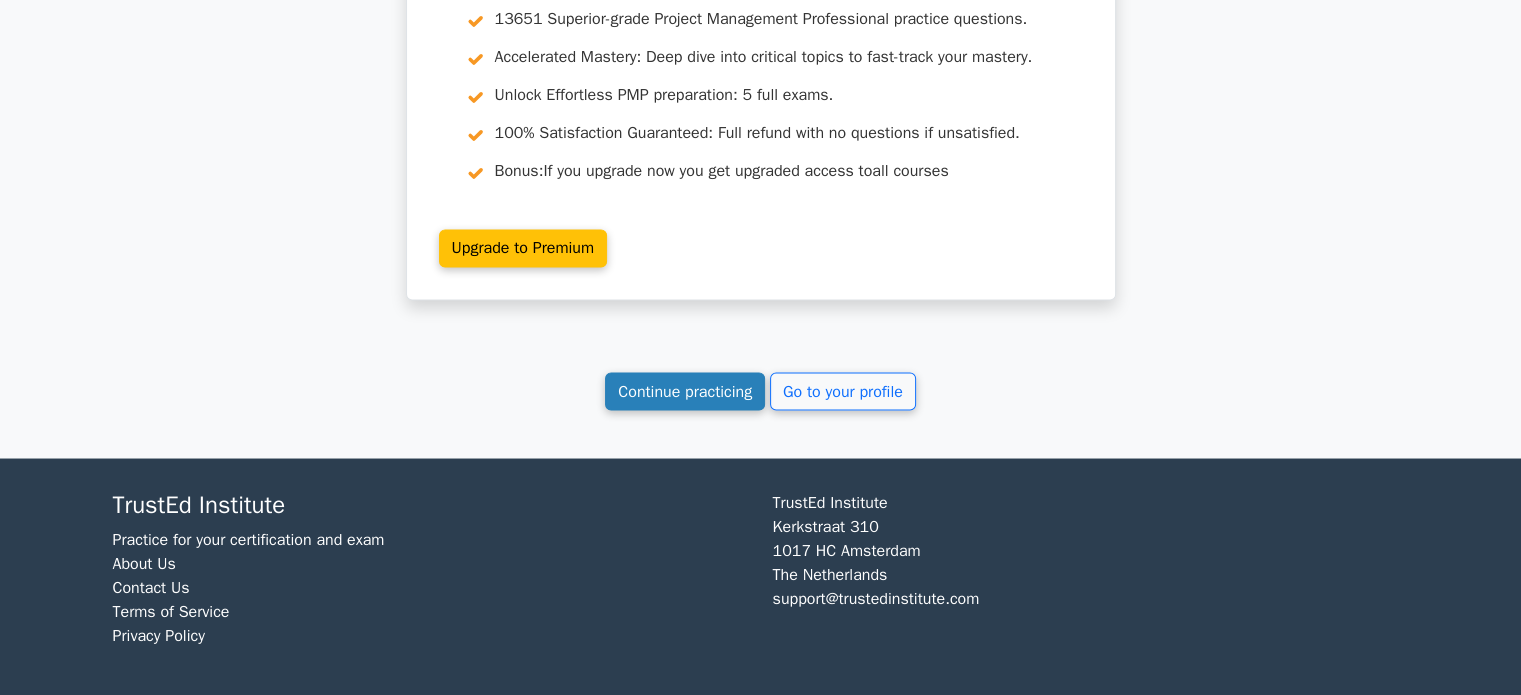click on "Continue practicing" at bounding box center [685, 391] 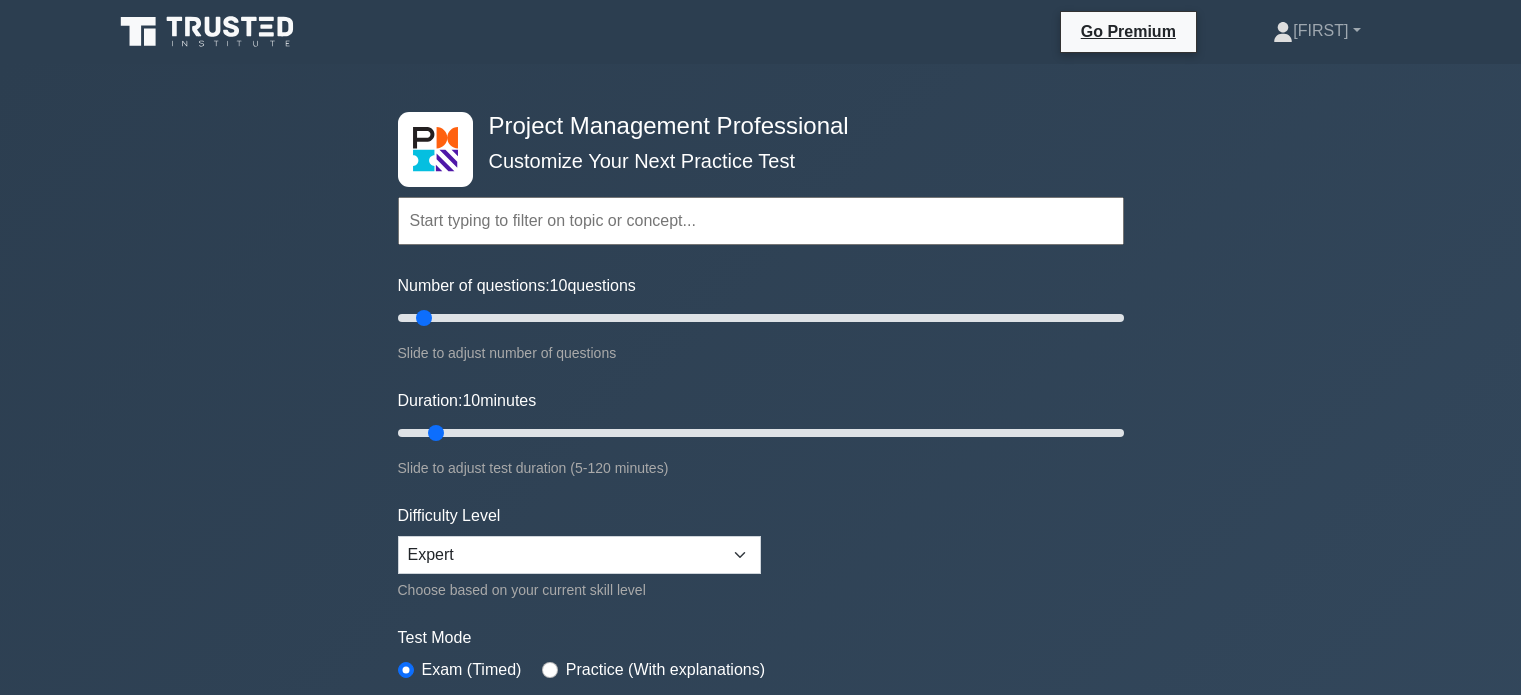 scroll, scrollTop: 0, scrollLeft: 0, axis: both 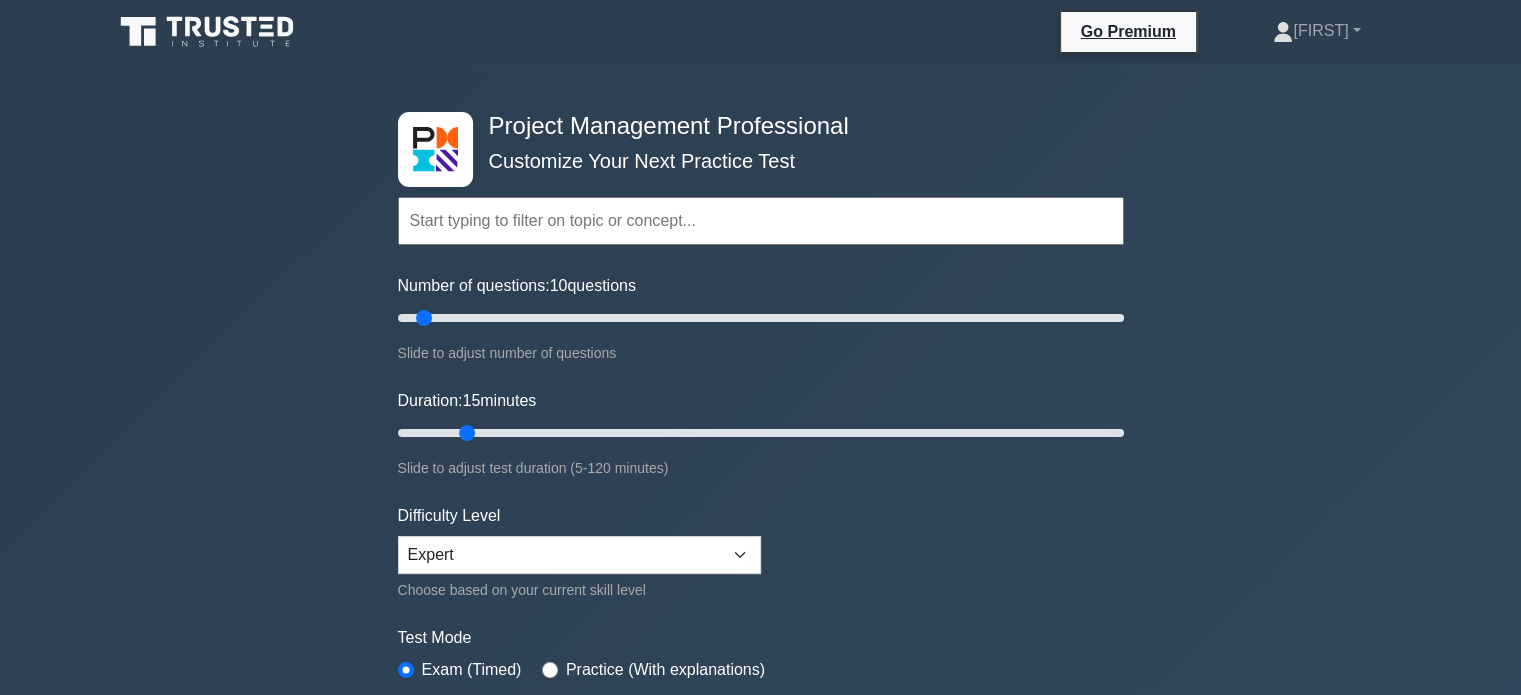 drag, startPoint x: 436, startPoint y: 427, endPoint x: 452, endPoint y: 427, distance: 16 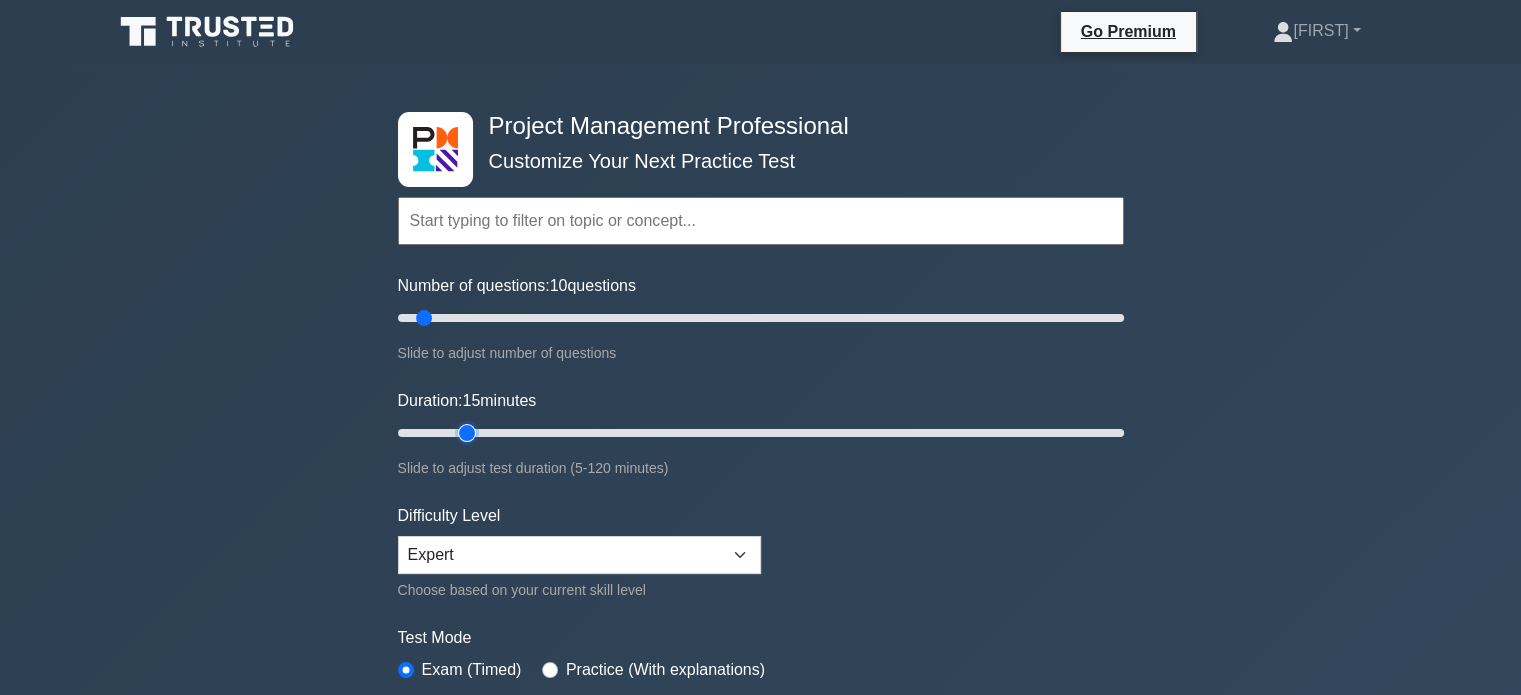 type on "15" 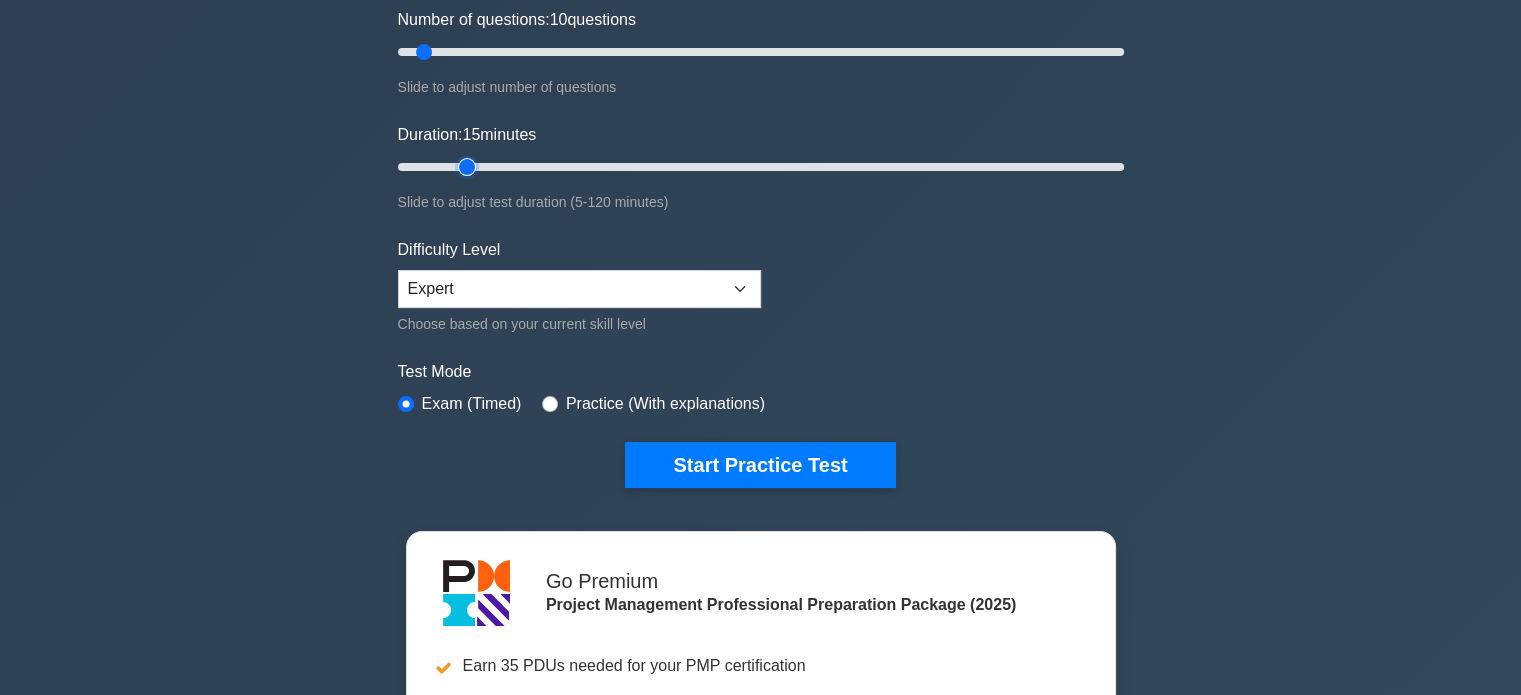 scroll, scrollTop: 533, scrollLeft: 0, axis: vertical 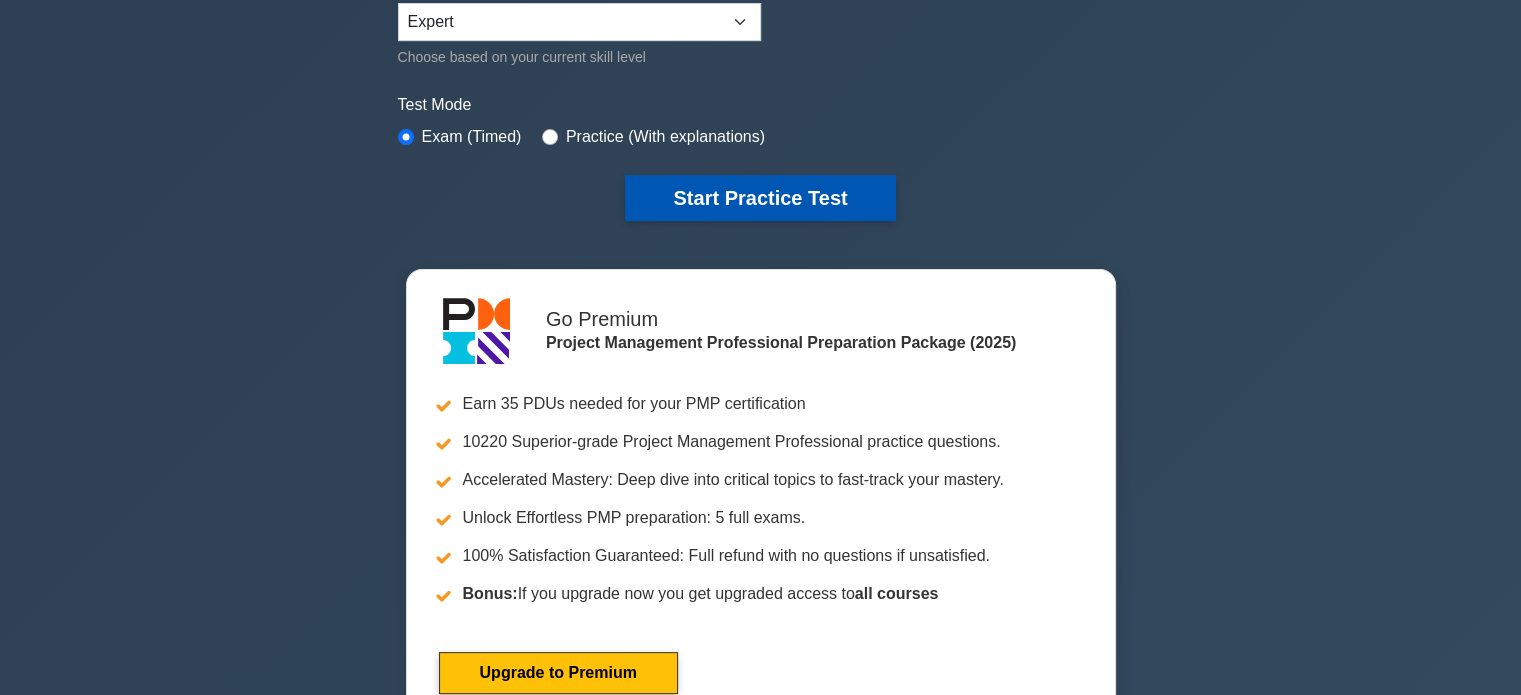 click on "Start Practice Test" at bounding box center [760, 198] 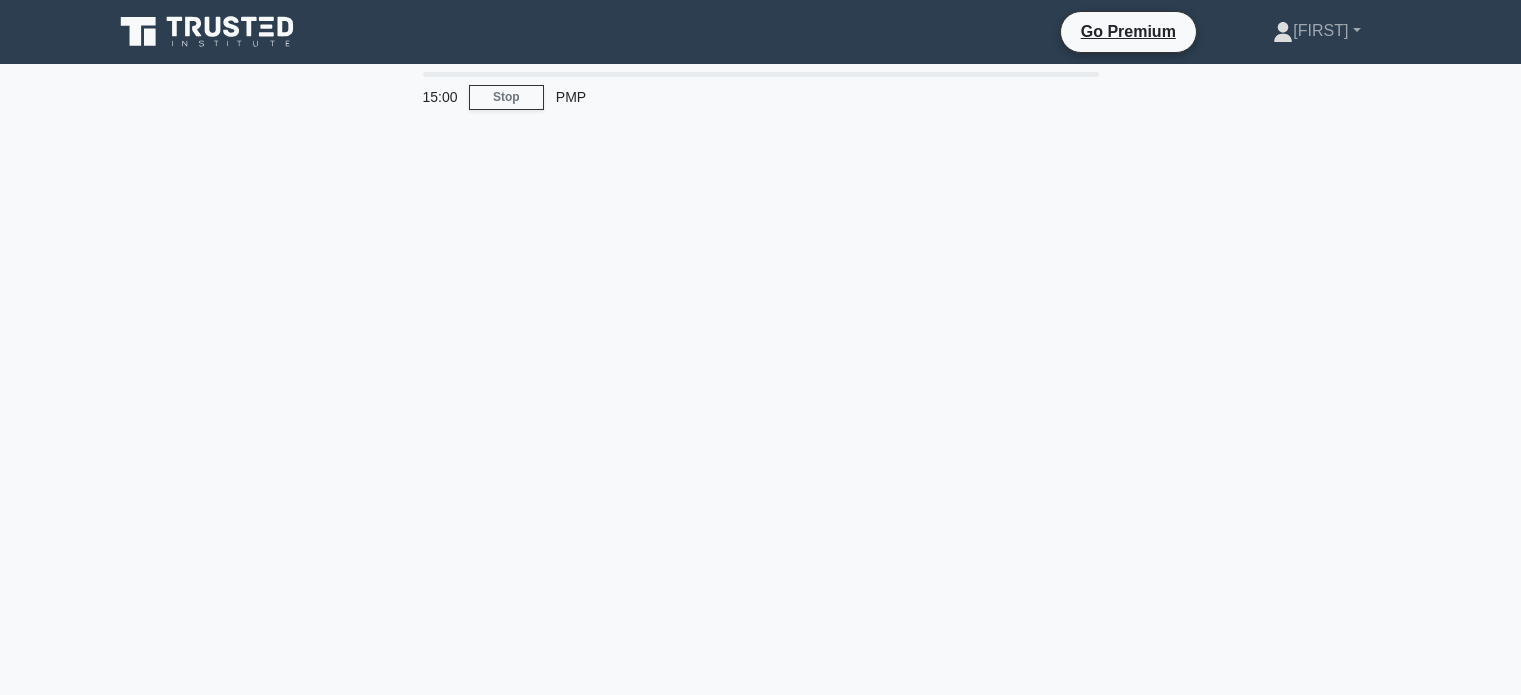 scroll, scrollTop: 0, scrollLeft: 0, axis: both 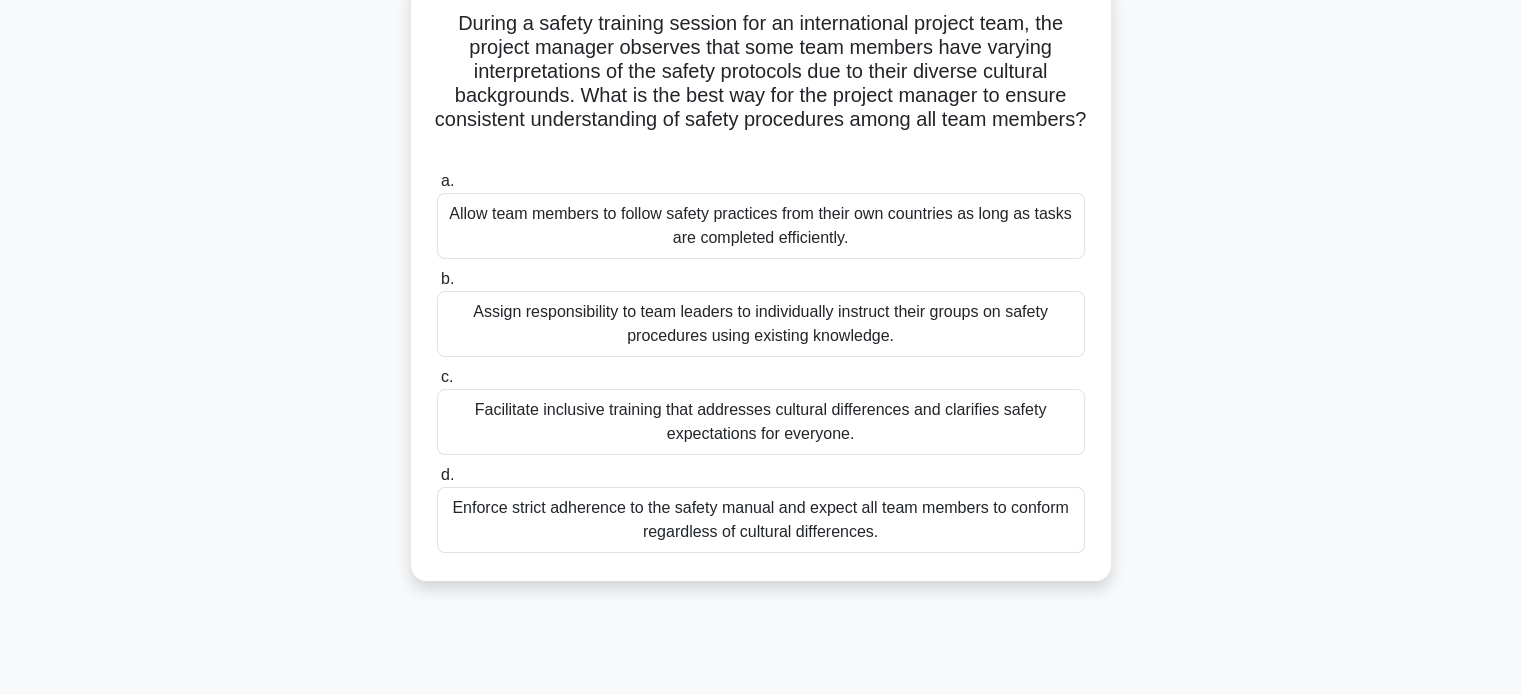 click on "Facilitate inclusive training that addresses cultural differences and clarifies safety expectations for everyone." at bounding box center (761, 422) 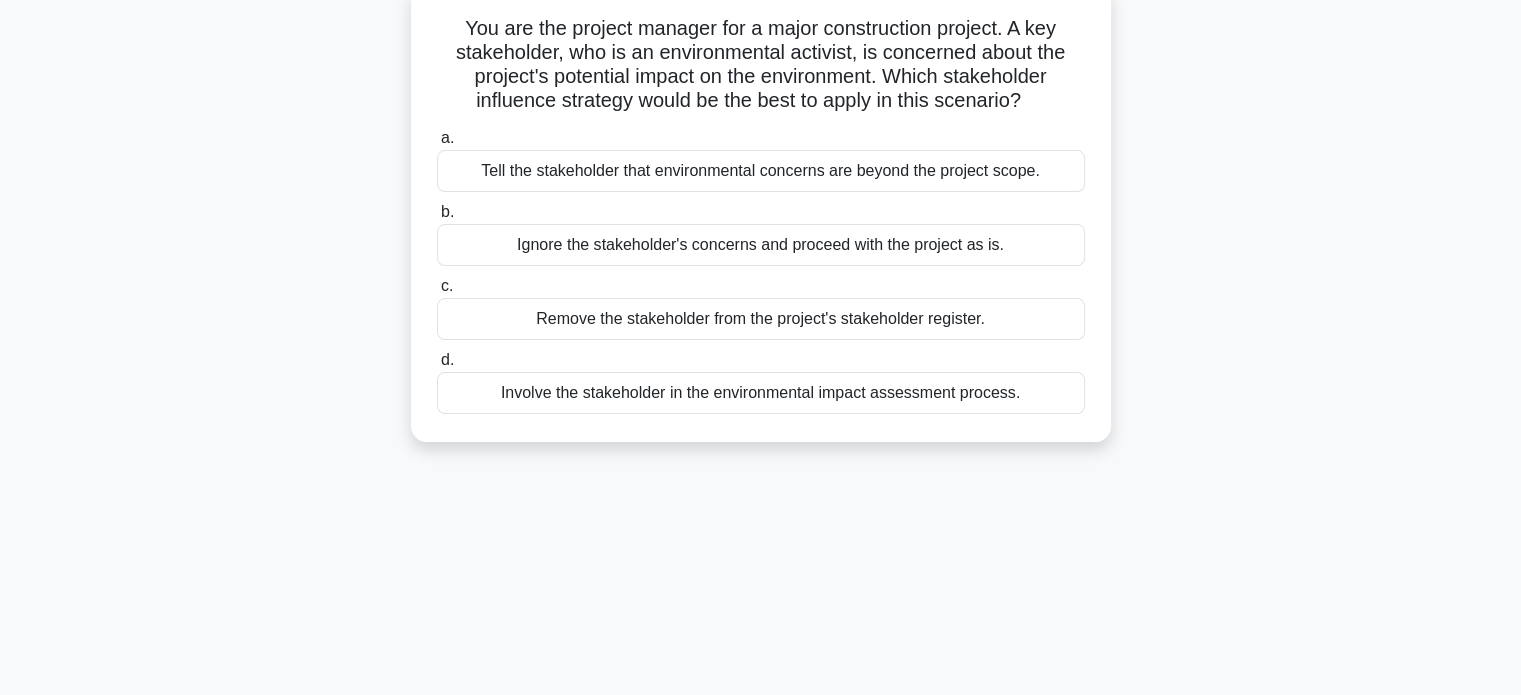 scroll, scrollTop: 0, scrollLeft: 0, axis: both 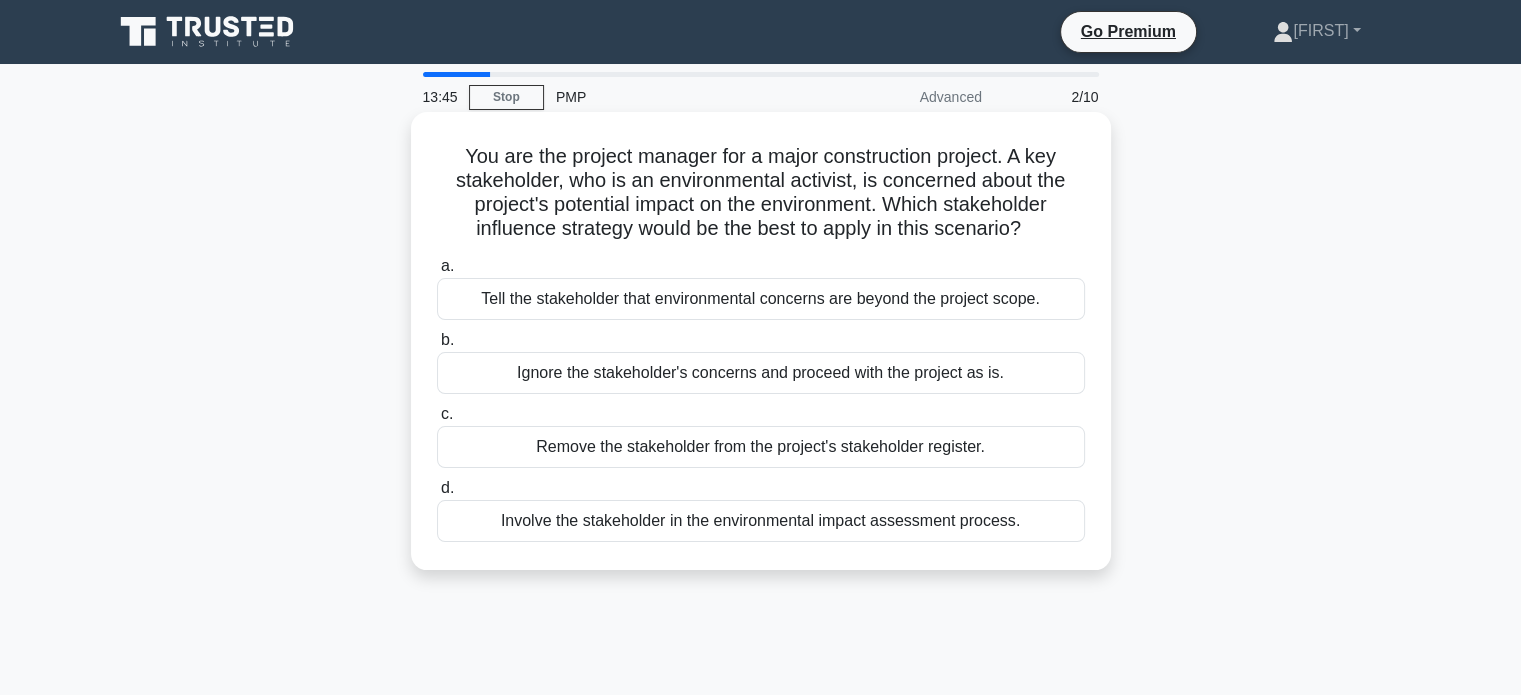 click on "Involve the stakeholder in the environmental impact assessment process." at bounding box center (761, 521) 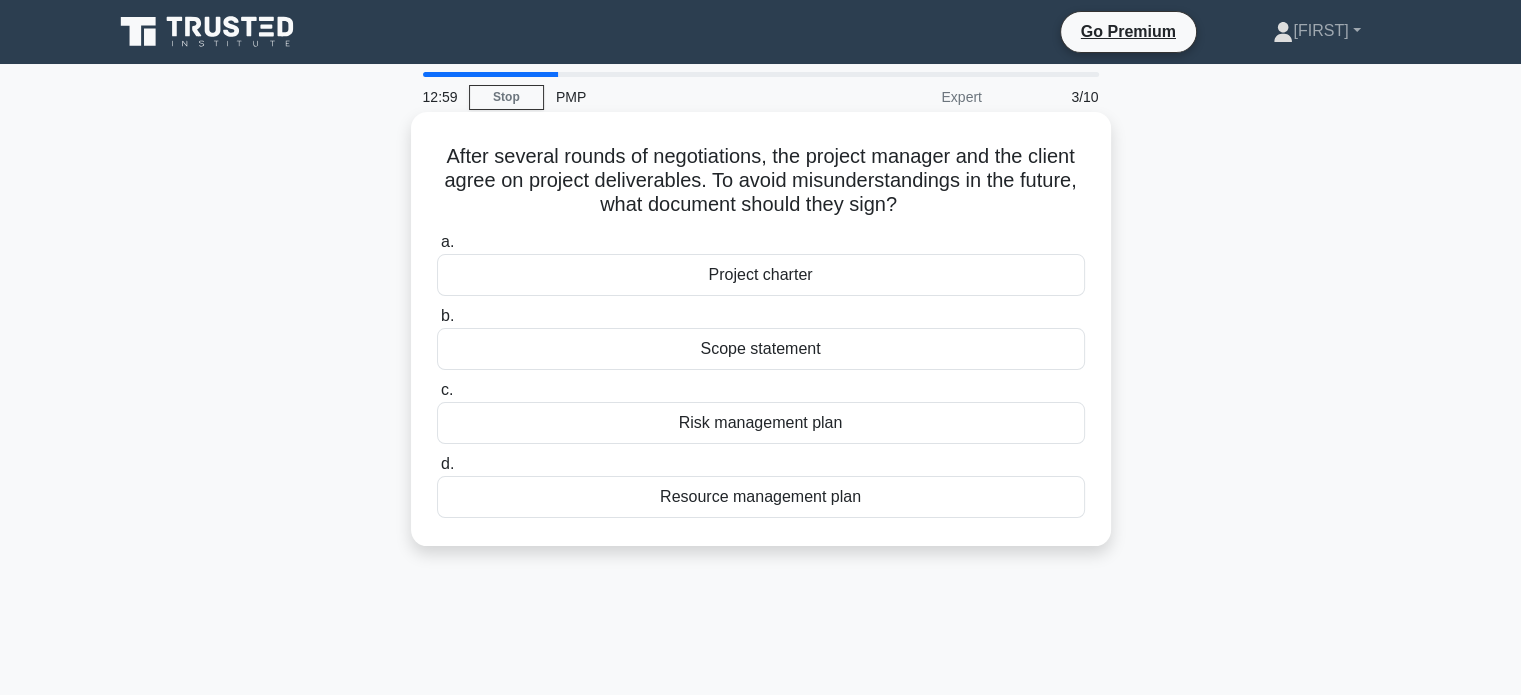 click on "Scope statement" at bounding box center [761, 349] 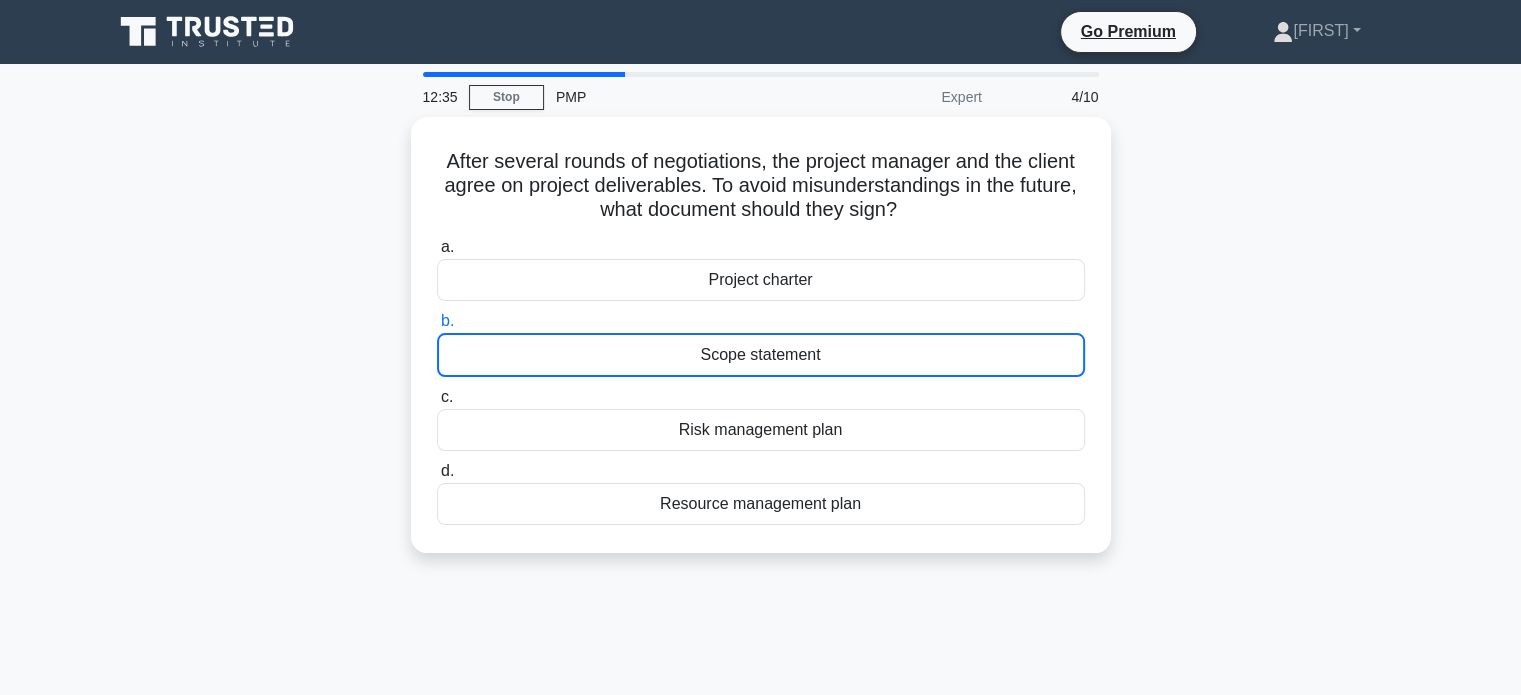 click on "After several rounds of negotiations, the project manager and the client agree on project deliverables. To avoid misunderstandings in the future, what document should they sign?
.spinner_0XTQ{transform-origin:center;animation:spinner_y6GP .75s linear infinite}@keyframes spinner_y6GP{100%{transform:rotate(360deg)}}
a.
Project charter
b. c. d." at bounding box center [761, 347] 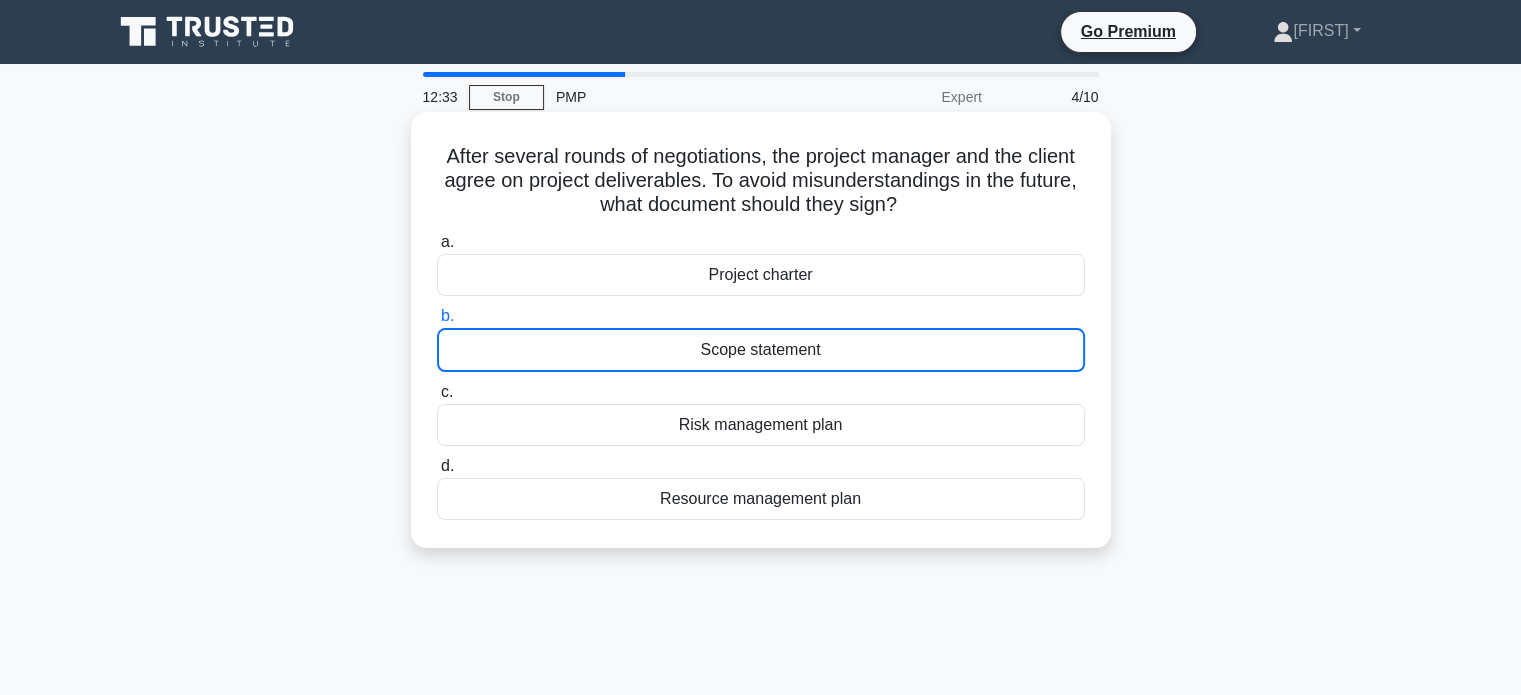 click on "Scope statement" at bounding box center (761, 350) 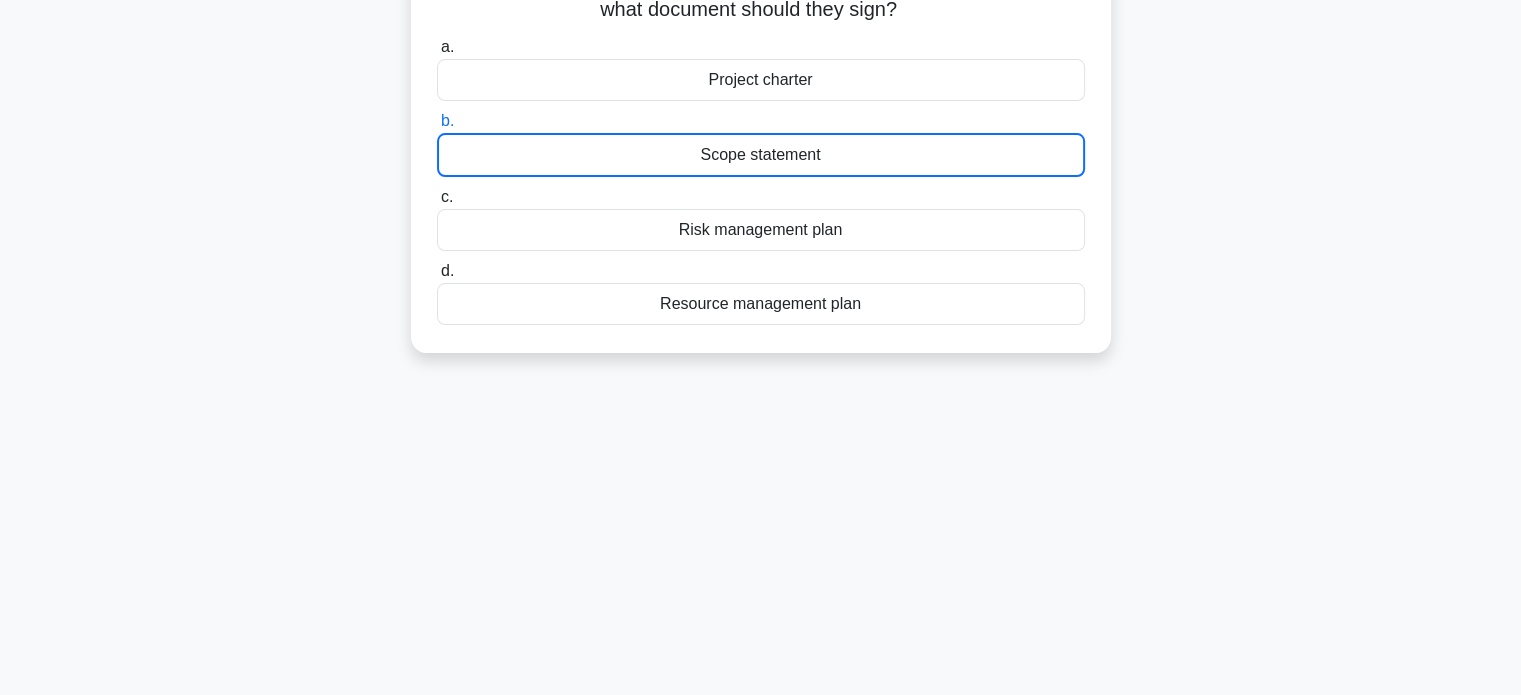 scroll, scrollTop: 0, scrollLeft: 0, axis: both 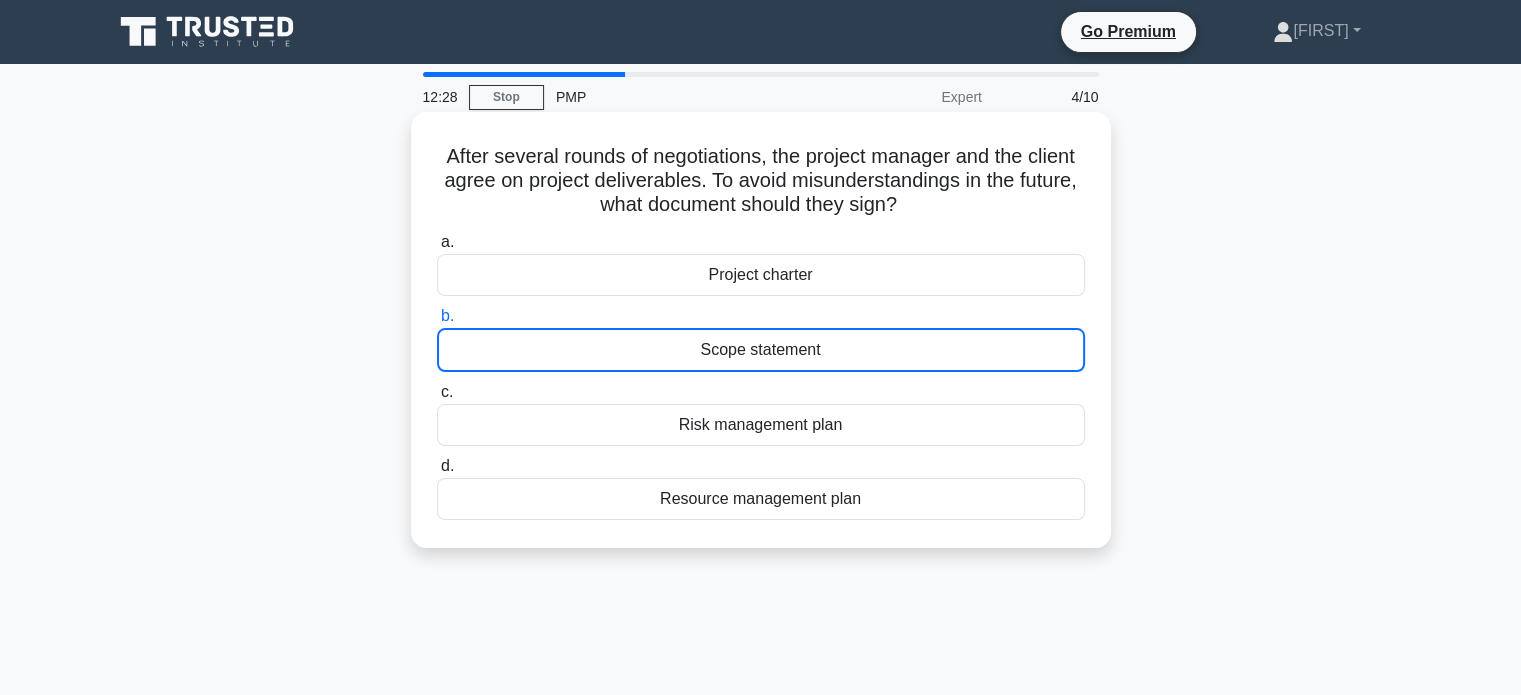 click on "Scope statement" at bounding box center (761, 350) 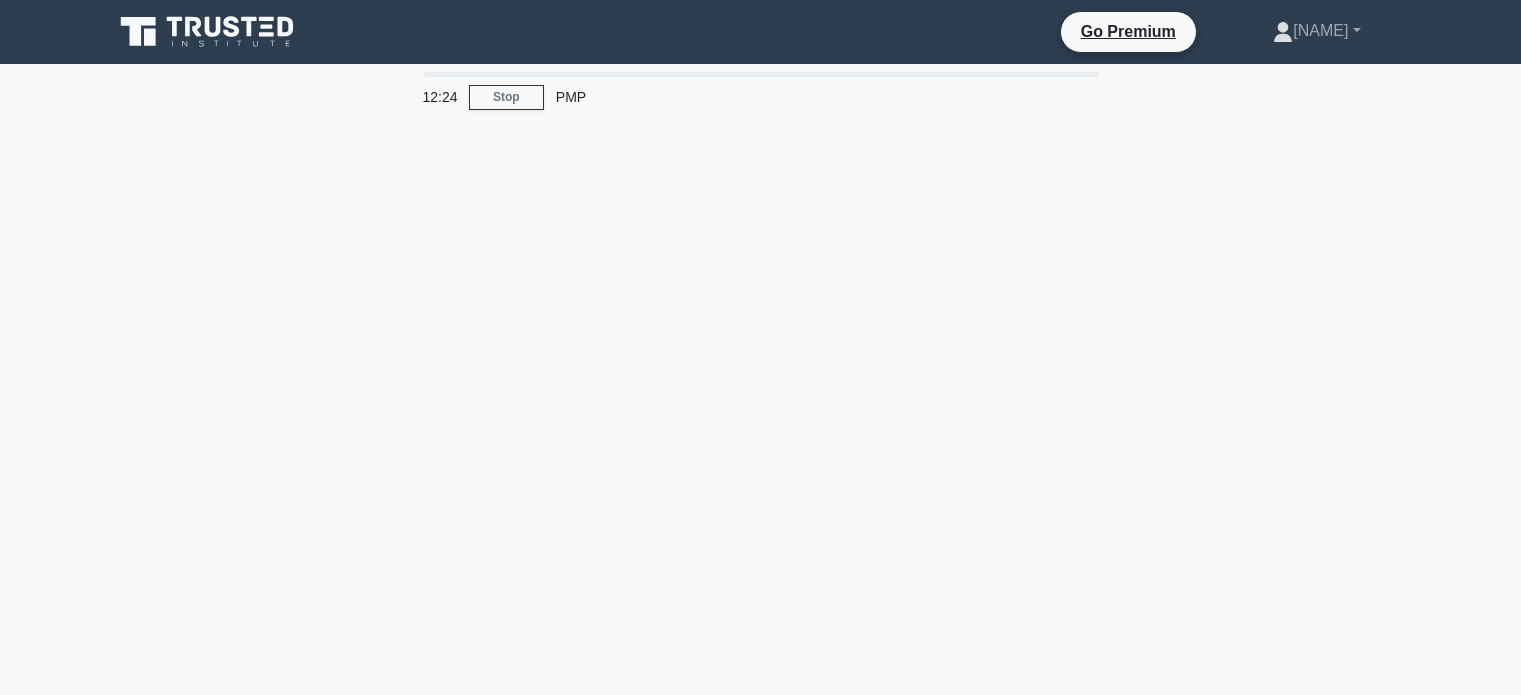 scroll, scrollTop: 0, scrollLeft: 0, axis: both 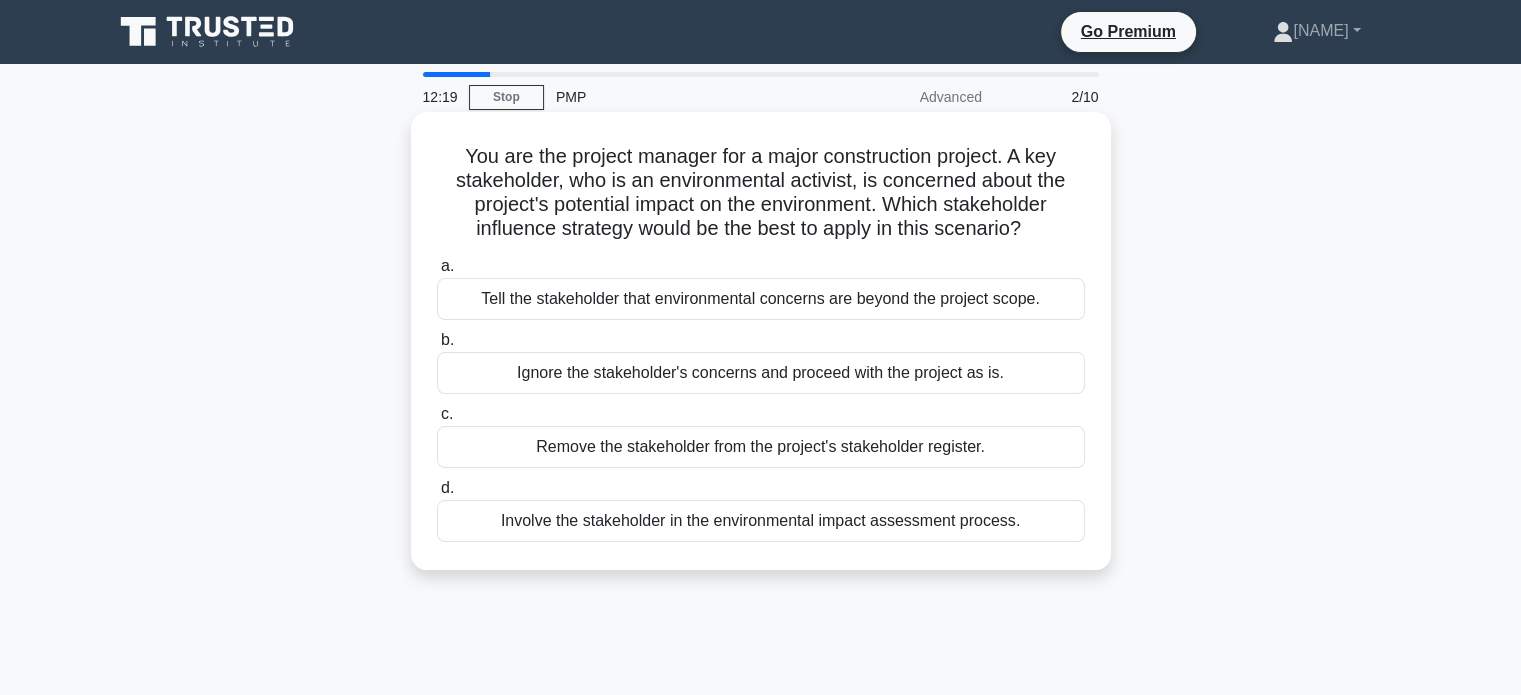 click on "Involve the stakeholder in the environmental impact assessment process." at bounding box center [761, 521] 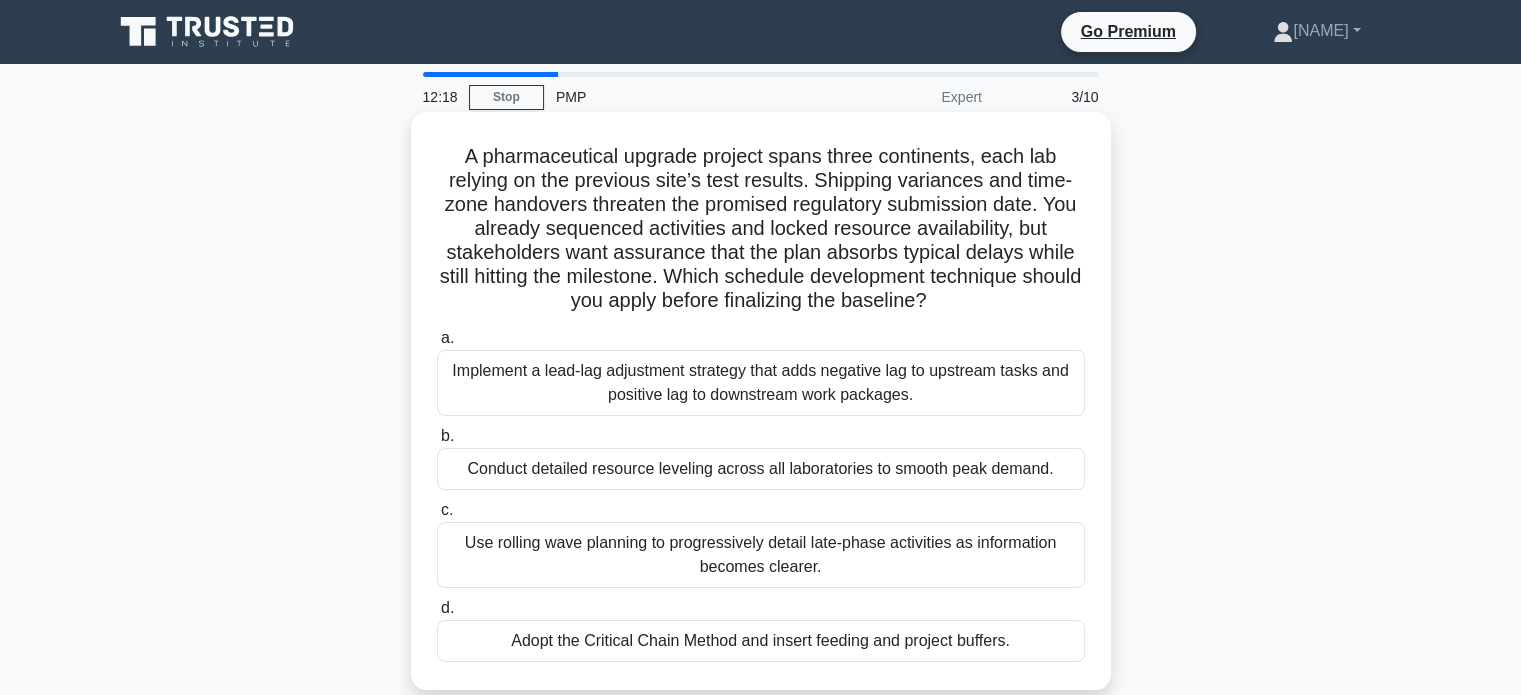 scroll, scrollTop: 66, scrollLeft: 0, axis: vertical 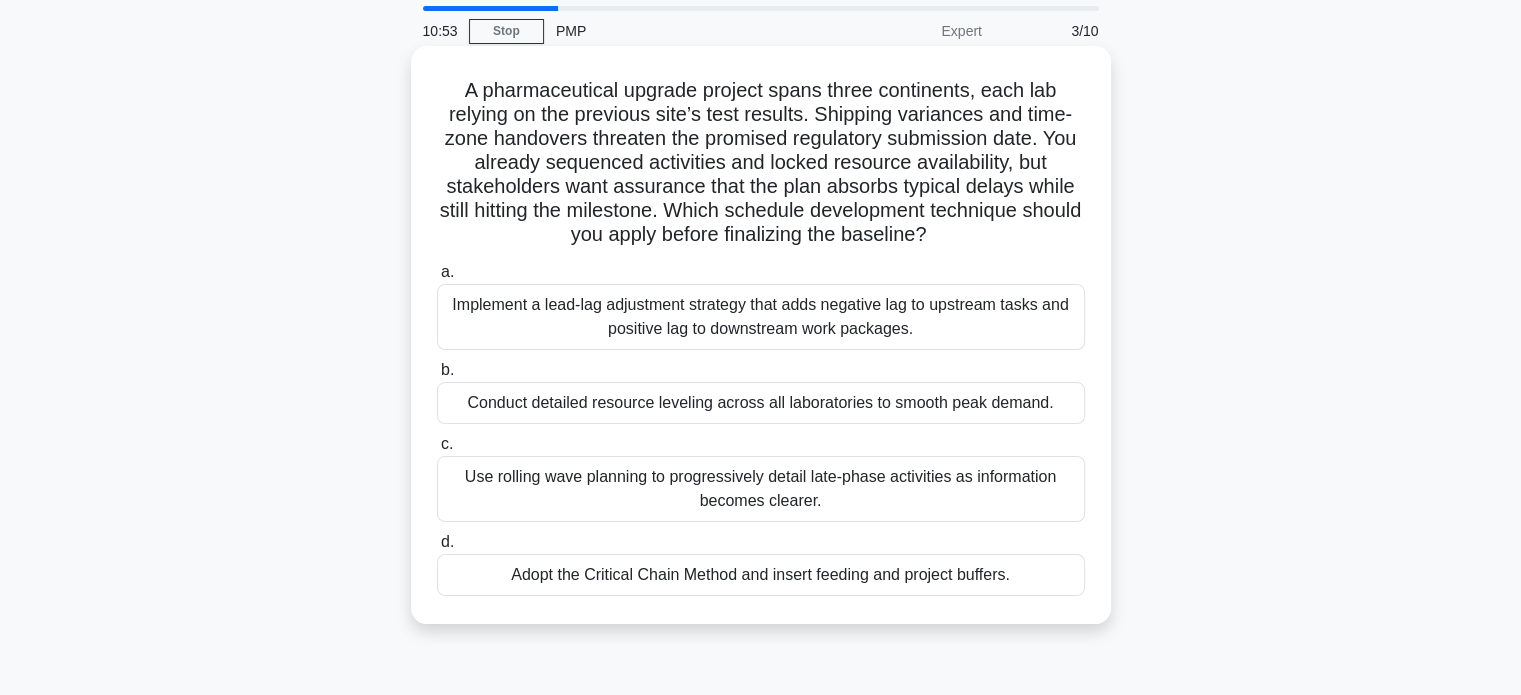 click on "Adopt the Critical Chain Method and insert feeding and project buffers." at bounding box center (761, 575) 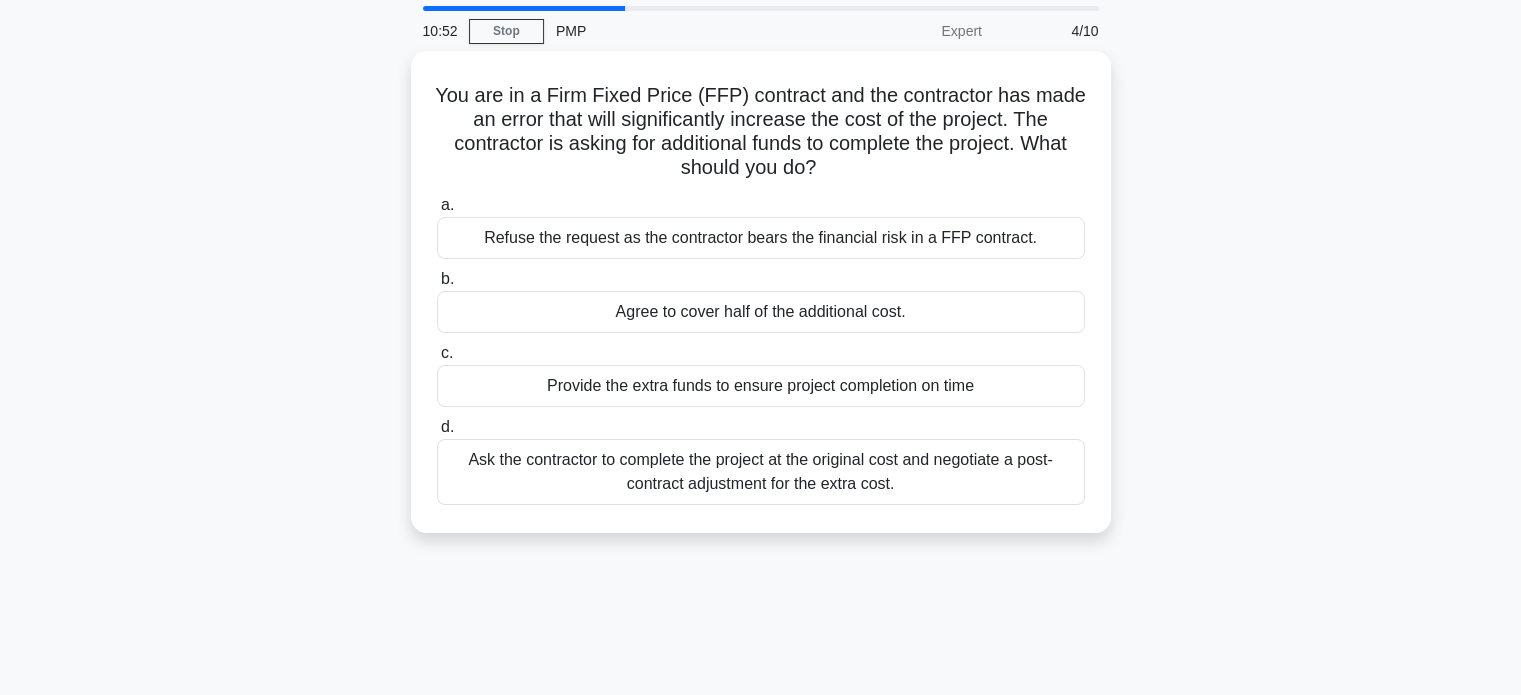 scroll, scrollTop: 0, scrollLeft: 0, axis: both 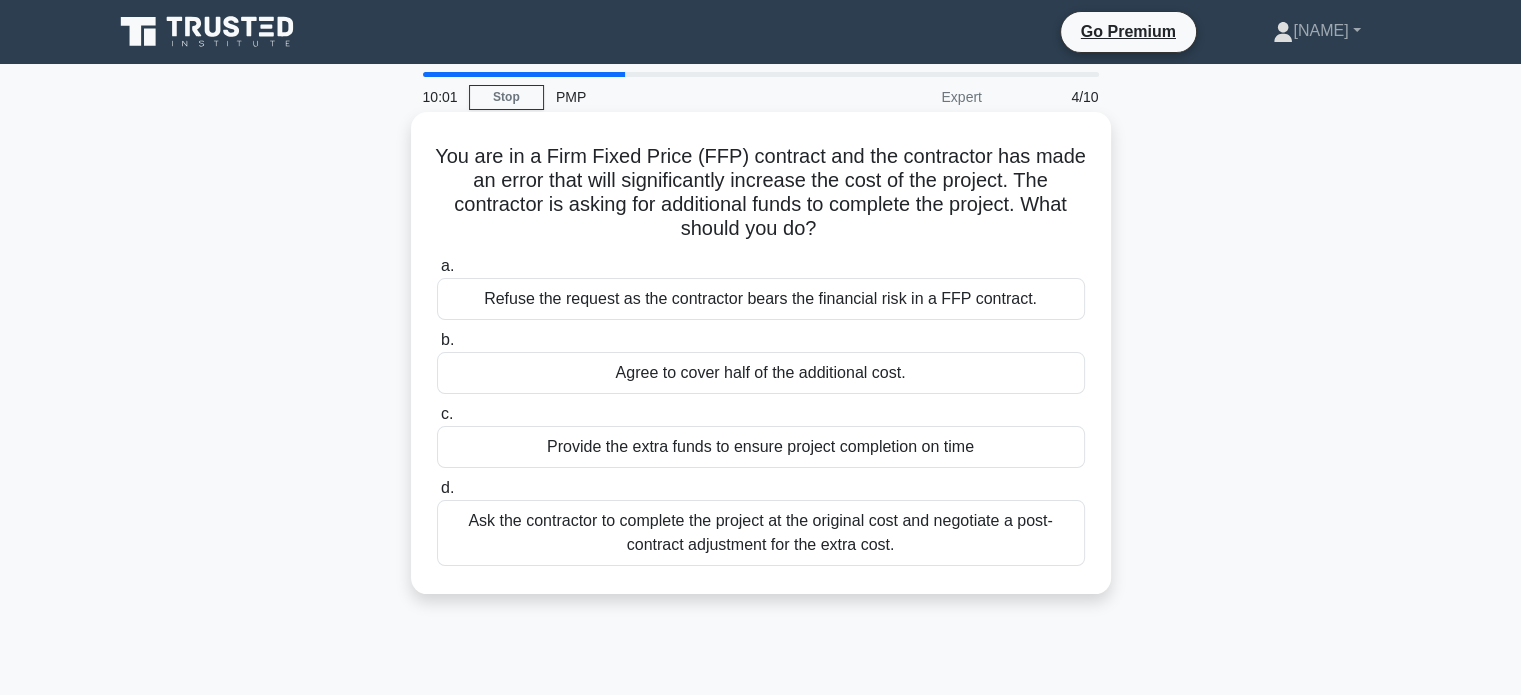 click on "Ask the contractor to complete the project at the original cost and negotiate a post-contract adjustment for the extra cost." at bounding box center [761, 533] 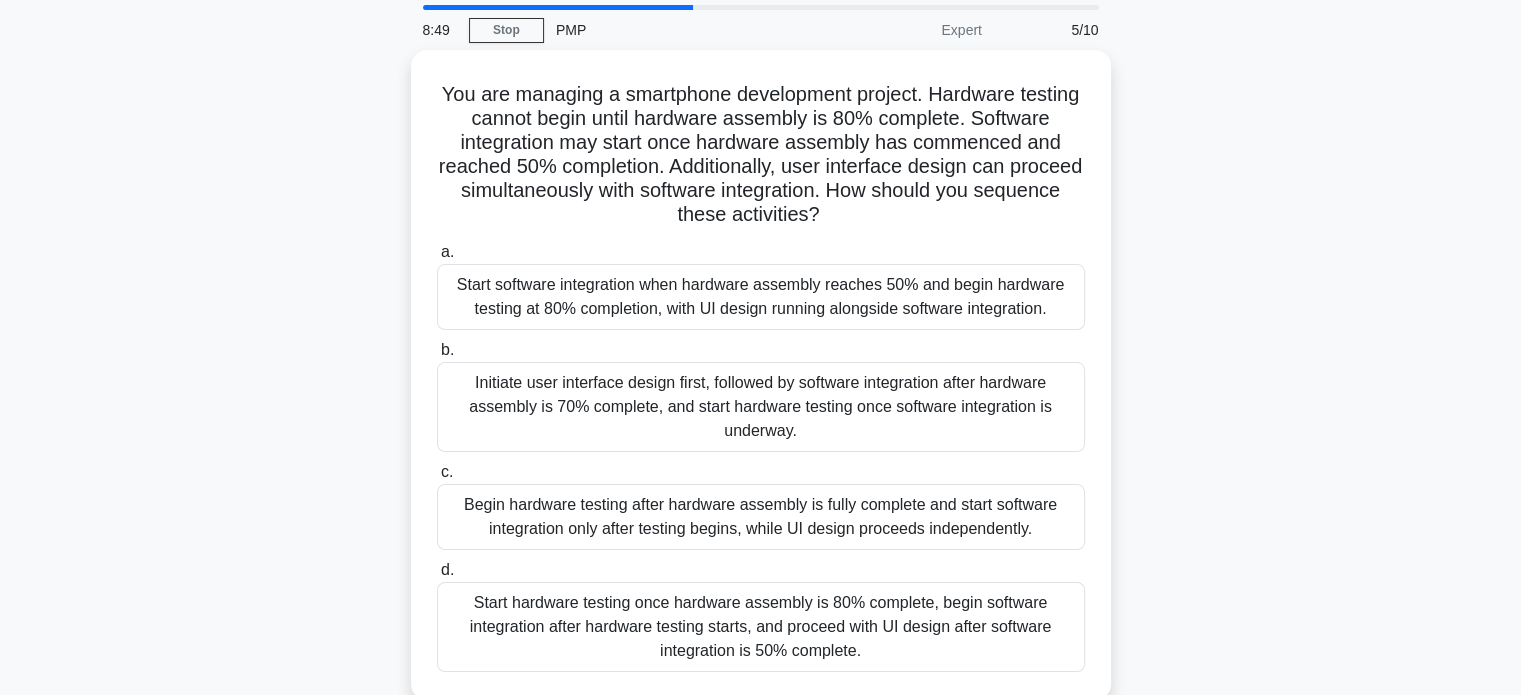 scroll, scrollTop: 133, scrollLeft: 0, axis: vertical 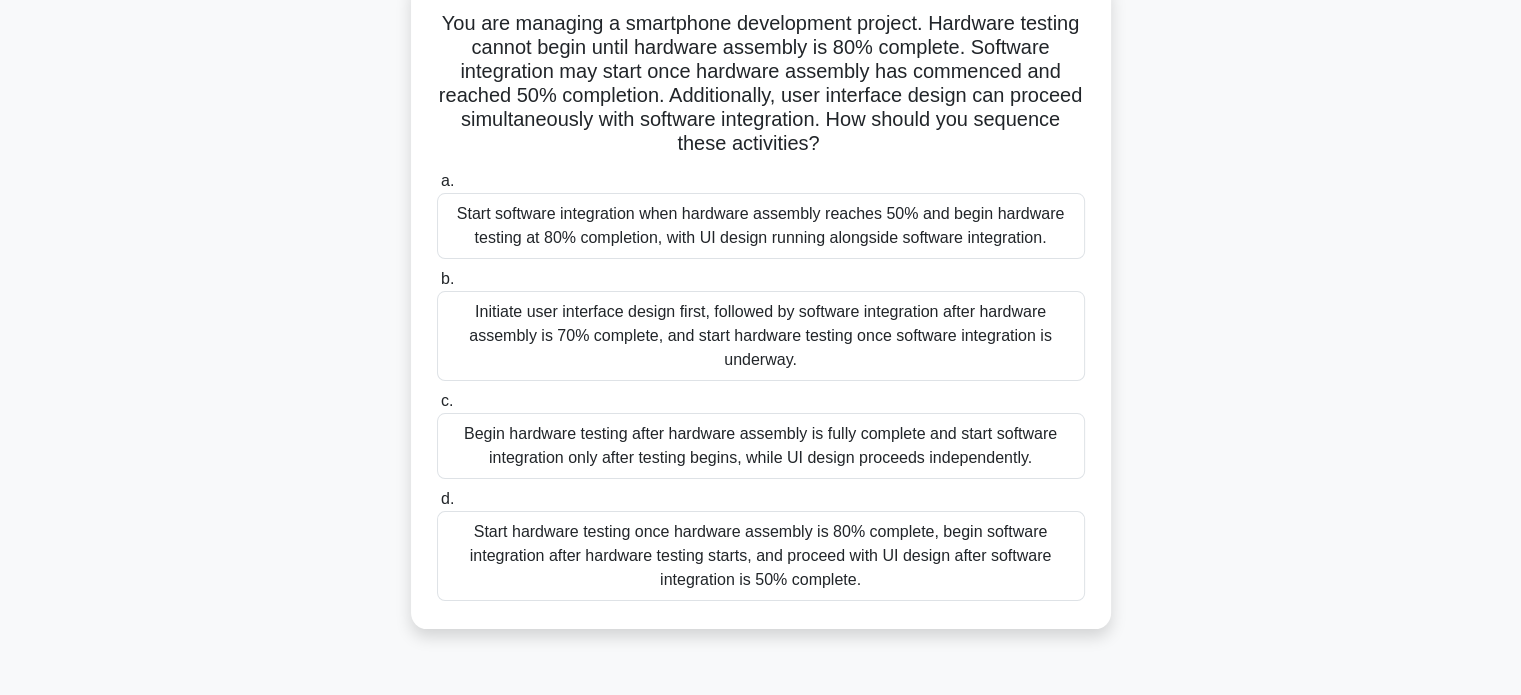 click on "Start software integration when hardware assembly reaches 50% and begin hardware testing at 80% completion, with UI design running alongside software integration." at bounding box center (761, 226) 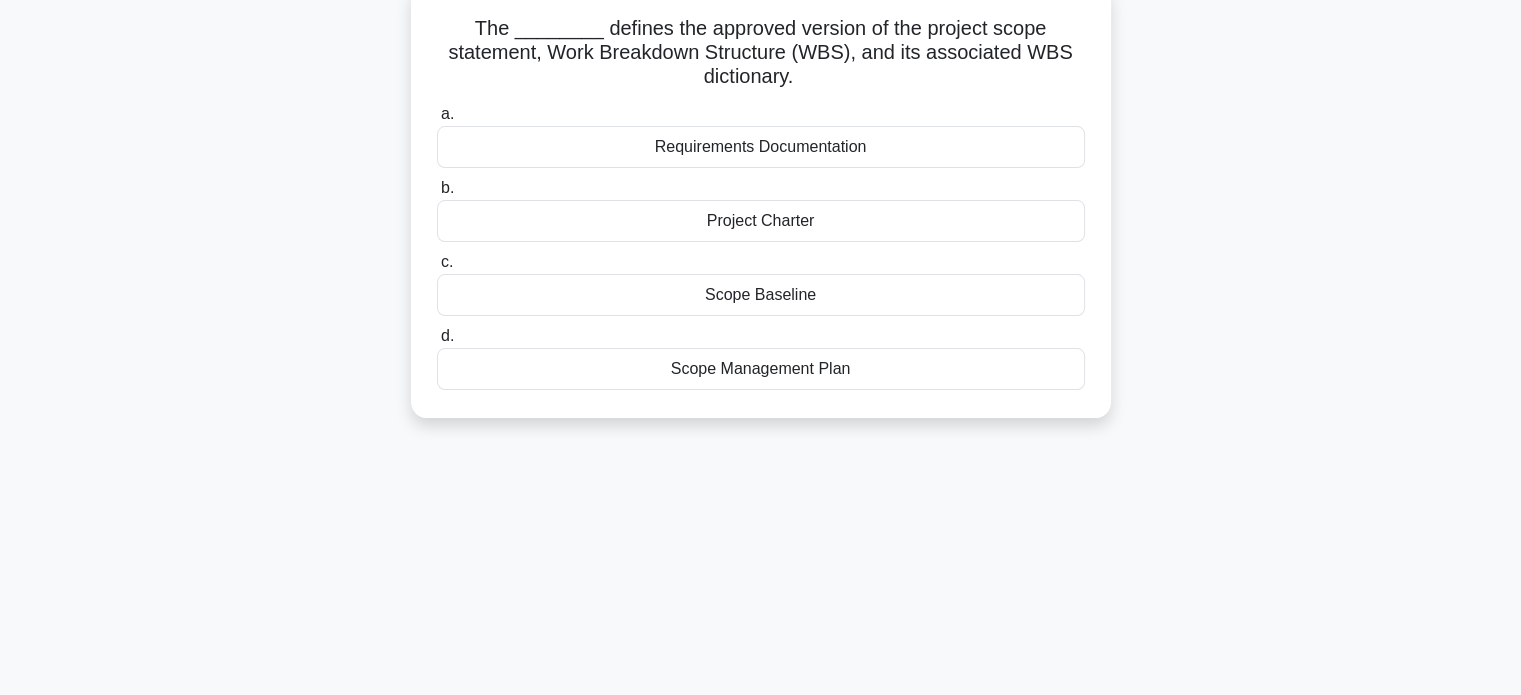 scroll, scrollTop: 0, scrollLeft: 0, axis: both 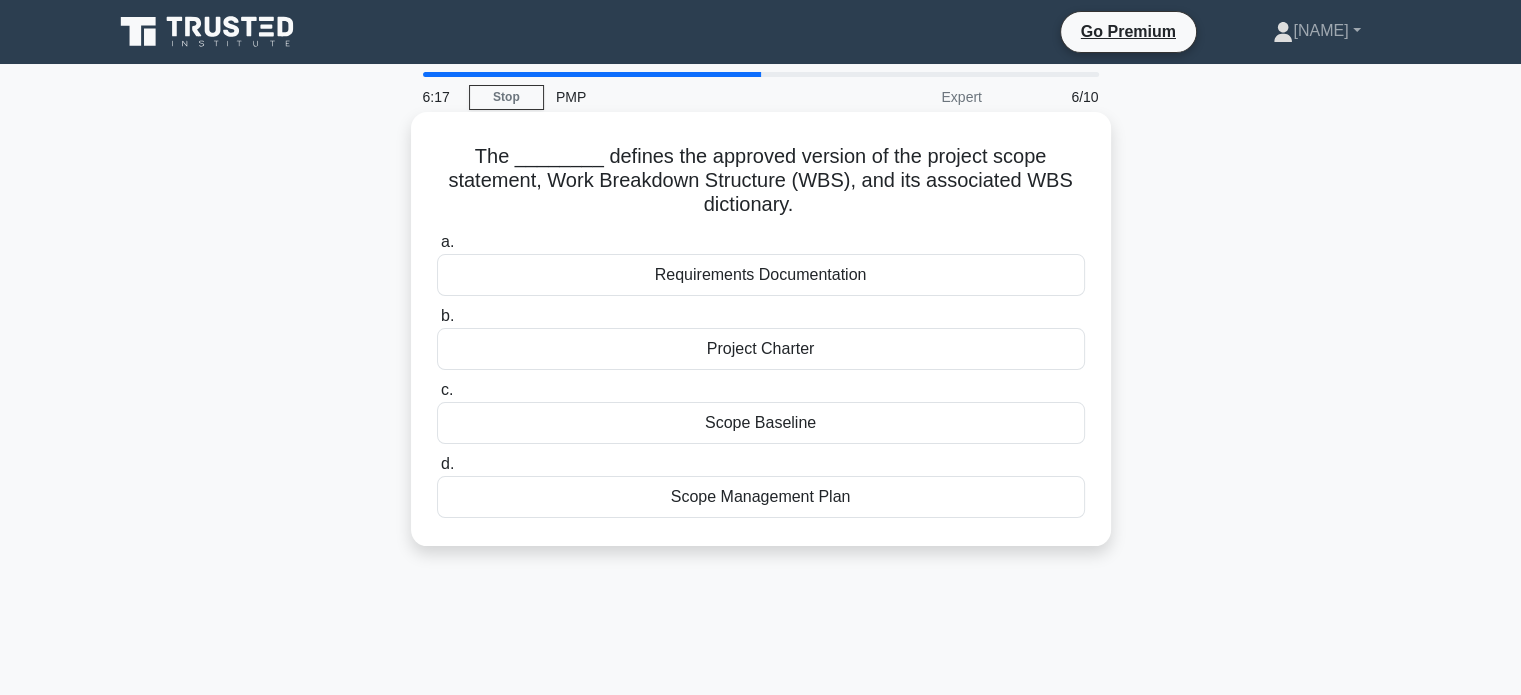 click on "Scope Management Plan" at bounding box center [761, 497] 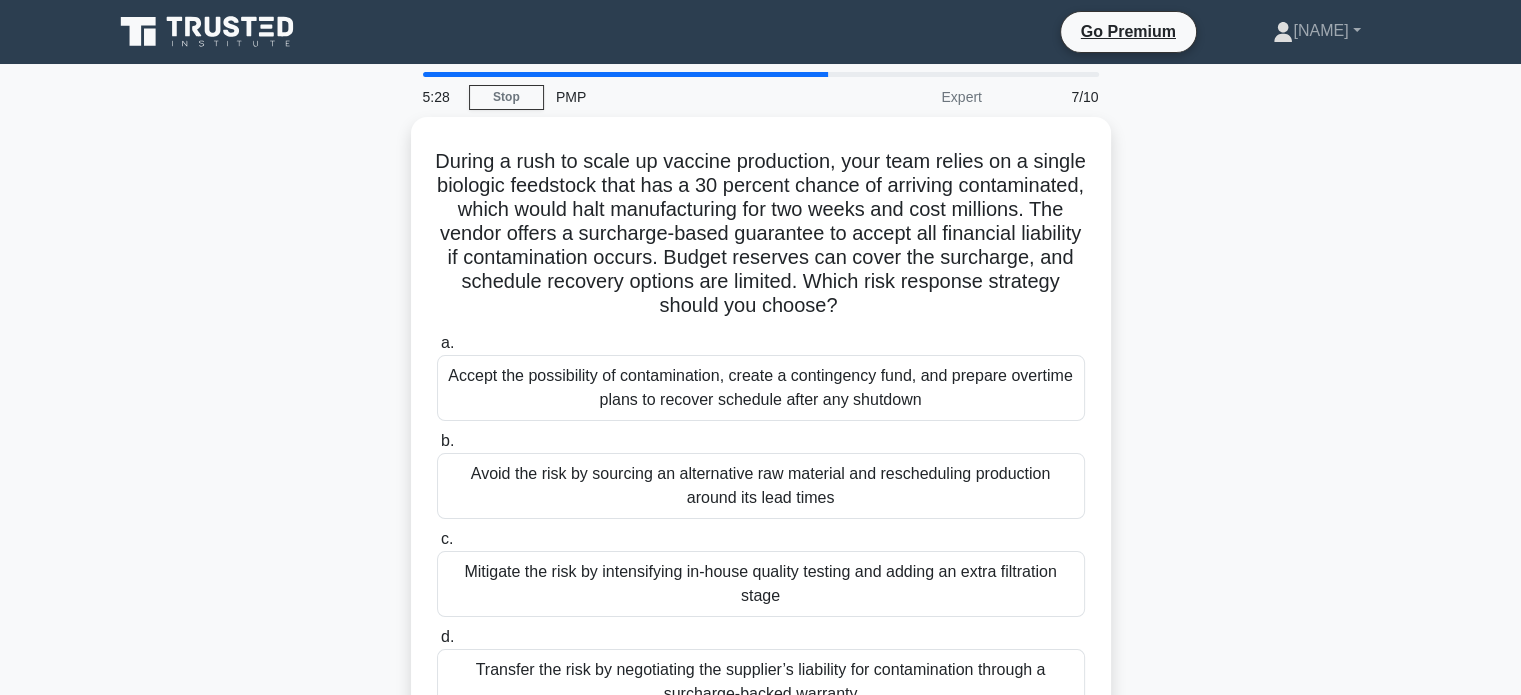 scroll, scrollTop: 66, scrollLeft: 0, axis: vertical 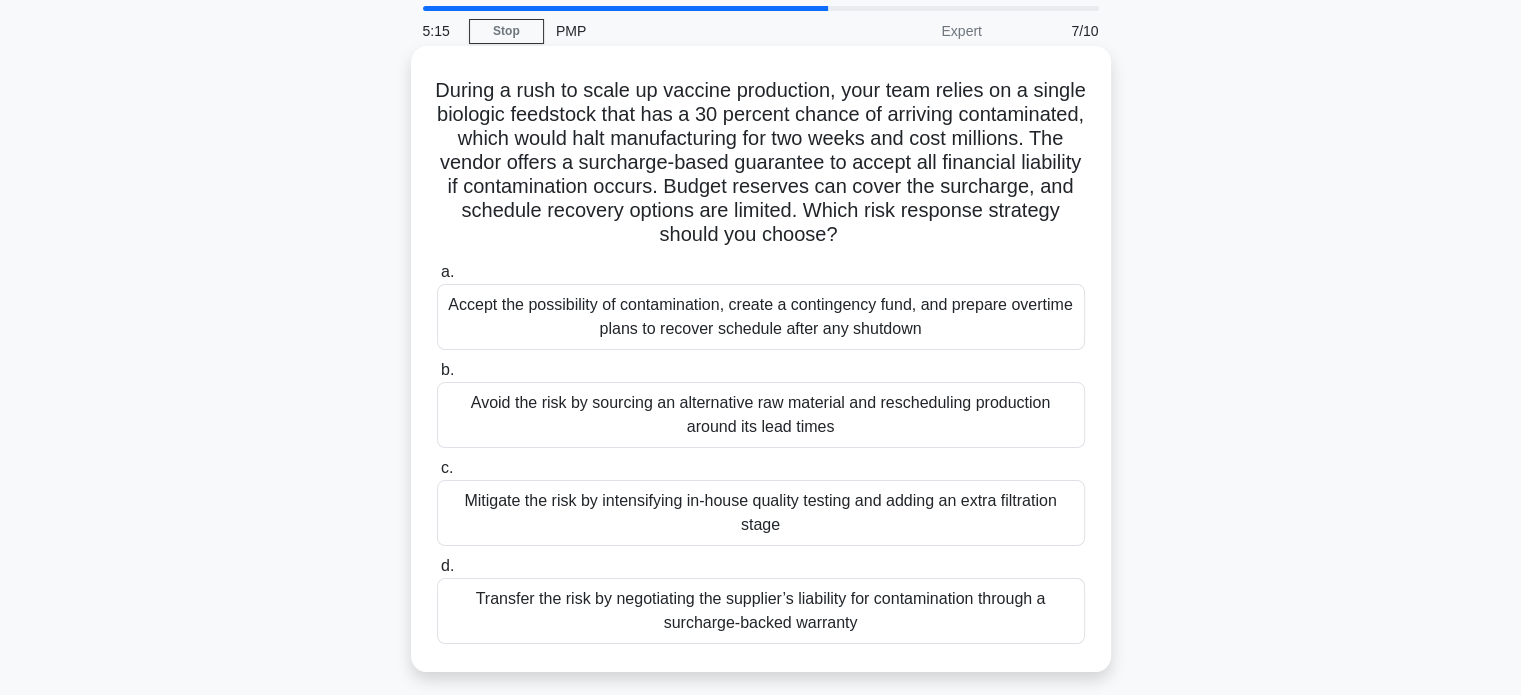 click on "Transfer the risk by negotiating the supplier’s liability for contamination through a surcharge-backed warranty" at bounding box center [761, 611] 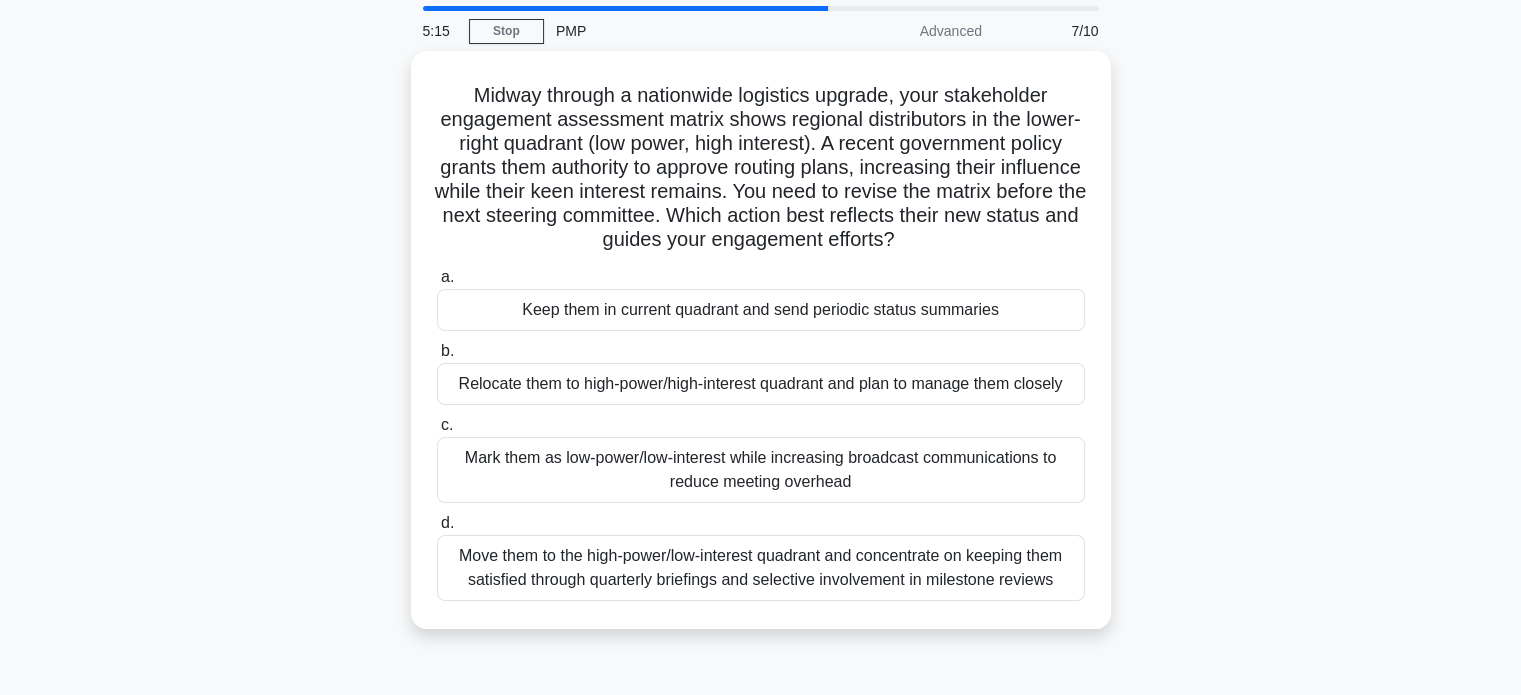 scroll, scrollTop: 0, scrollLeft: 0, axis: both 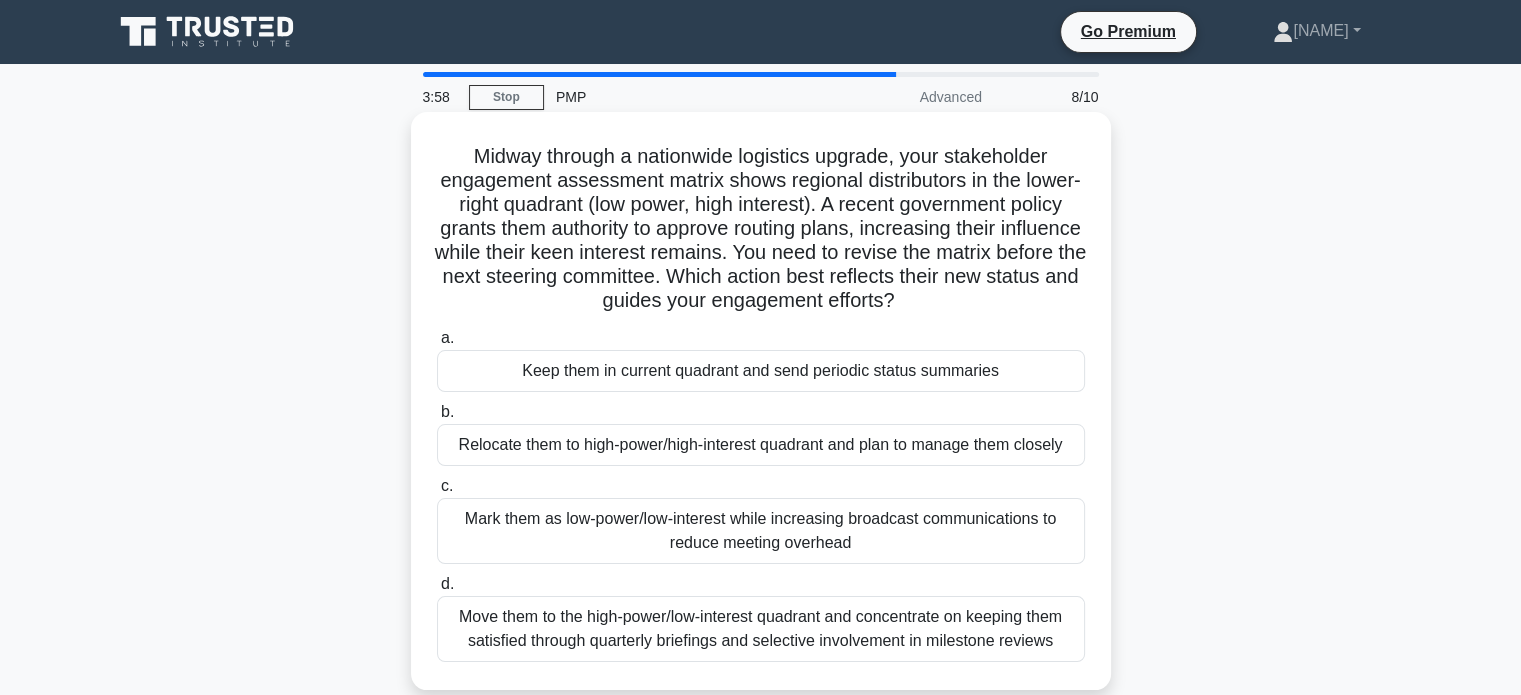 click on "Relocate them to high-power/high-interest quadrant and plan to manage them closely" at bounding box center (761, 445) 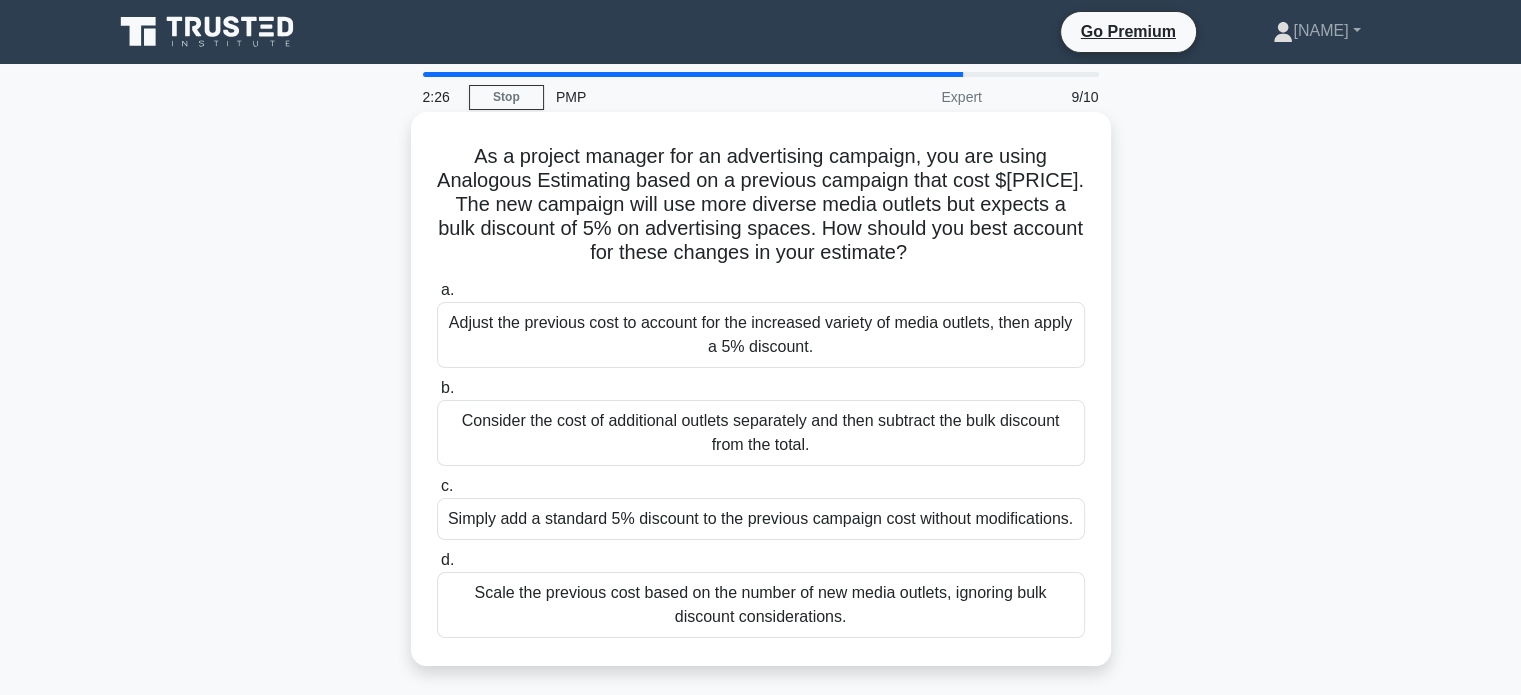 click on "Adjust the previous cost to account for the increased variety of media outlets, then apply a 5% discount." at bounding box center [761, 335] 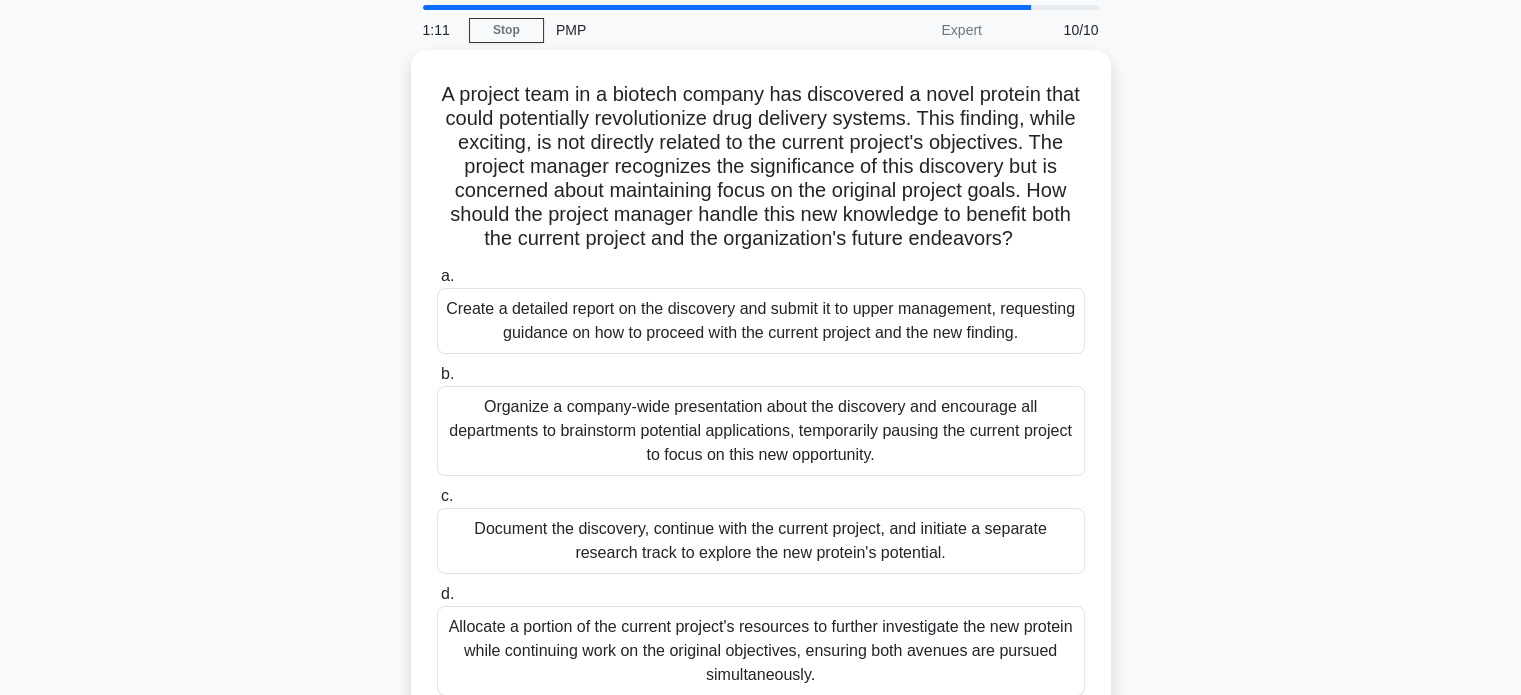 scroll, scrollTop: 0, scrollLeft: 0, axis: both 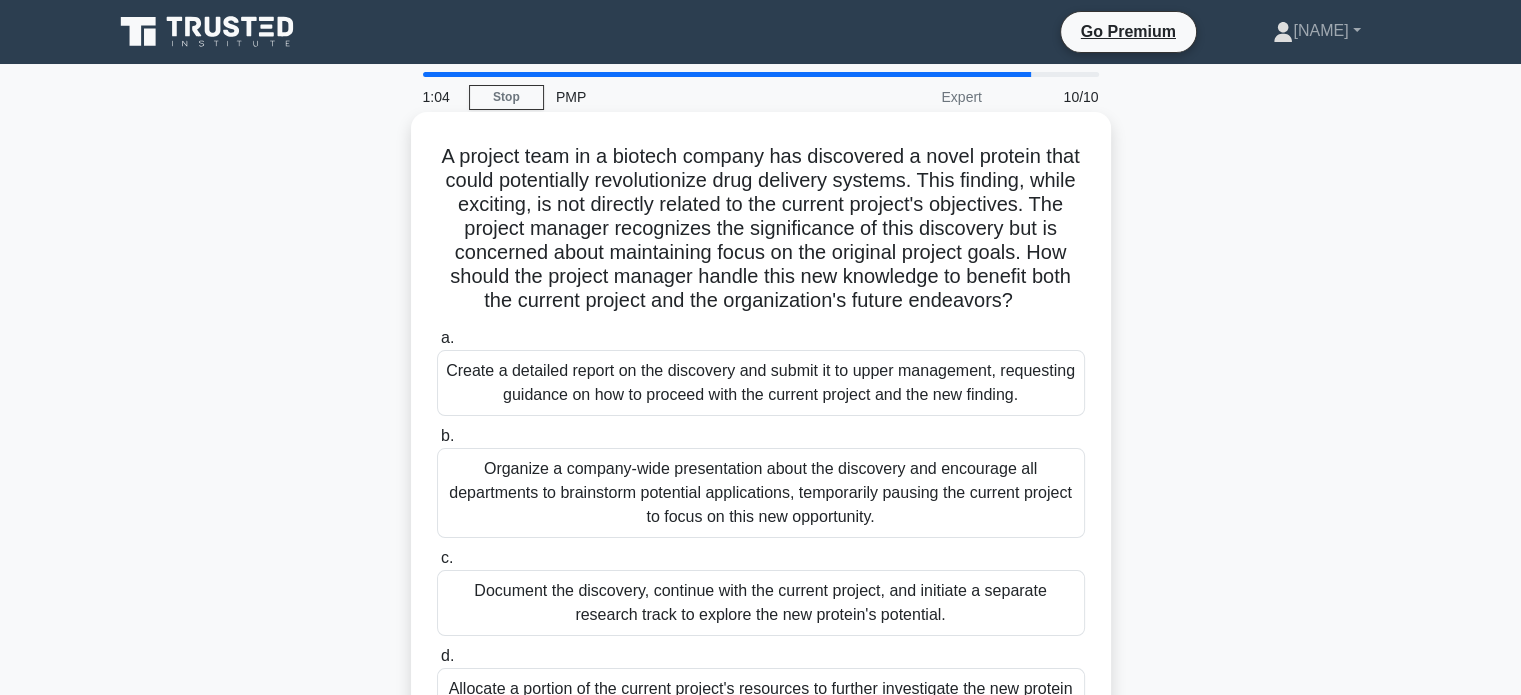 click on "Create a detailed report on the discovery and submit it to upper management, requesting guidance on how to proceed with the current project and the new finding." at bounding box center (761, 383) 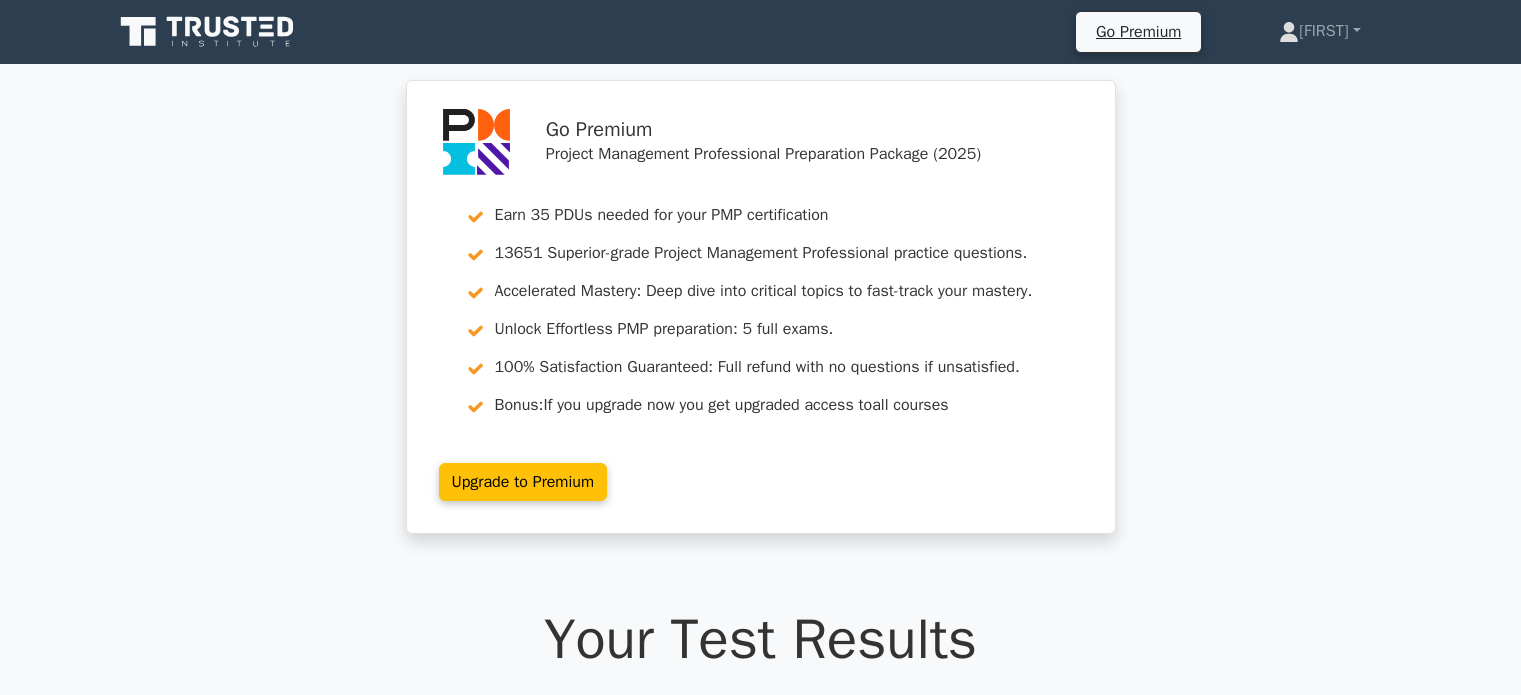 scroll, scrollTop: 0, scrollLeft: 0, axis: both 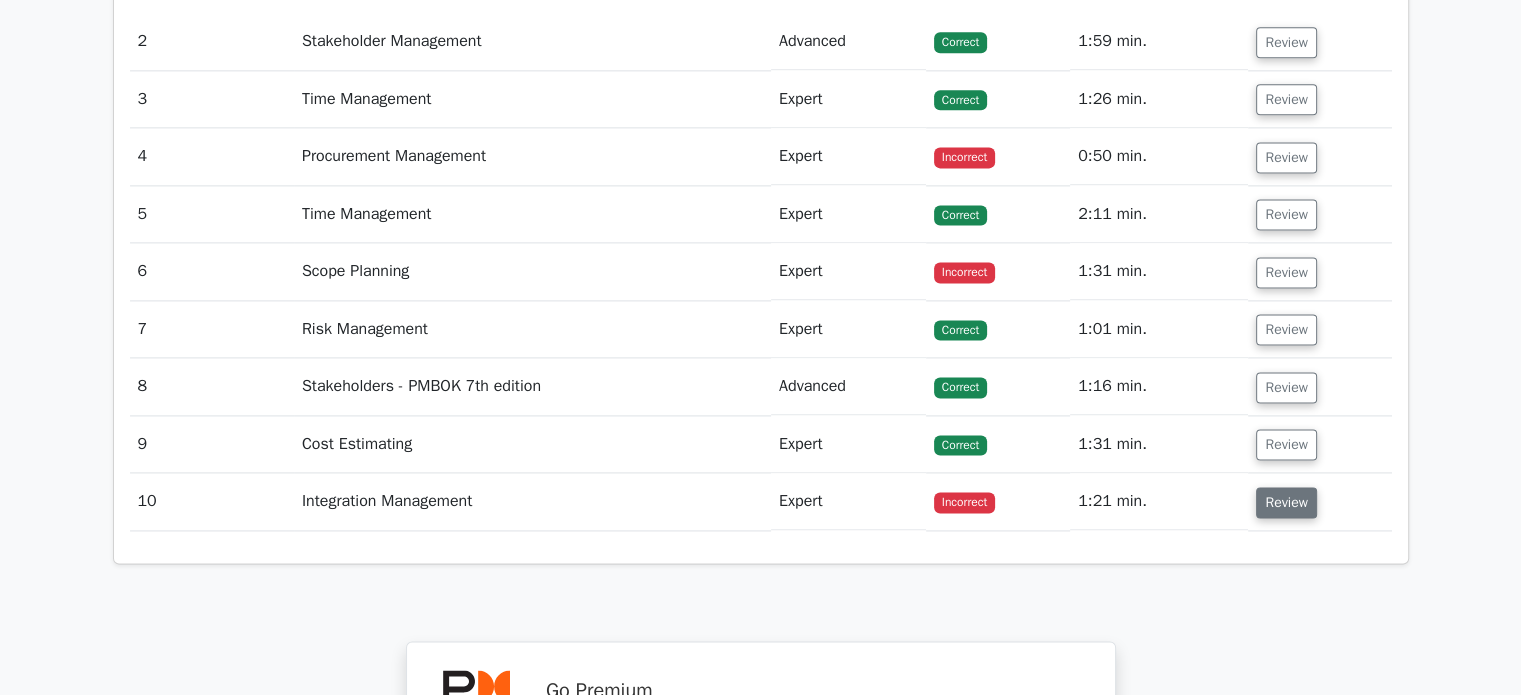 click on "Review" at bounding box center (1286, 502) 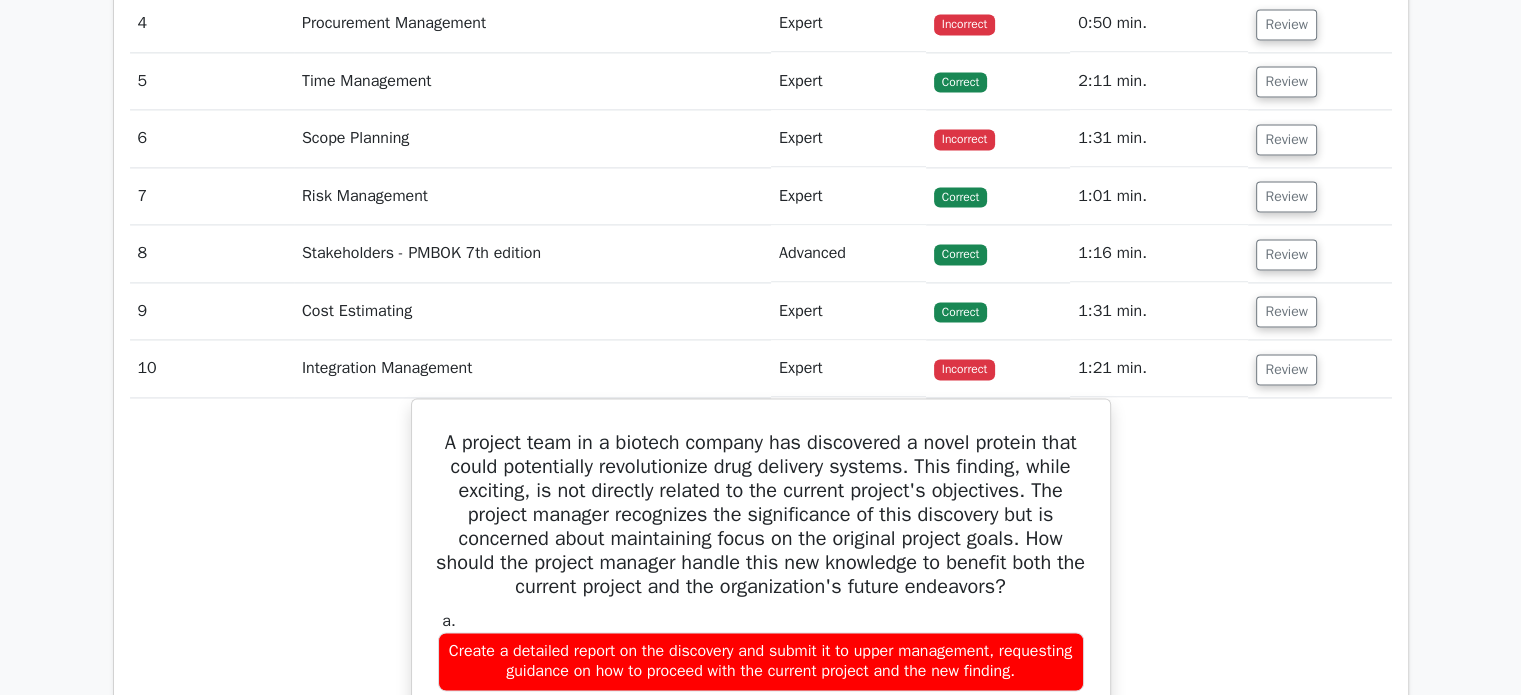 scroll, scrollTop: 2600, scrollLeft: 0, axis: vertical 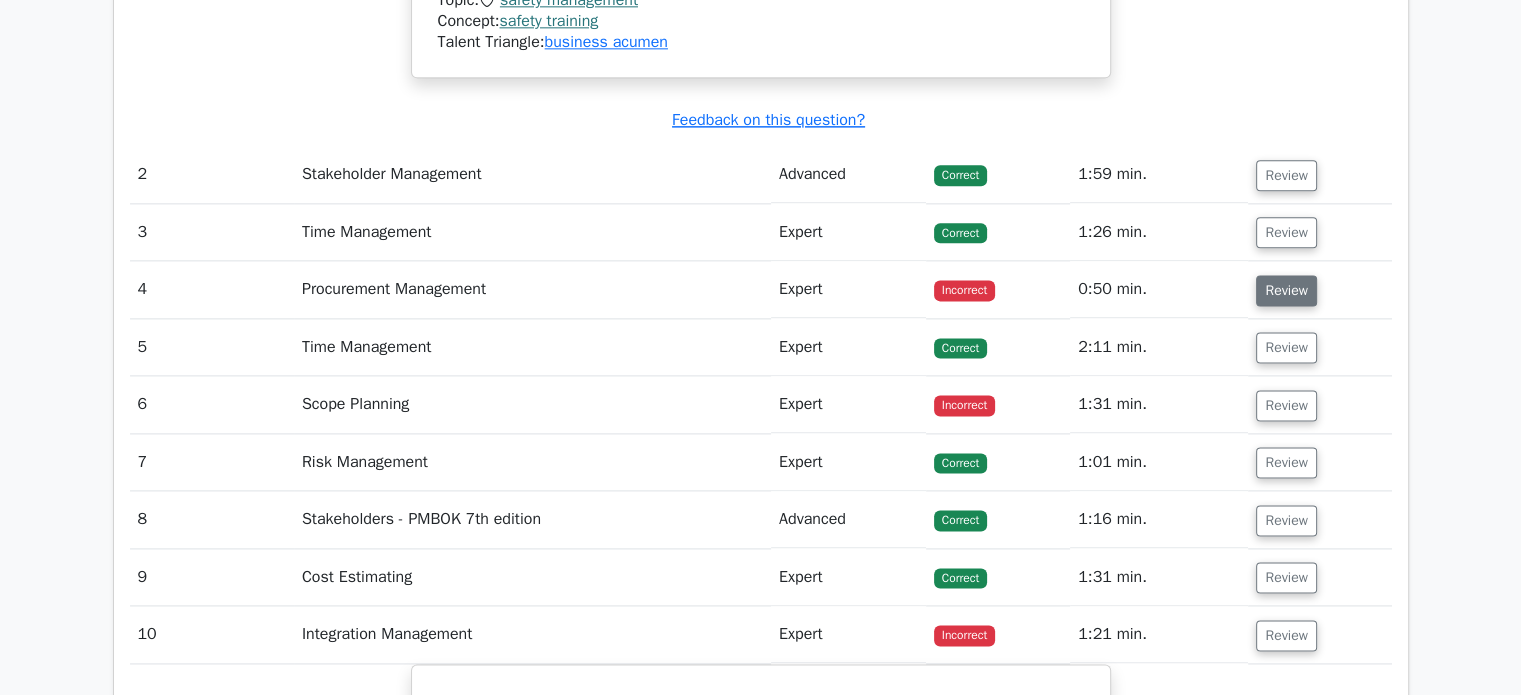 click on "Review" at bounding box center [1286, 290] 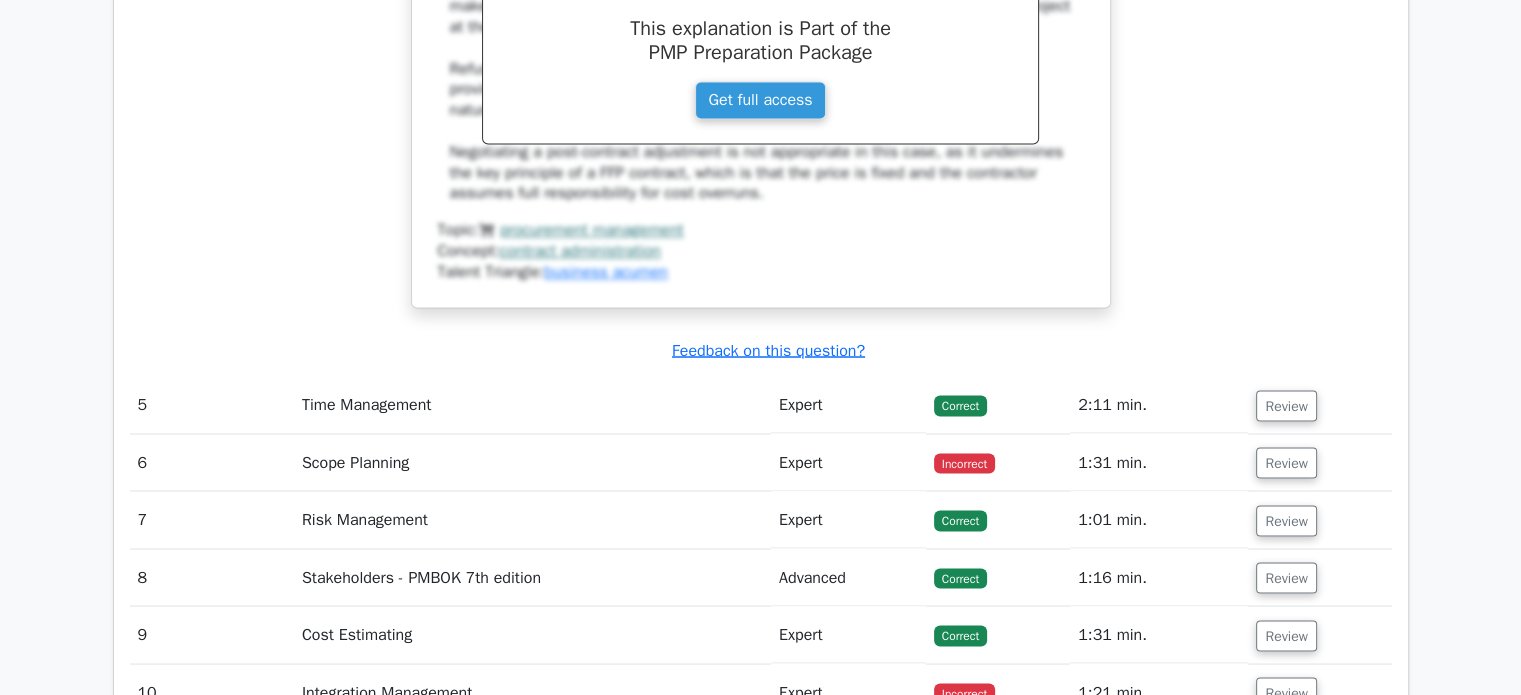 scroll, scrollTop: 3600, scrollLeft: 0, axis: vertical 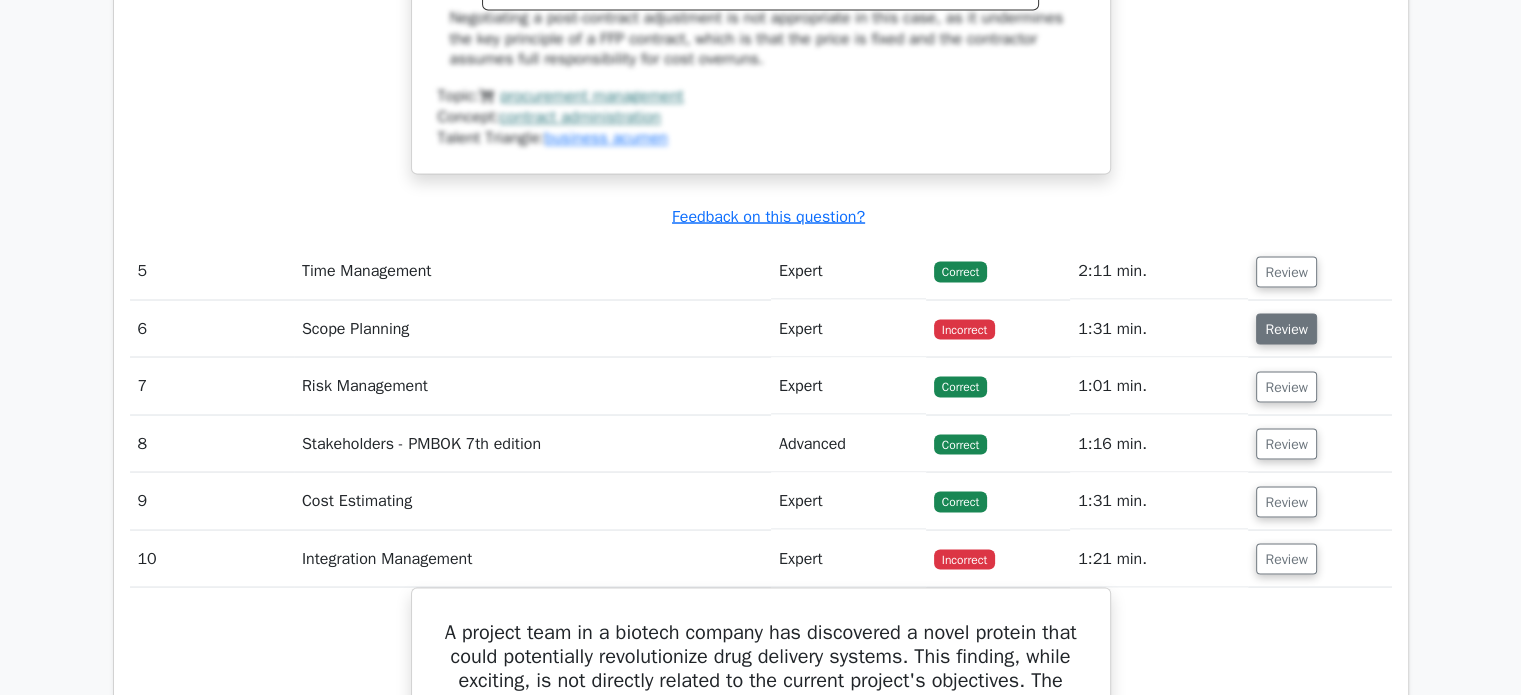 click on "Review" at bounding box center [1286, 328] 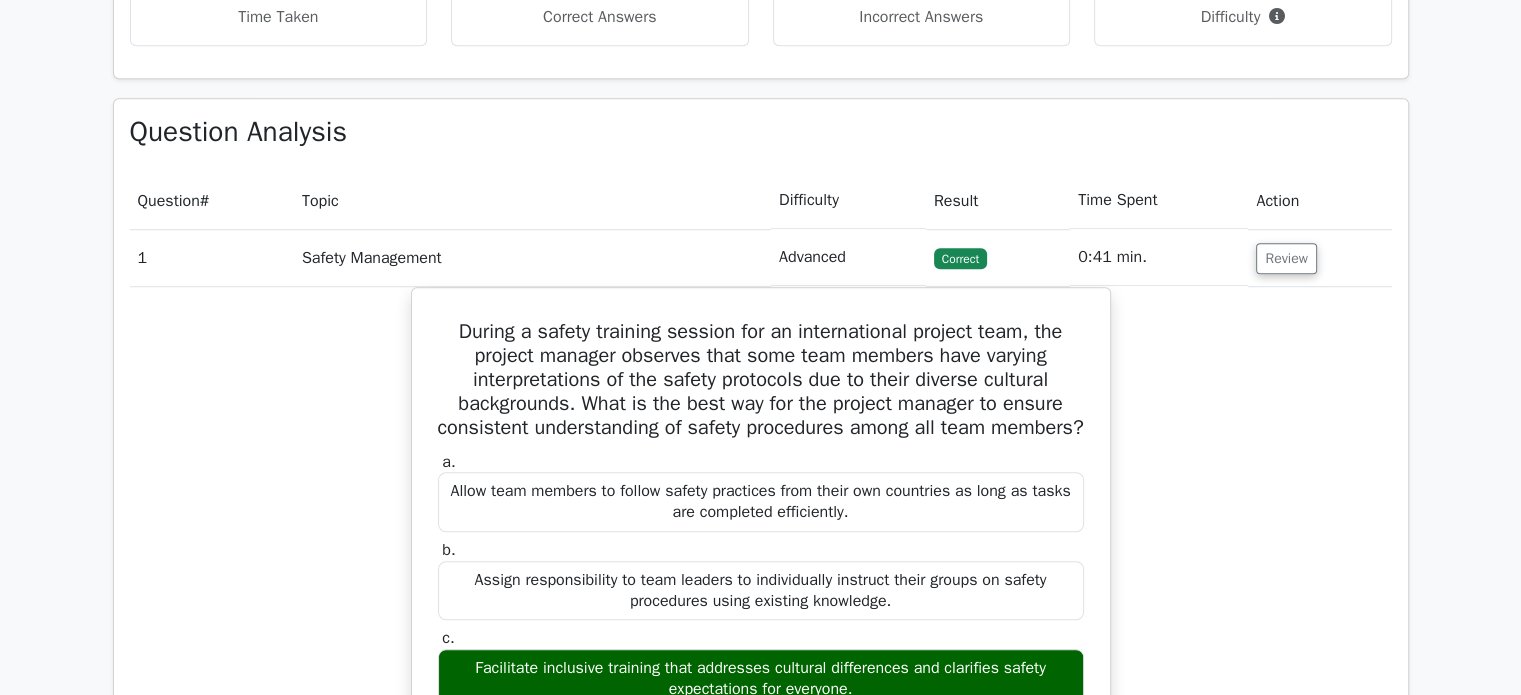 scroll, scrollTop: 1466, scrollLeft: 0, axis: vertical 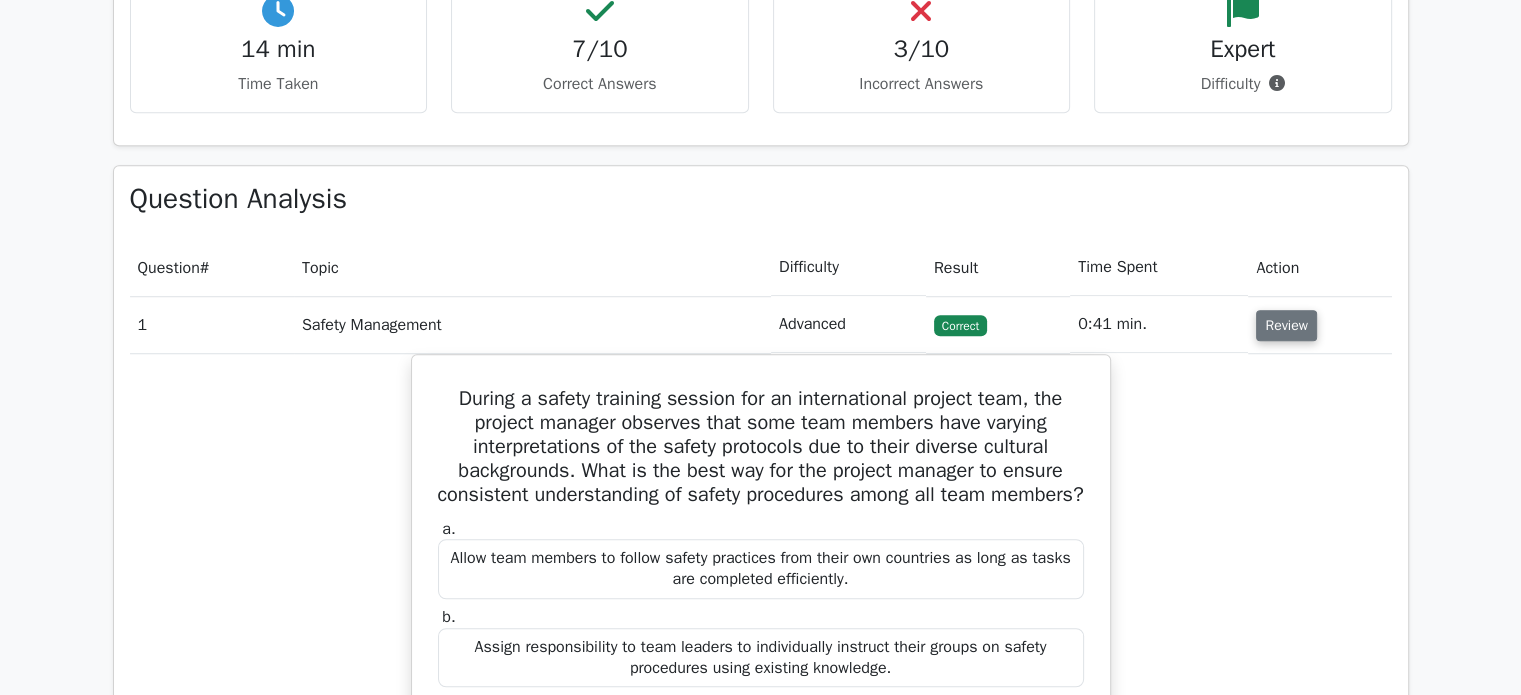 click on "Review" at bounding box center (1286, 325) 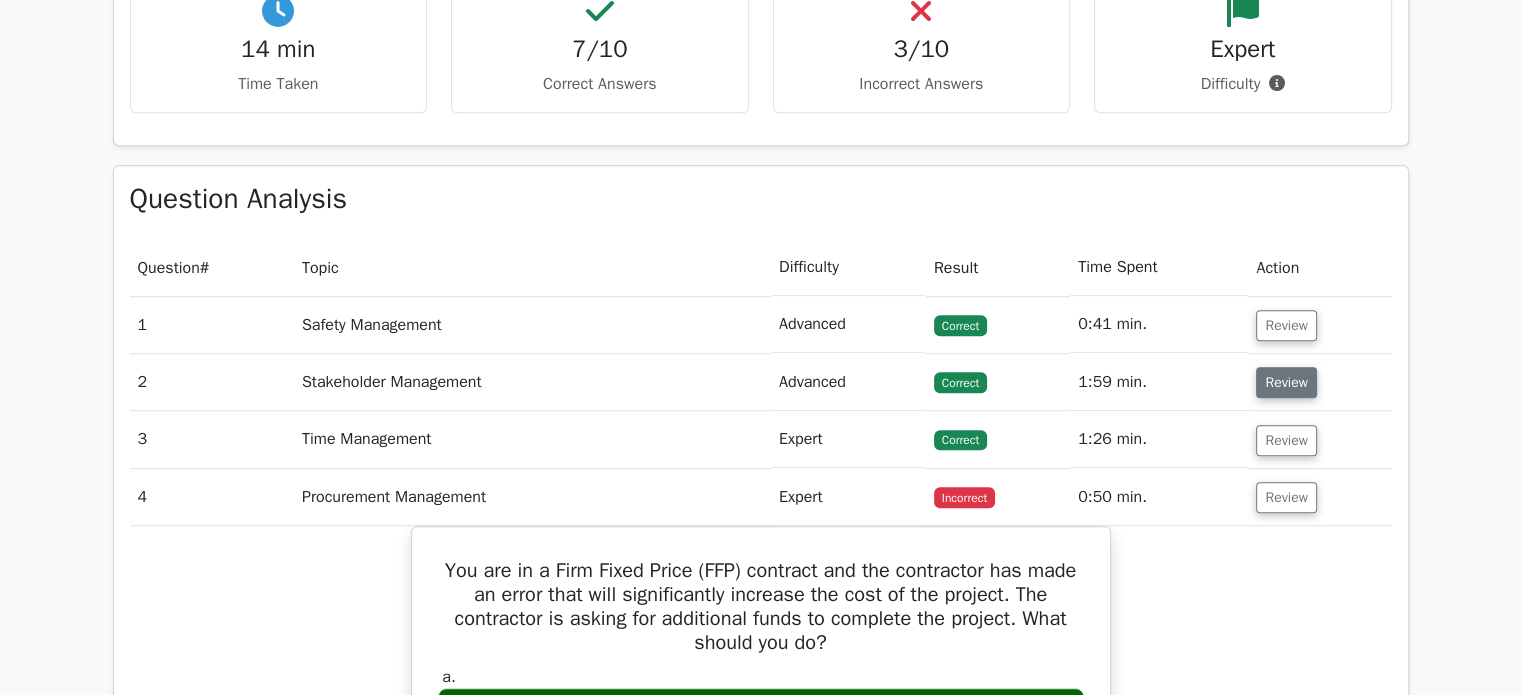 click on "Review" at bounding box center [1286, 382] 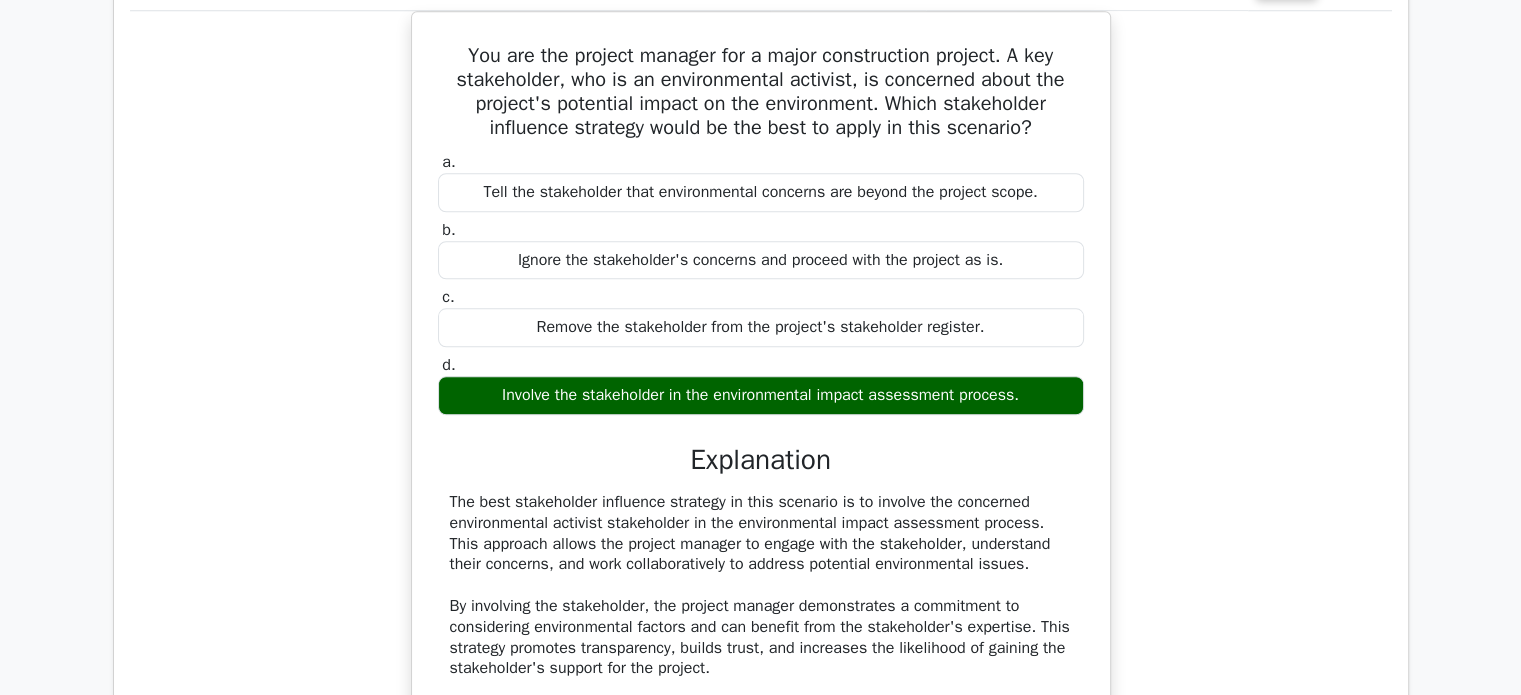 scroll, scrollTop: 1733, scrollLeft: 0, axis: vertical 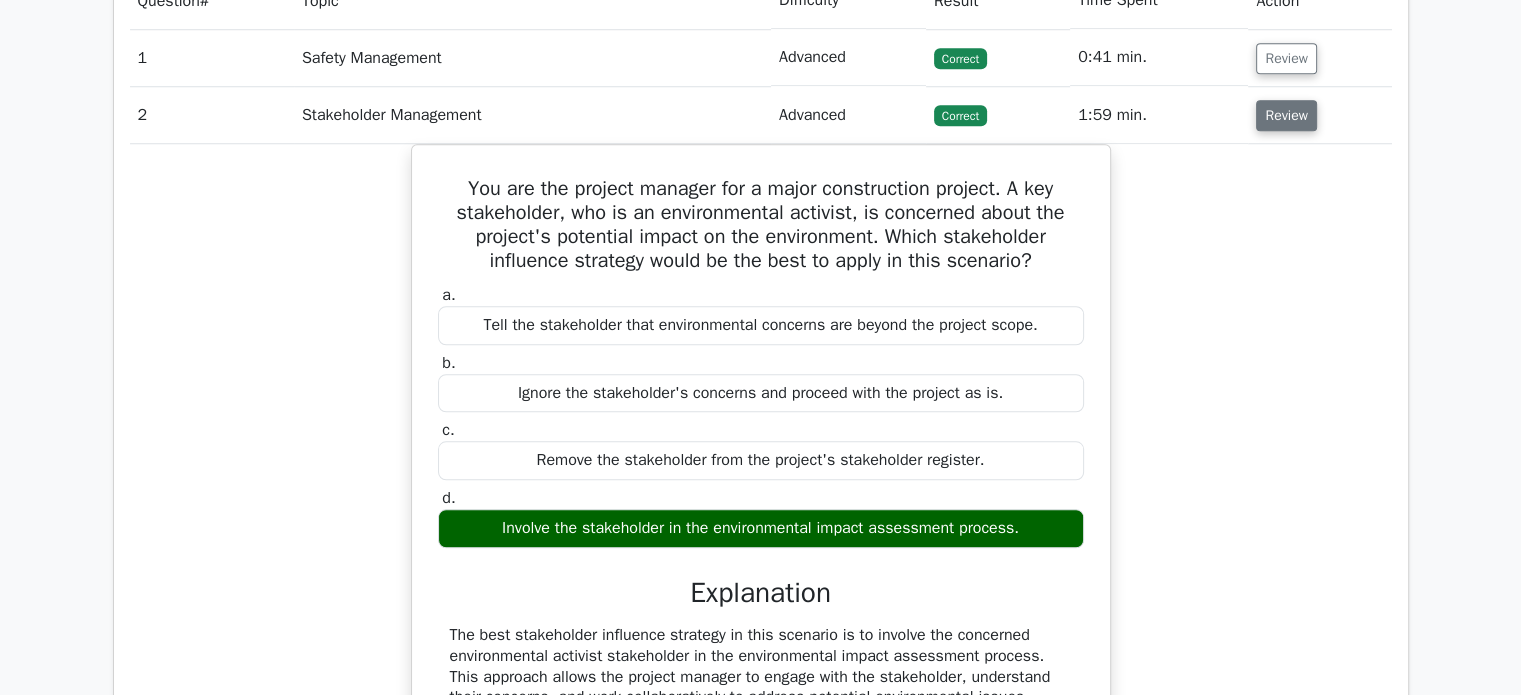 click on "Review" at bounding box center (1286, 115) 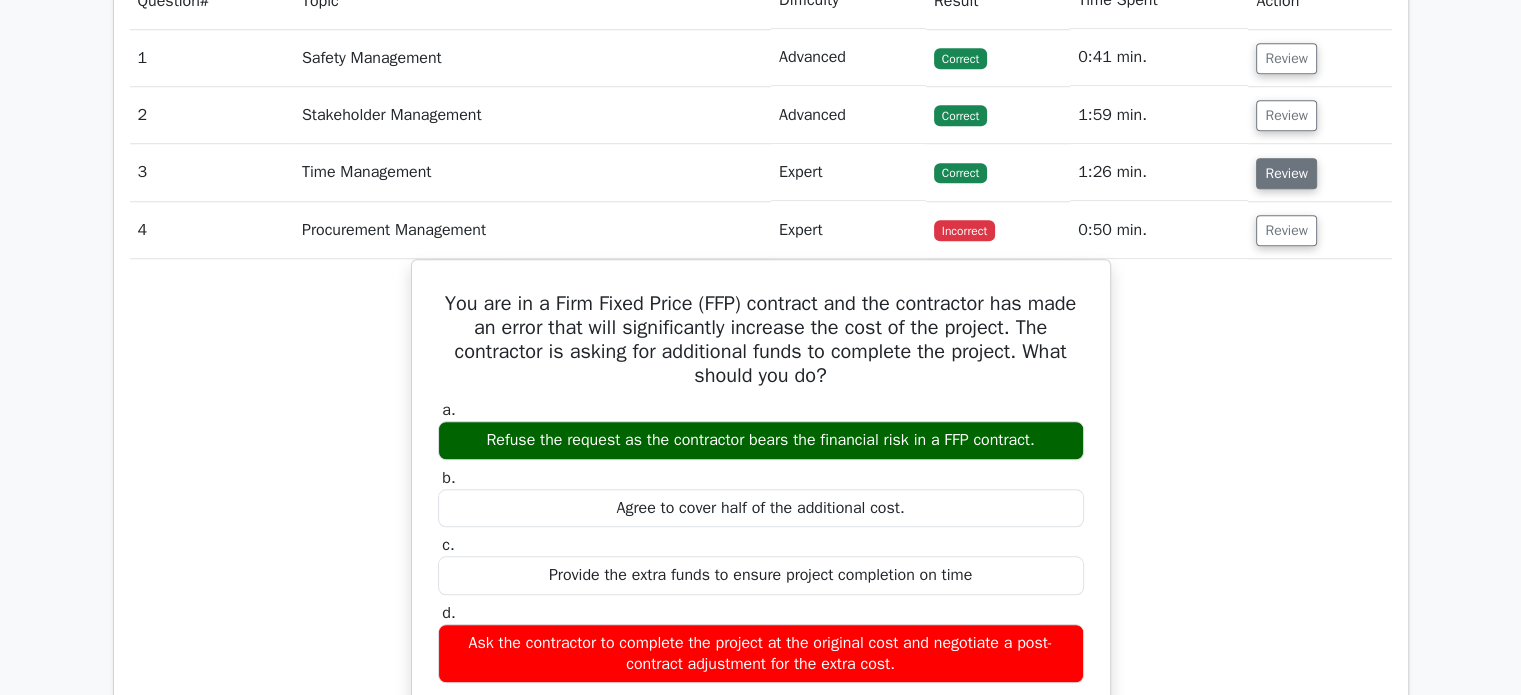 click on "Review" at bounding box center [1286, 173] 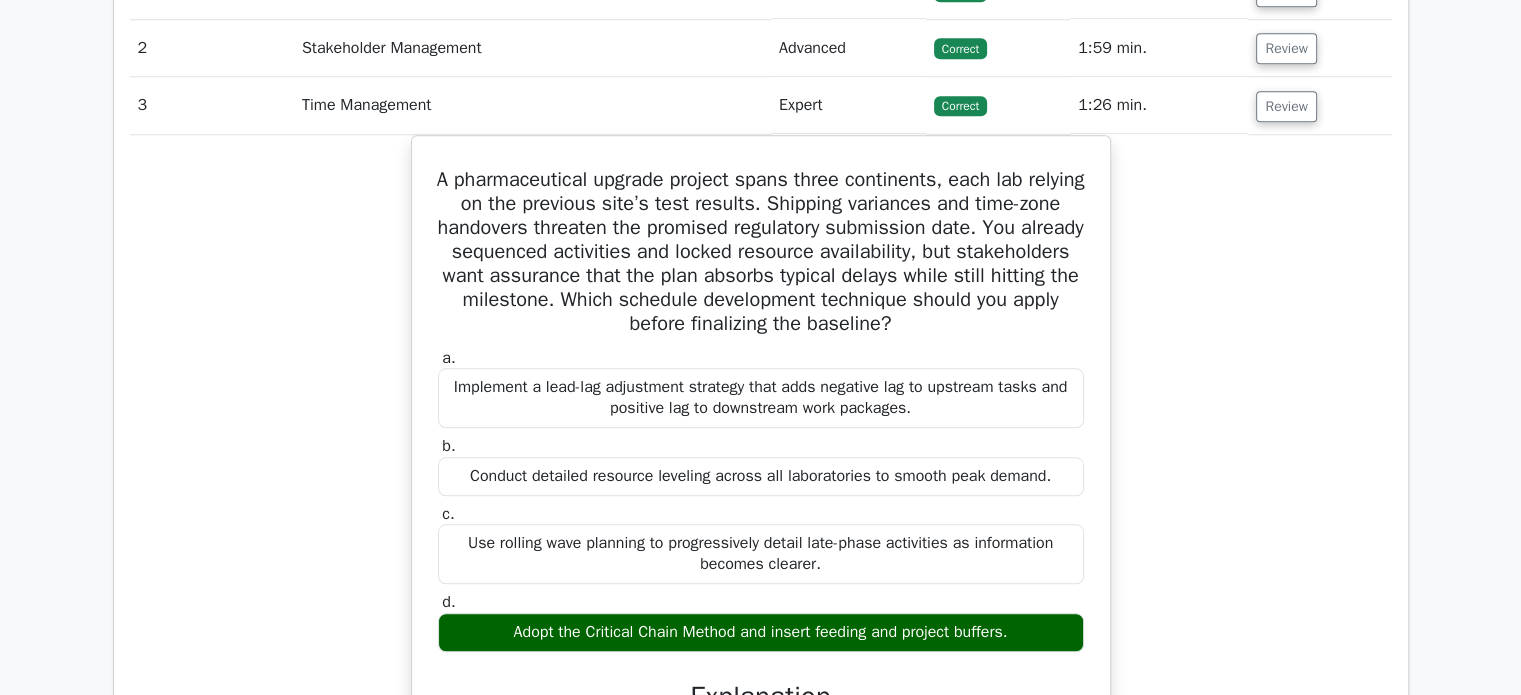 scroll, scrollTop: 1933, scrollLeft: 0, axis: vertical 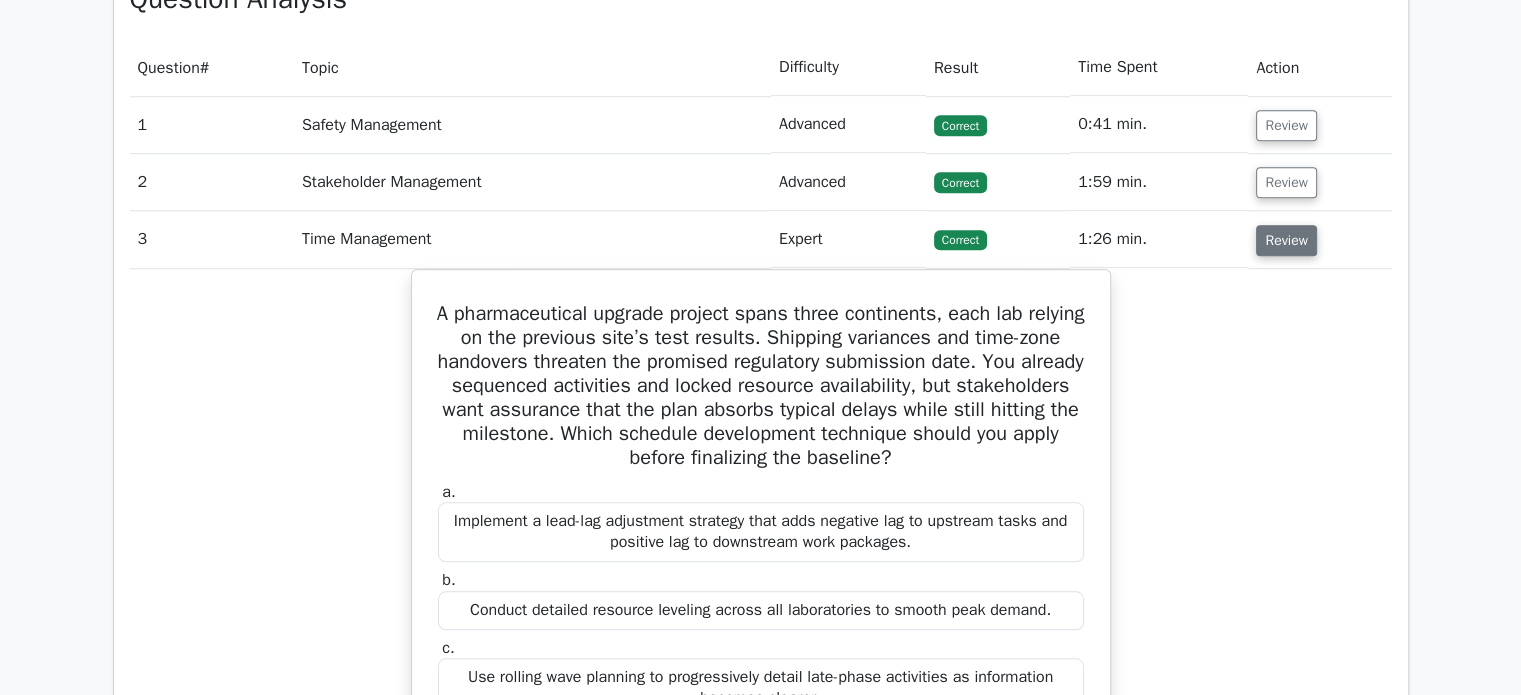 click on "Review" at bounding box center (1286, 240) 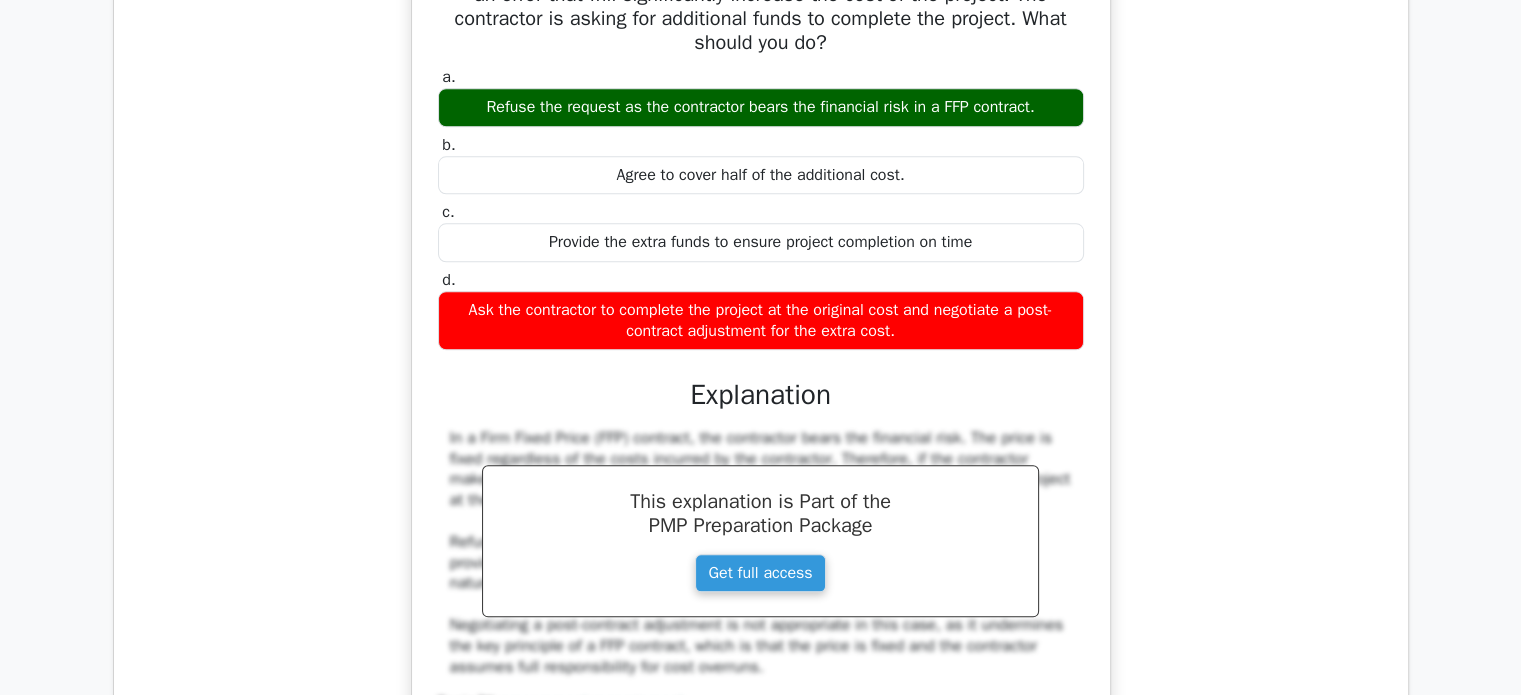 scroll, scrollTop: 1733, scrollLeft: 0, axis: vertical 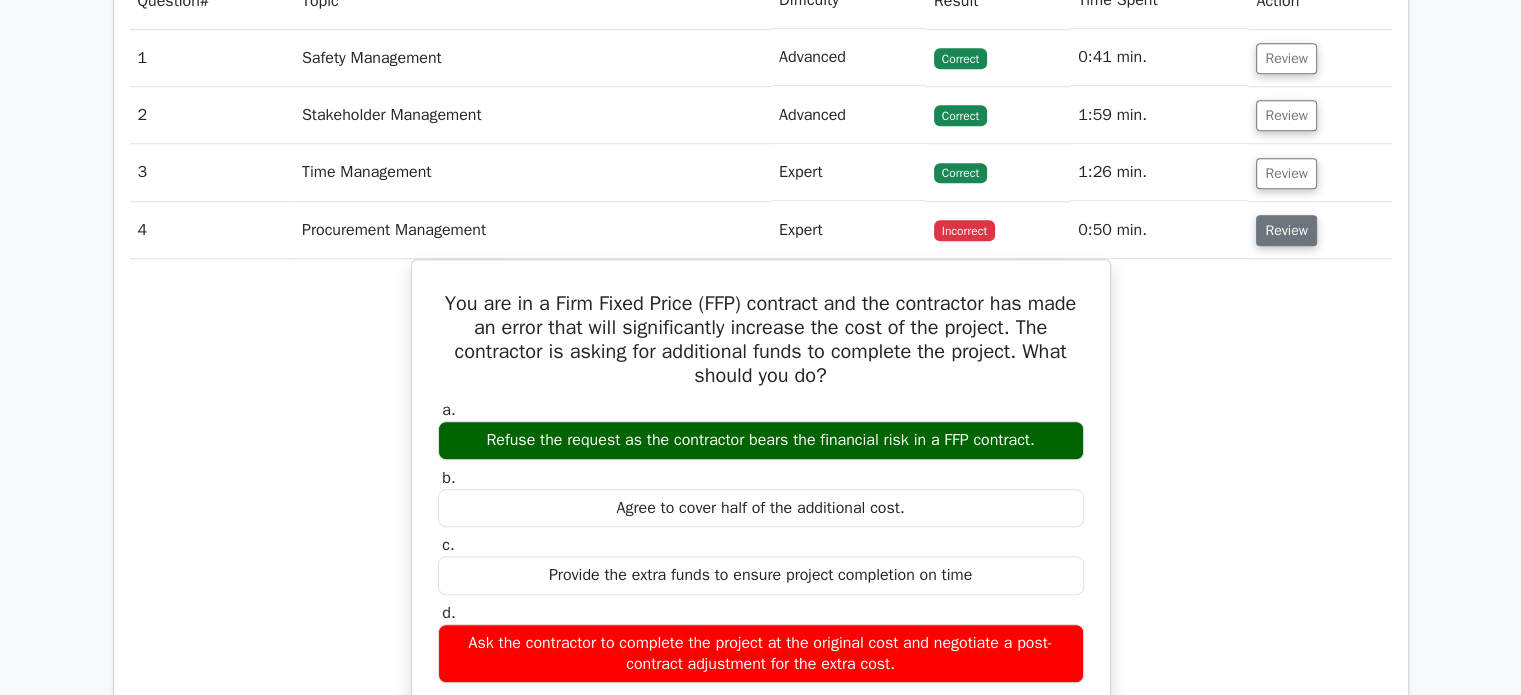 click on "Review" at bounding box center [1286, 230] 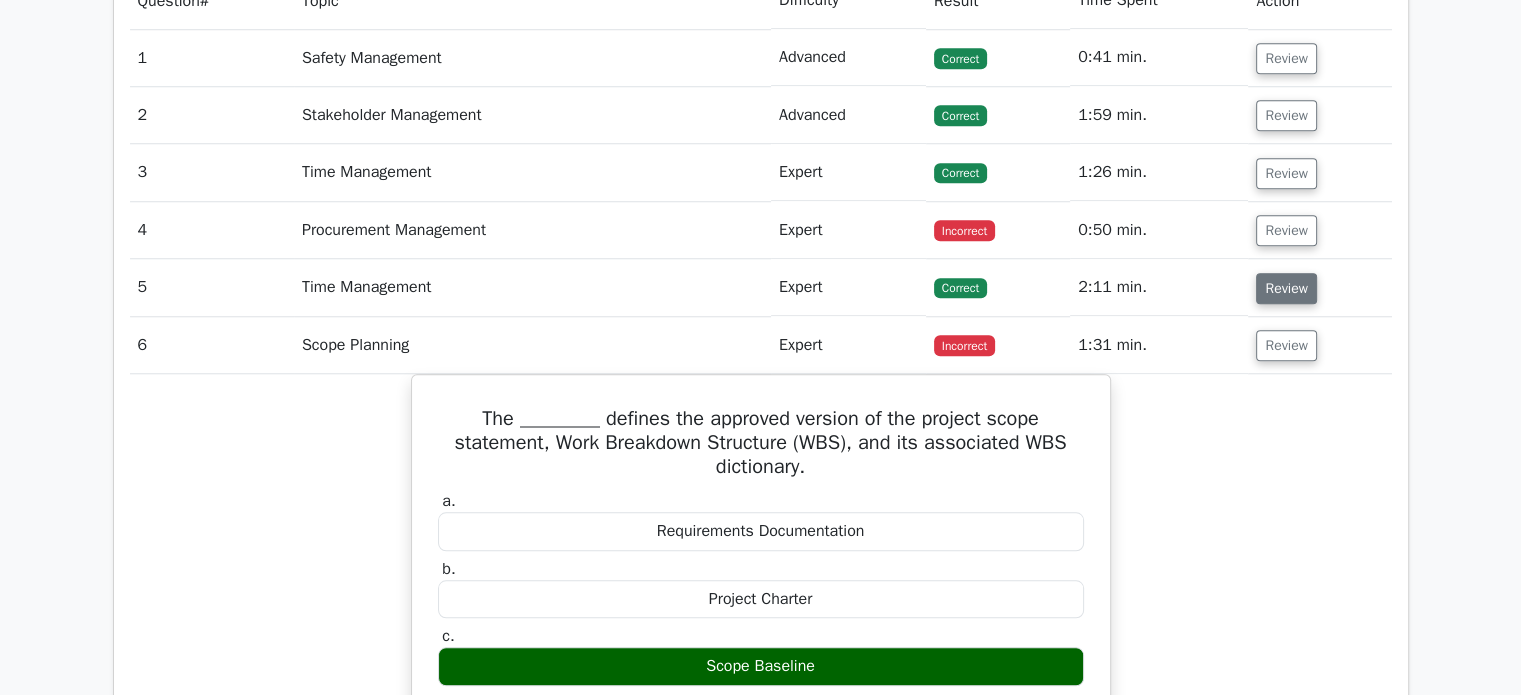 click on "Review" at bounding box center [1286, 288] 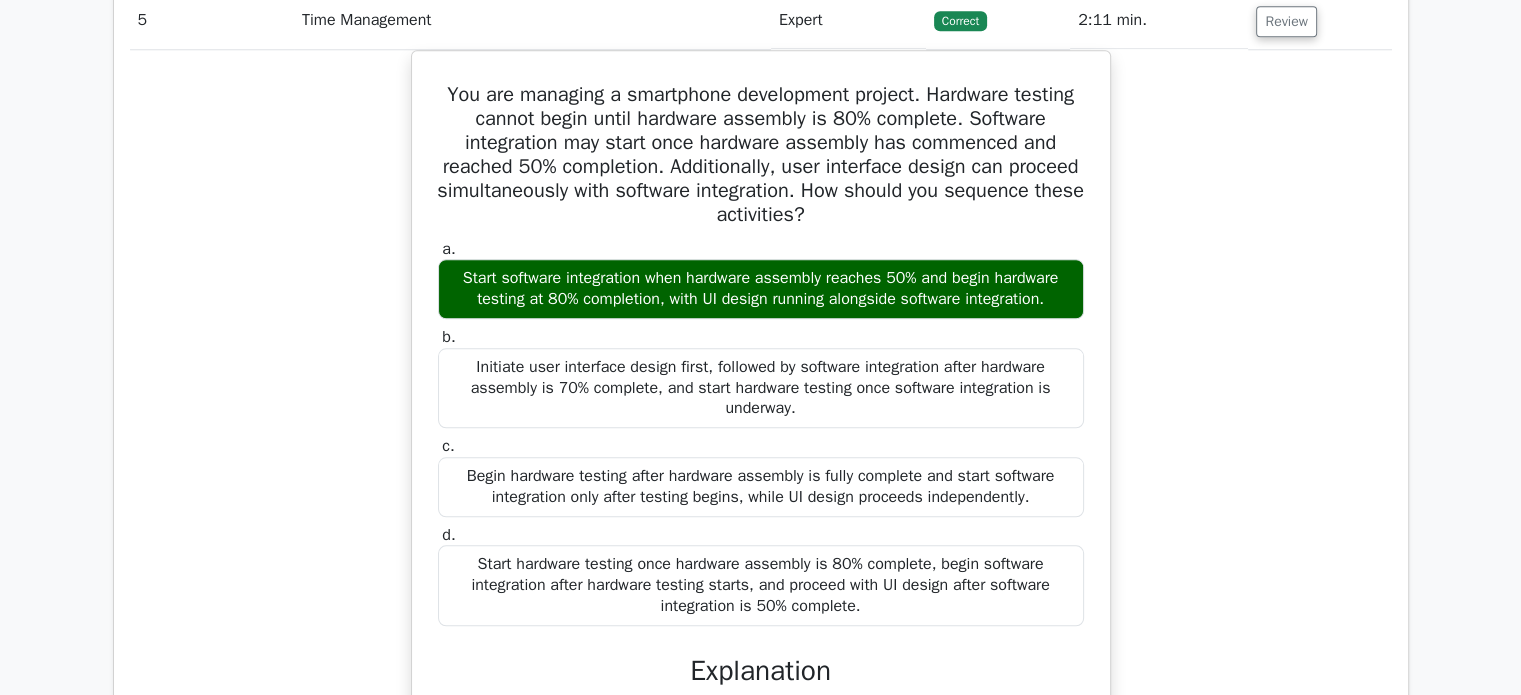 scroll, scrollTop: 1800, scrollLeft: 0, axis: vertical 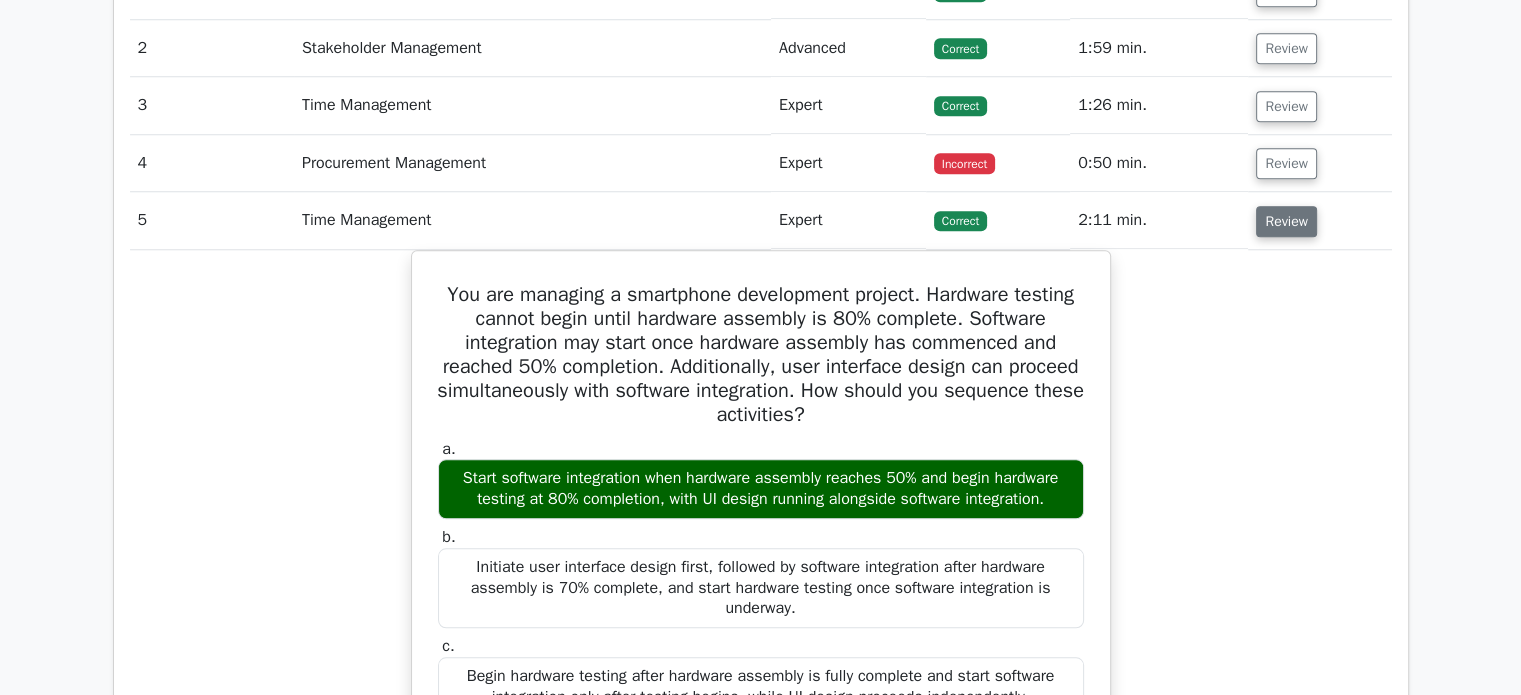 click on "Review" at bounding box center (1286, 221) 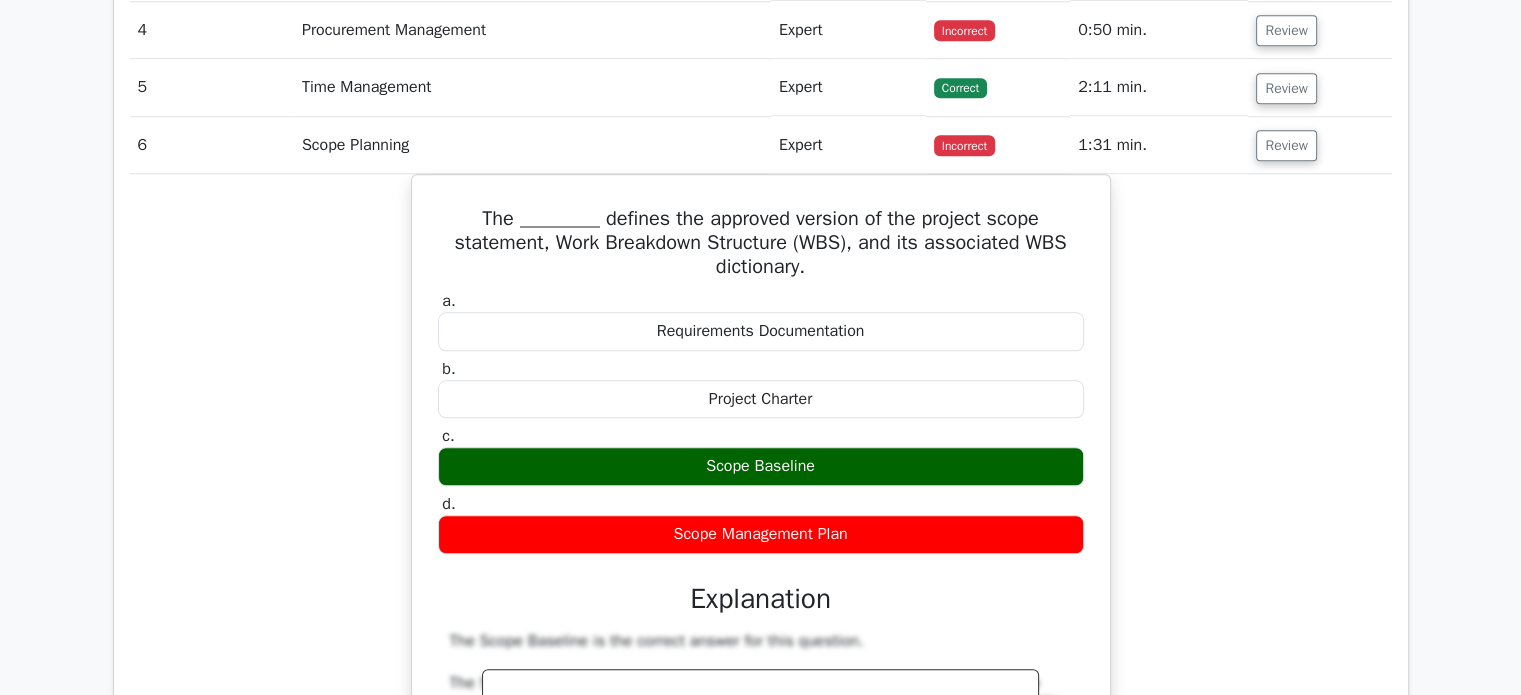 scroll, scrollTop: 1866, scrollLeft: 0, axis: vertical 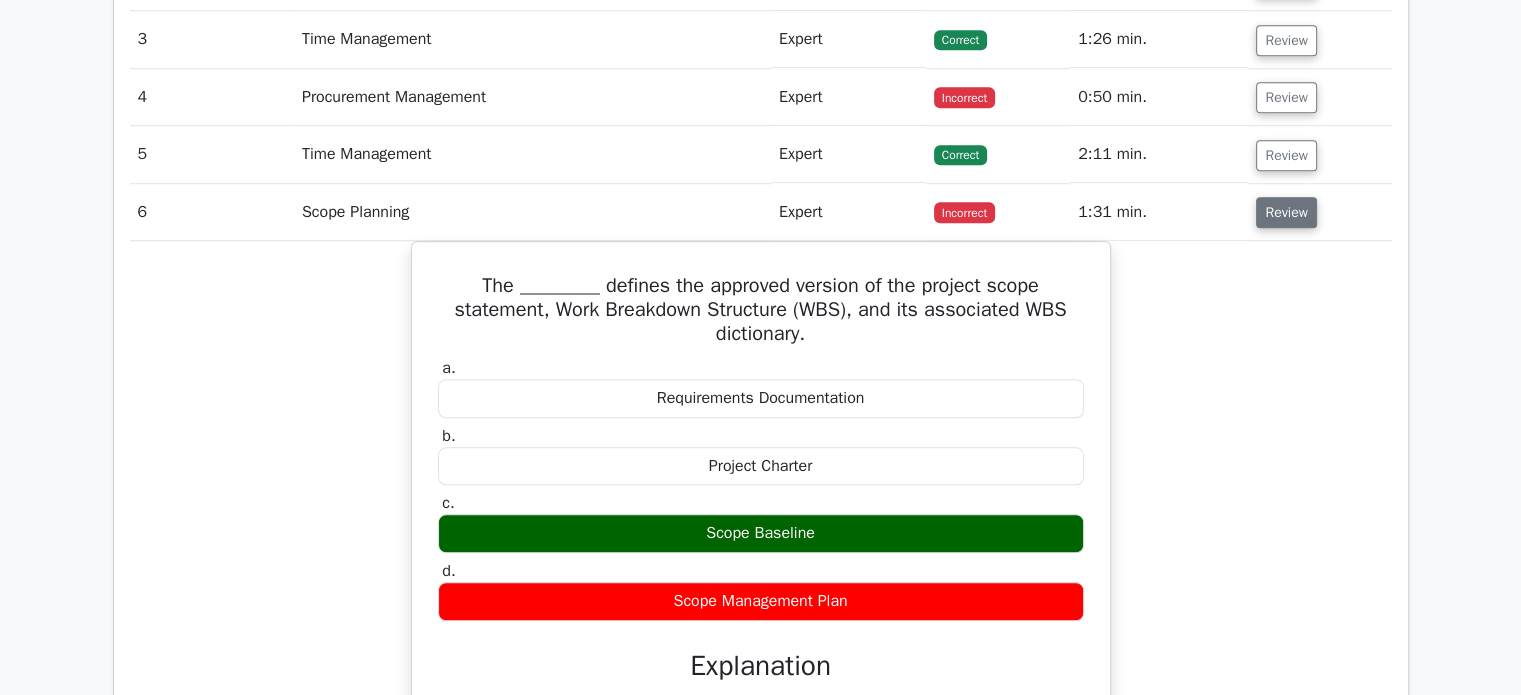 click on "Review" at bounding box center (1286, 212) 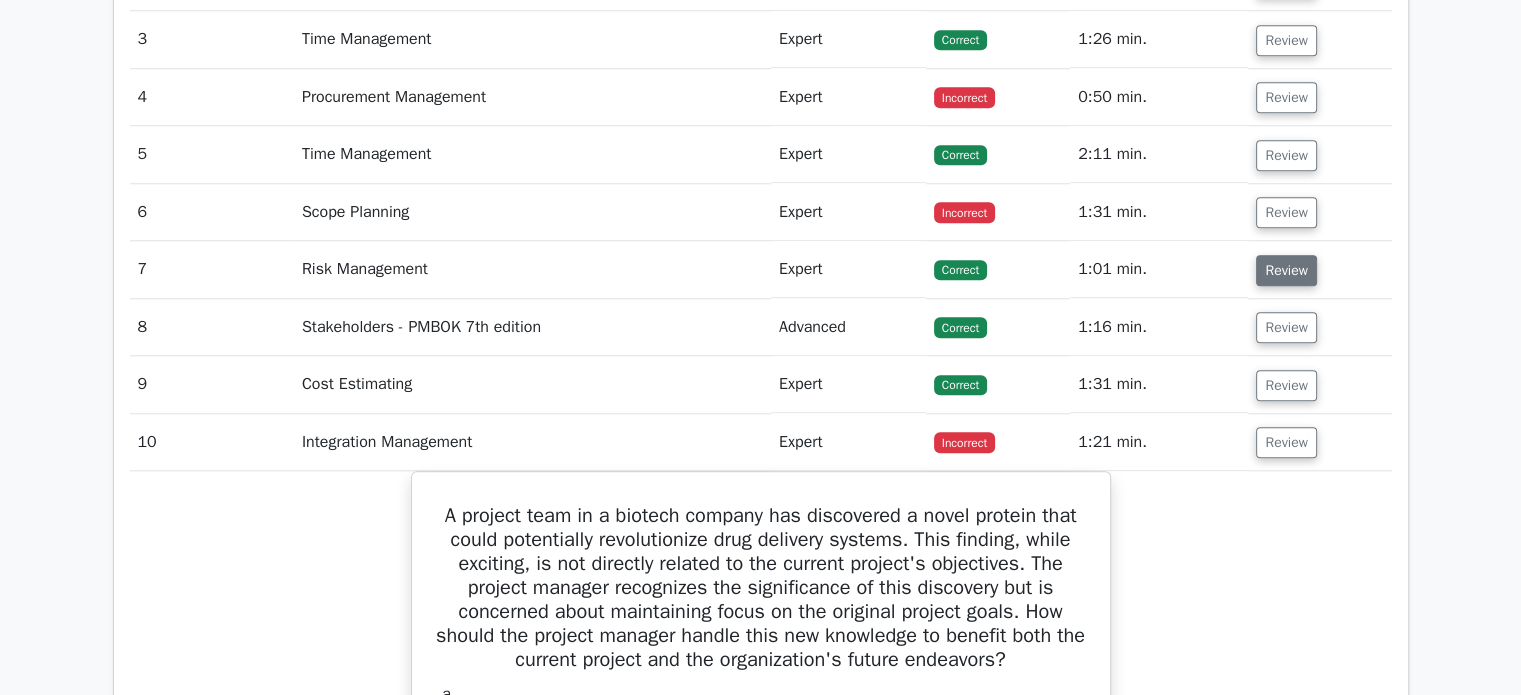click on "Review" at bounding box center (1286, 270) 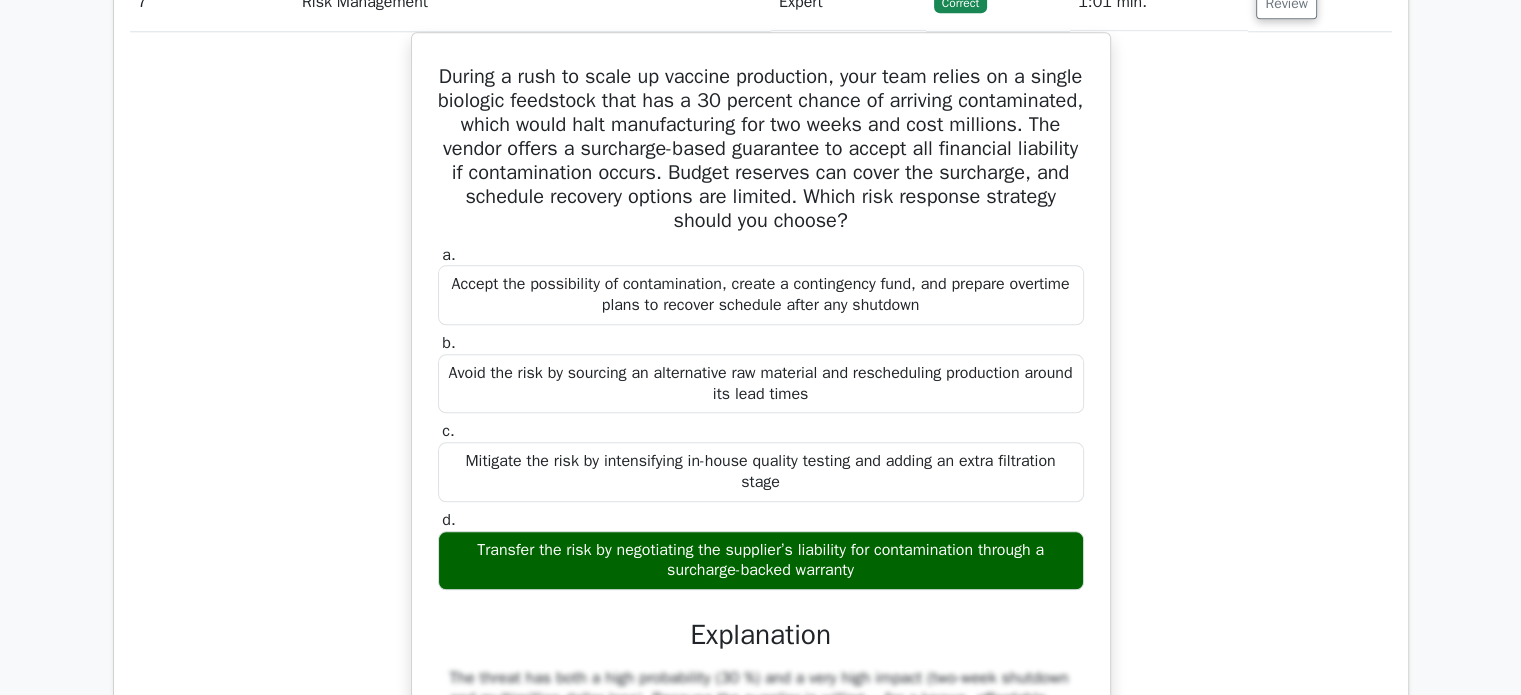 scroll, scrollTop: 1933, scrollLeft: 0, axis: vertical 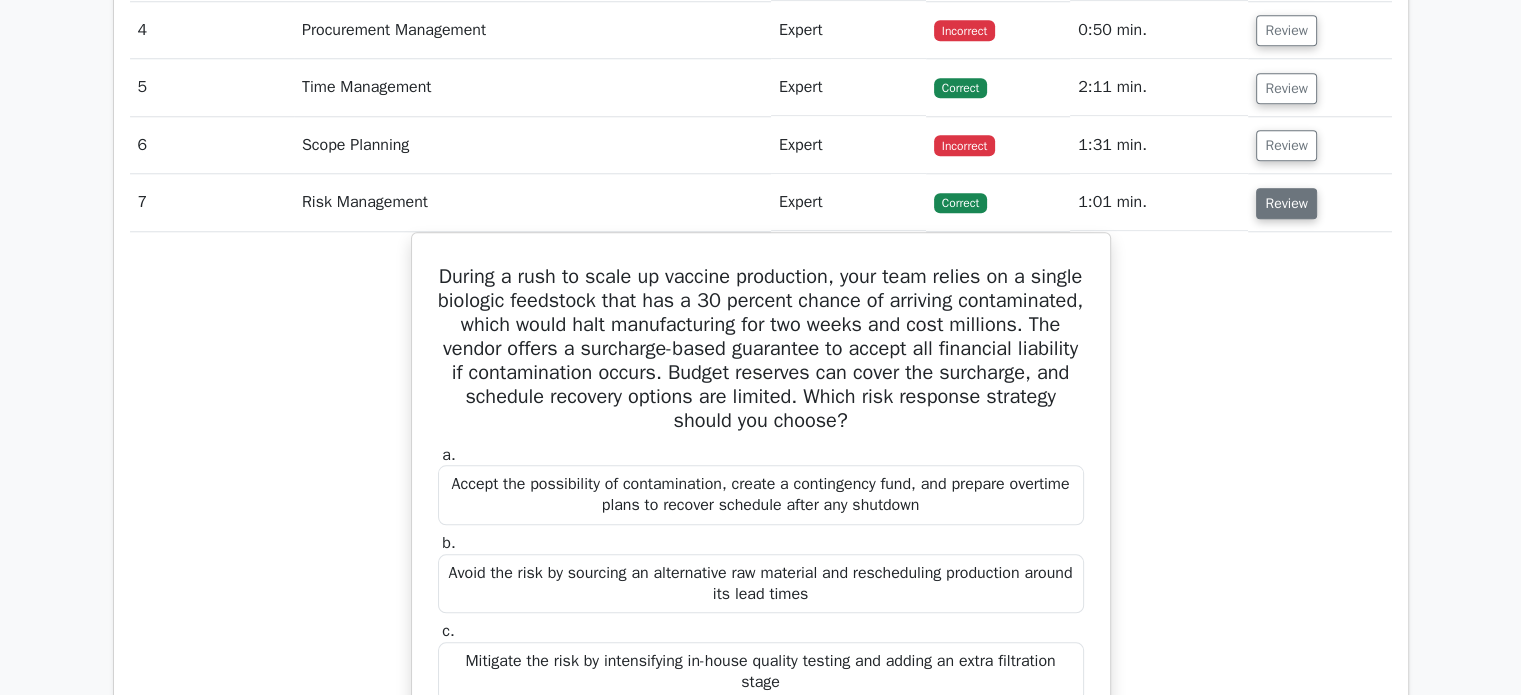 click on "Review" at bounding box center [1286, 203] 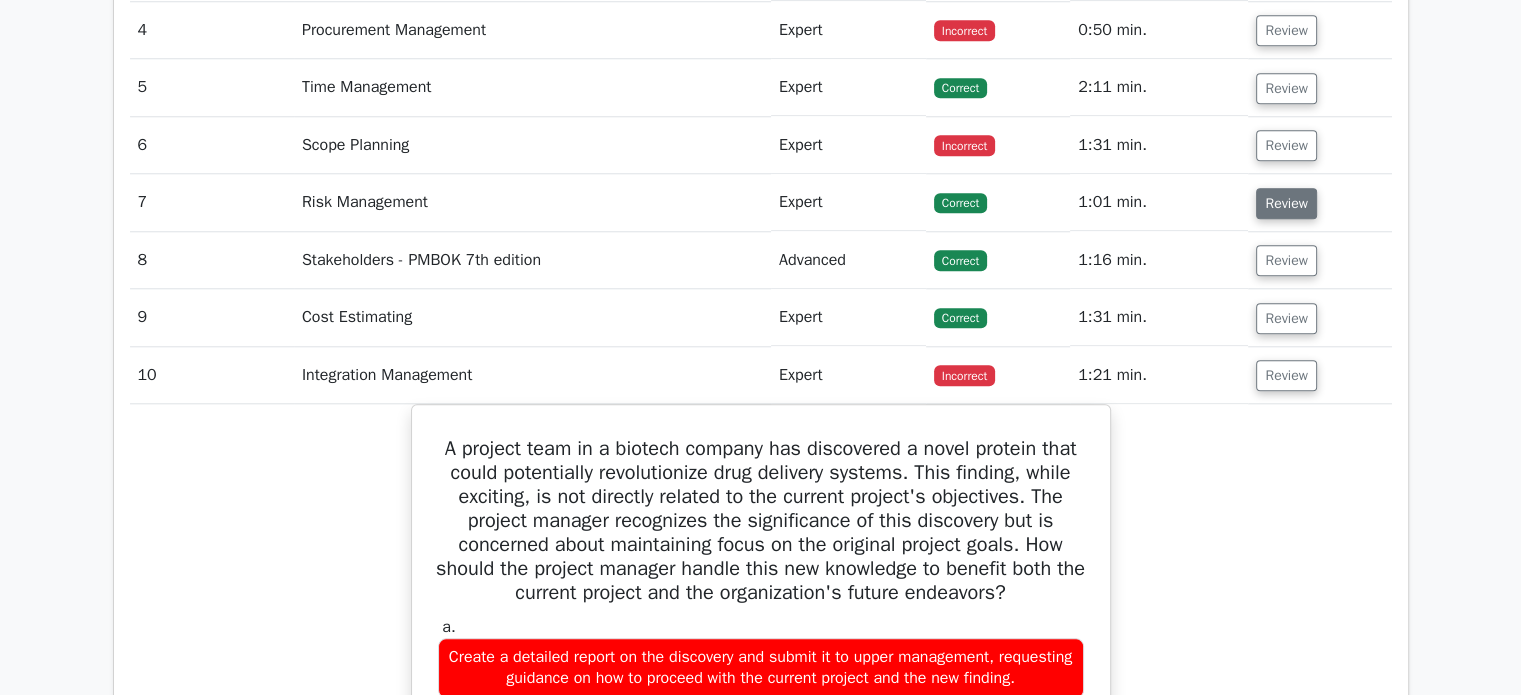 click on "Review" at bounding box center (1286, 203) 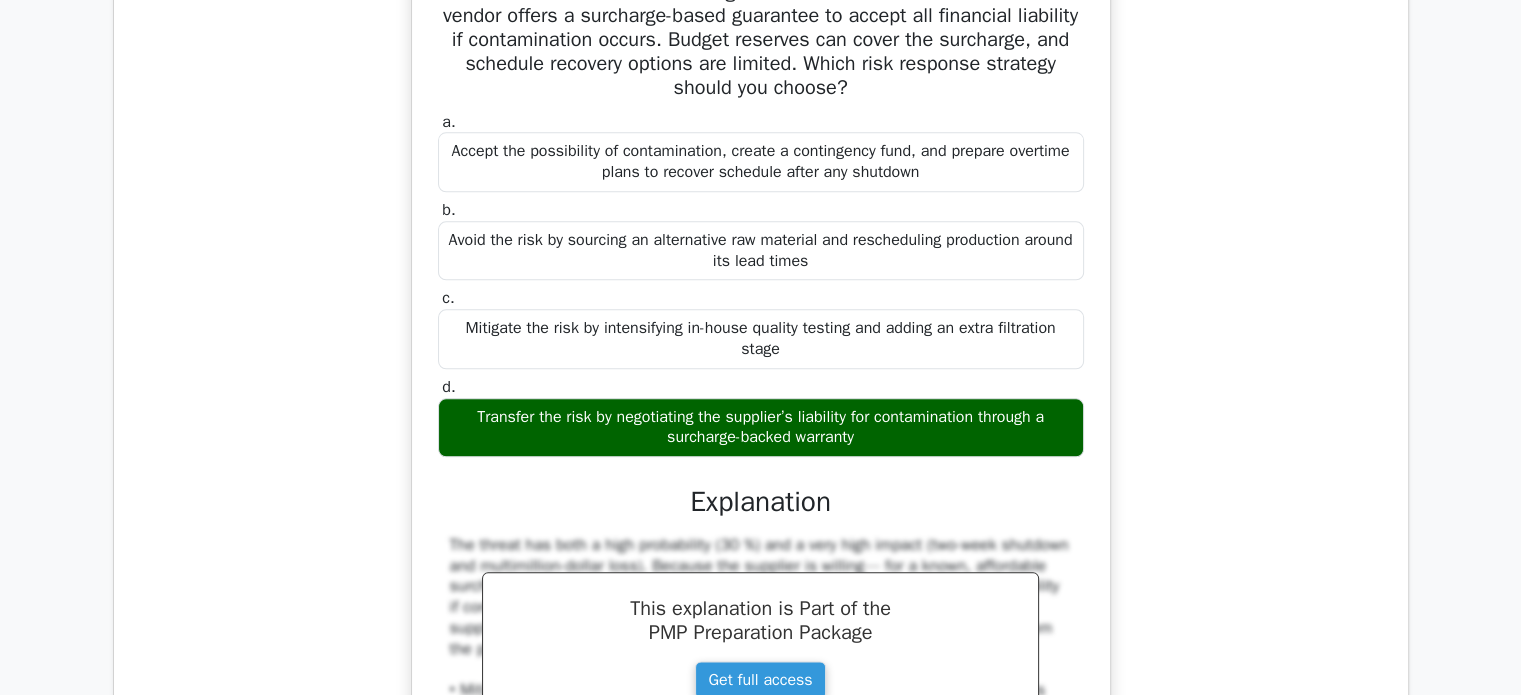 scroll, scrollTop: 1933, scrollLeft: 0, axis: vertical 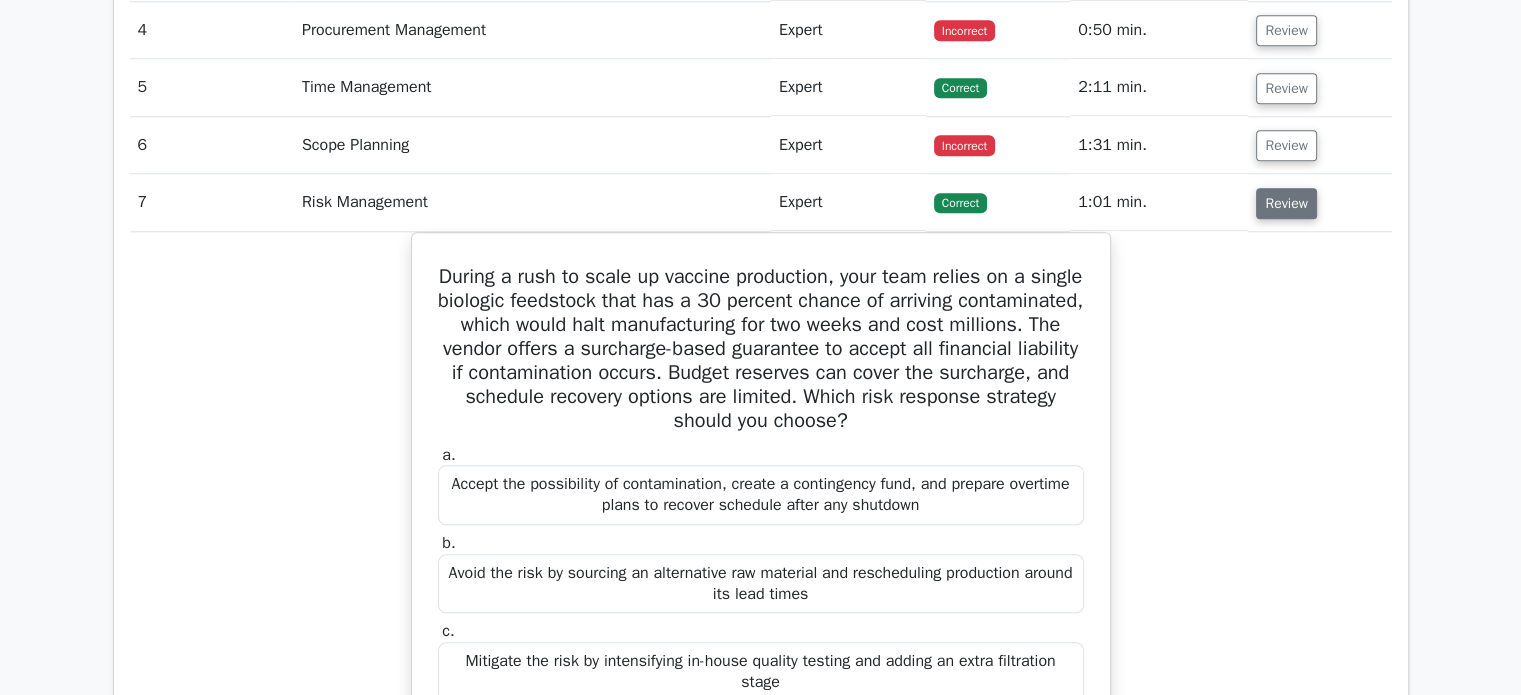 click on "Review" at bounding box center (1286, 203) 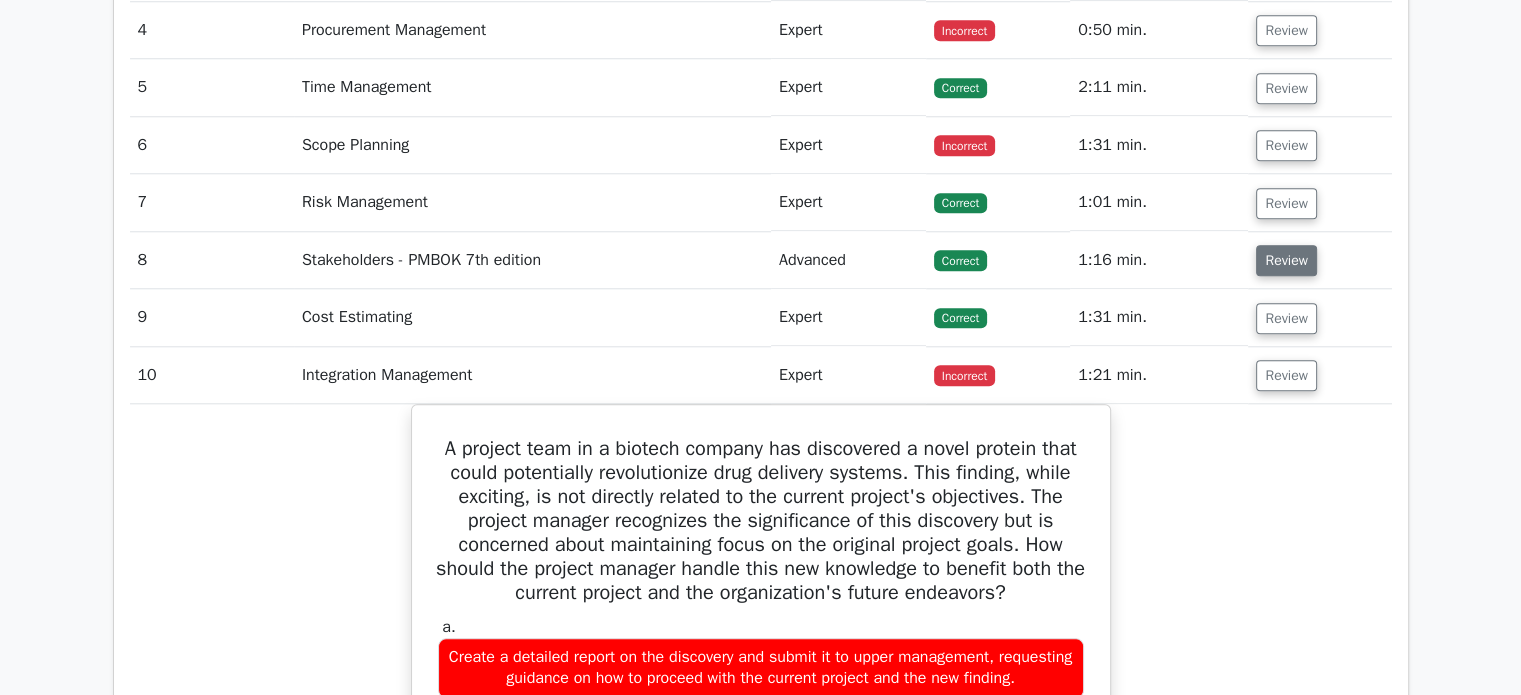click on "Review" at bounding box center [1286, 260] 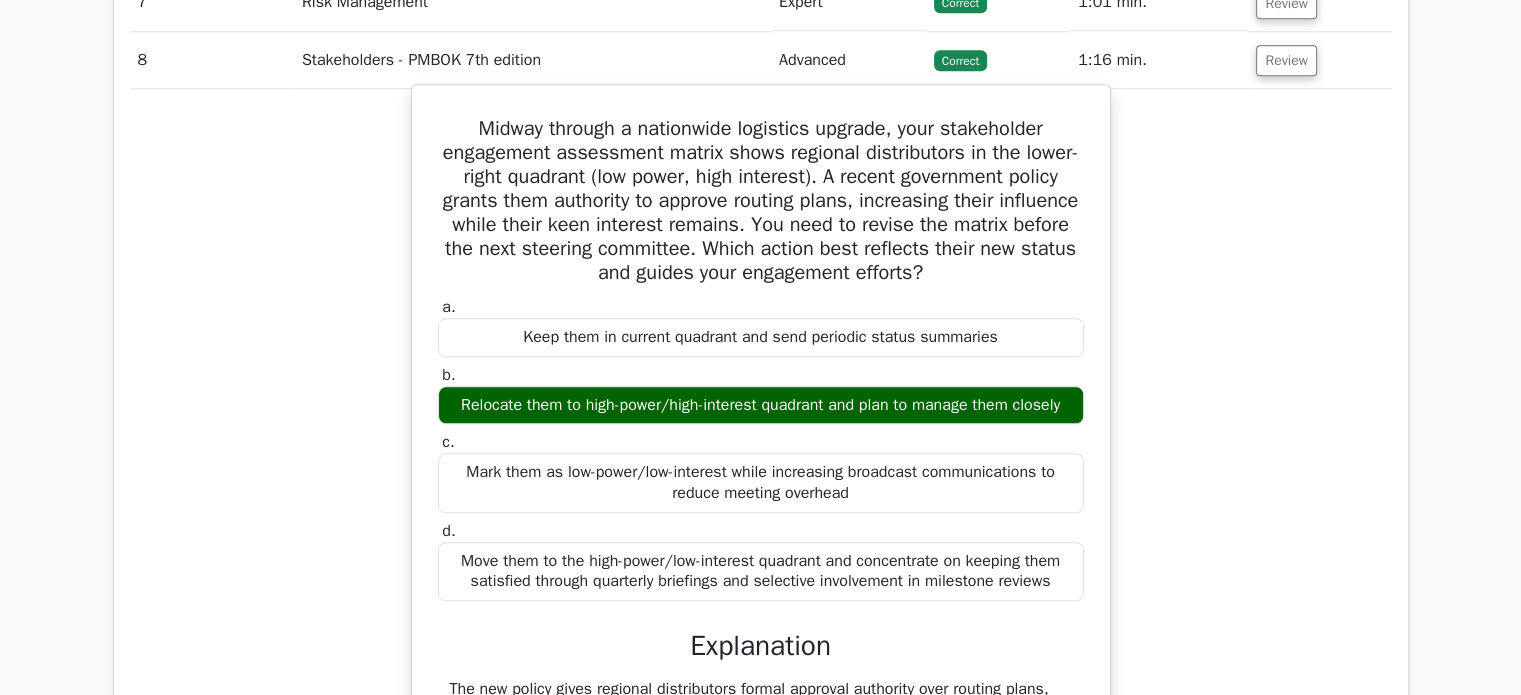 scroll, scrollTop: 1933, scrollLeft: 0, axis: vertical 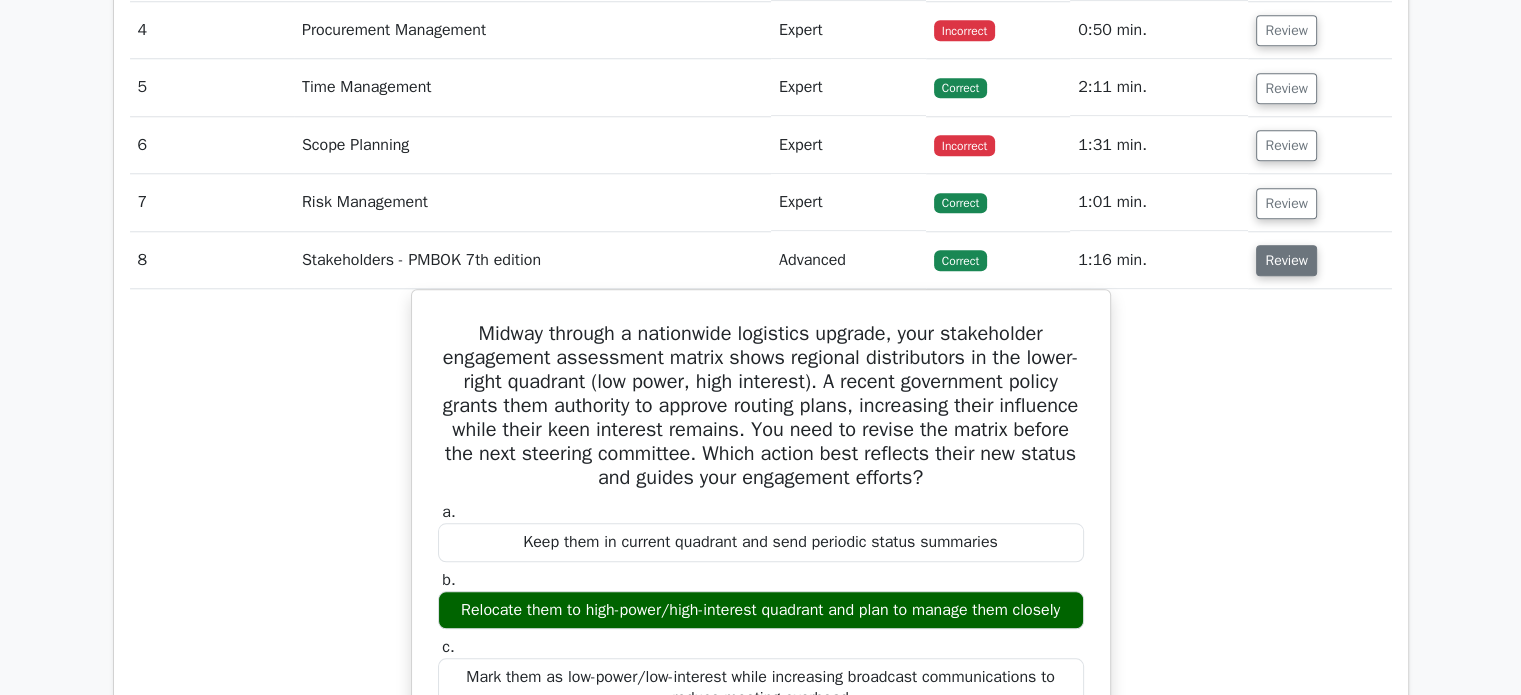 click on "Review" at bounding box center [1286, 260] 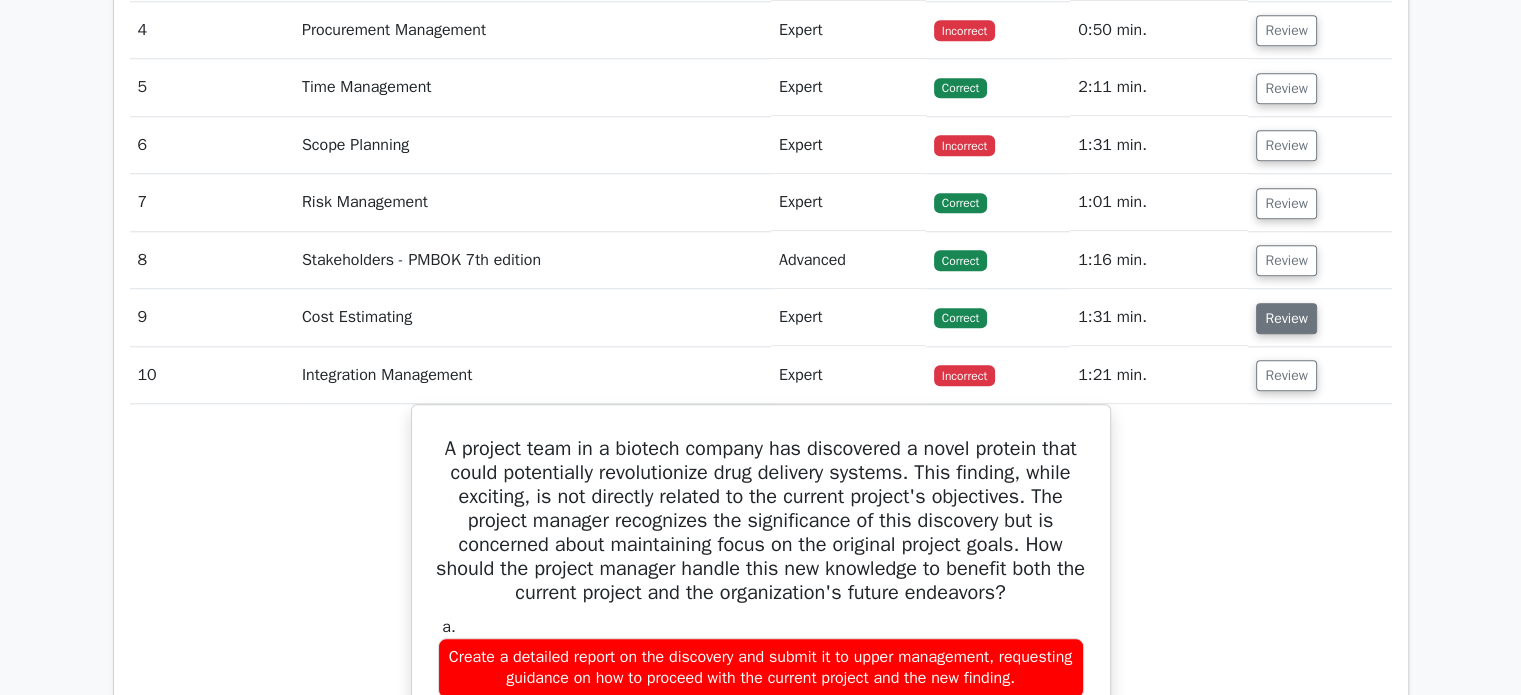 click on "Review" at bounding box center [1286, 318] 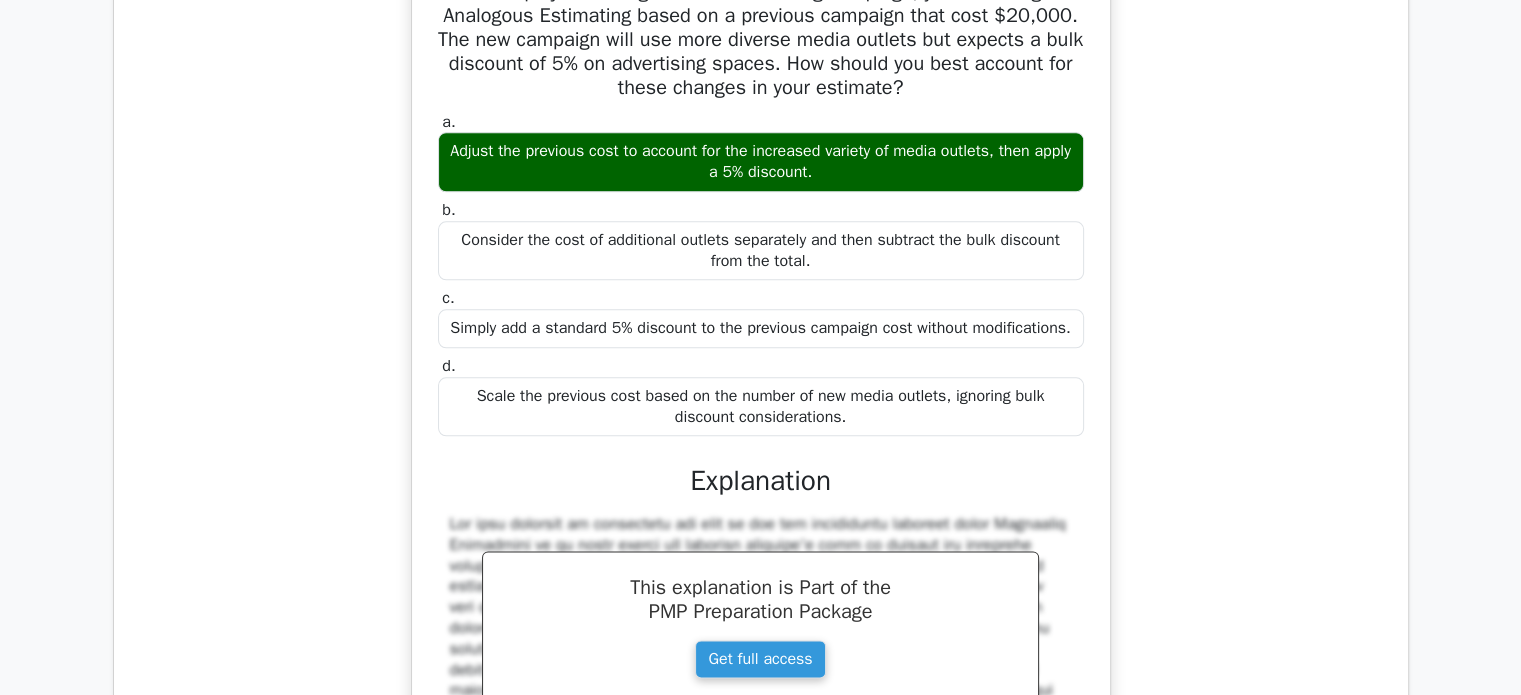 scroll, scrollTop: 2133, scrollLeft: 0, axis: vertical 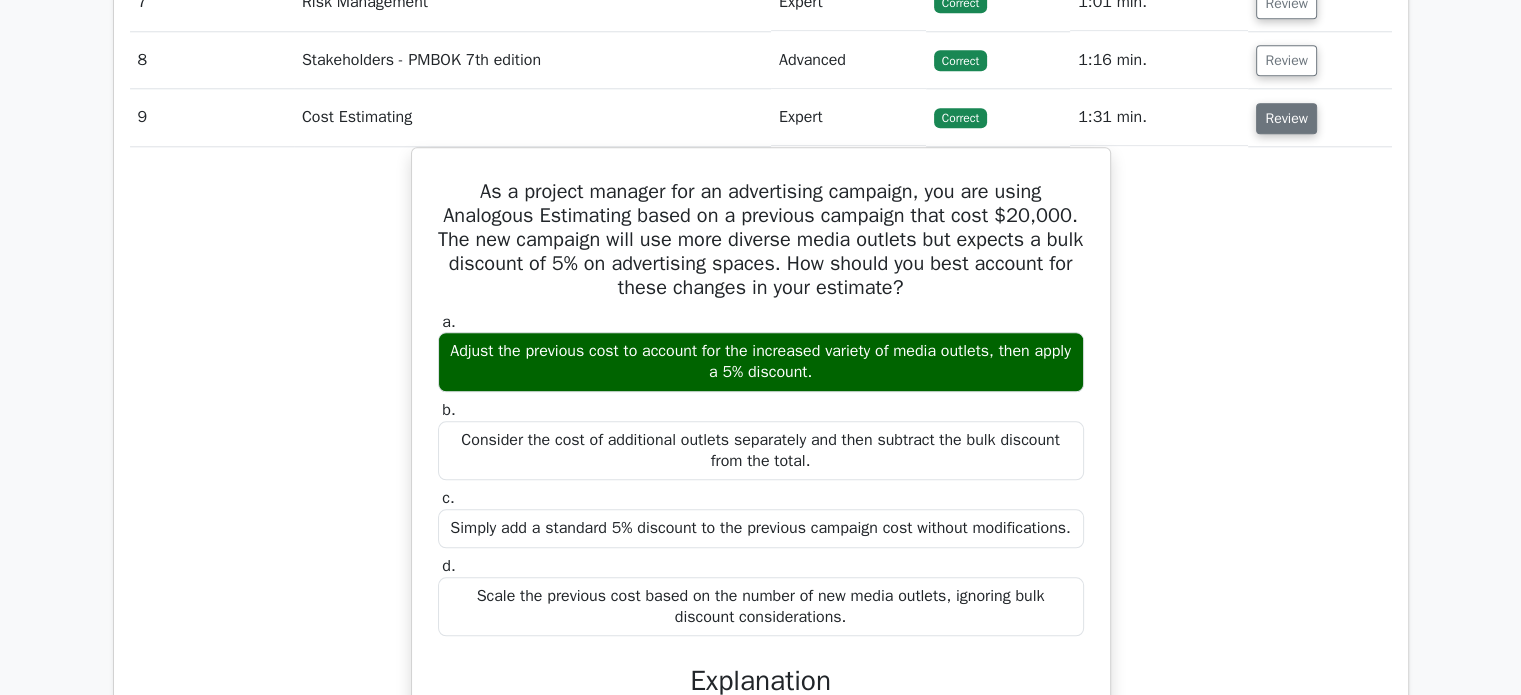 click on "Review" at bounding box center [1286, 118] 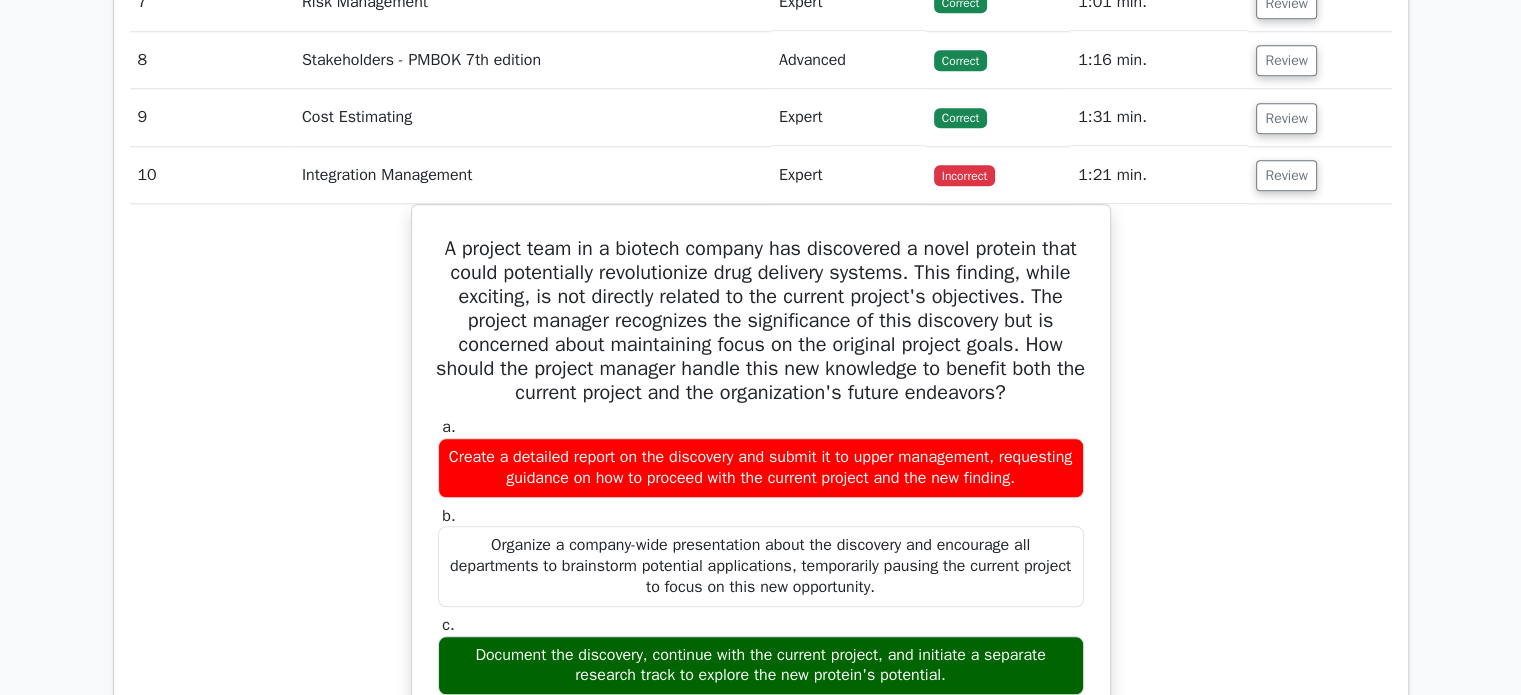 scroll, scrollTop: 1933, scrollLeft: 0, axis: vertical 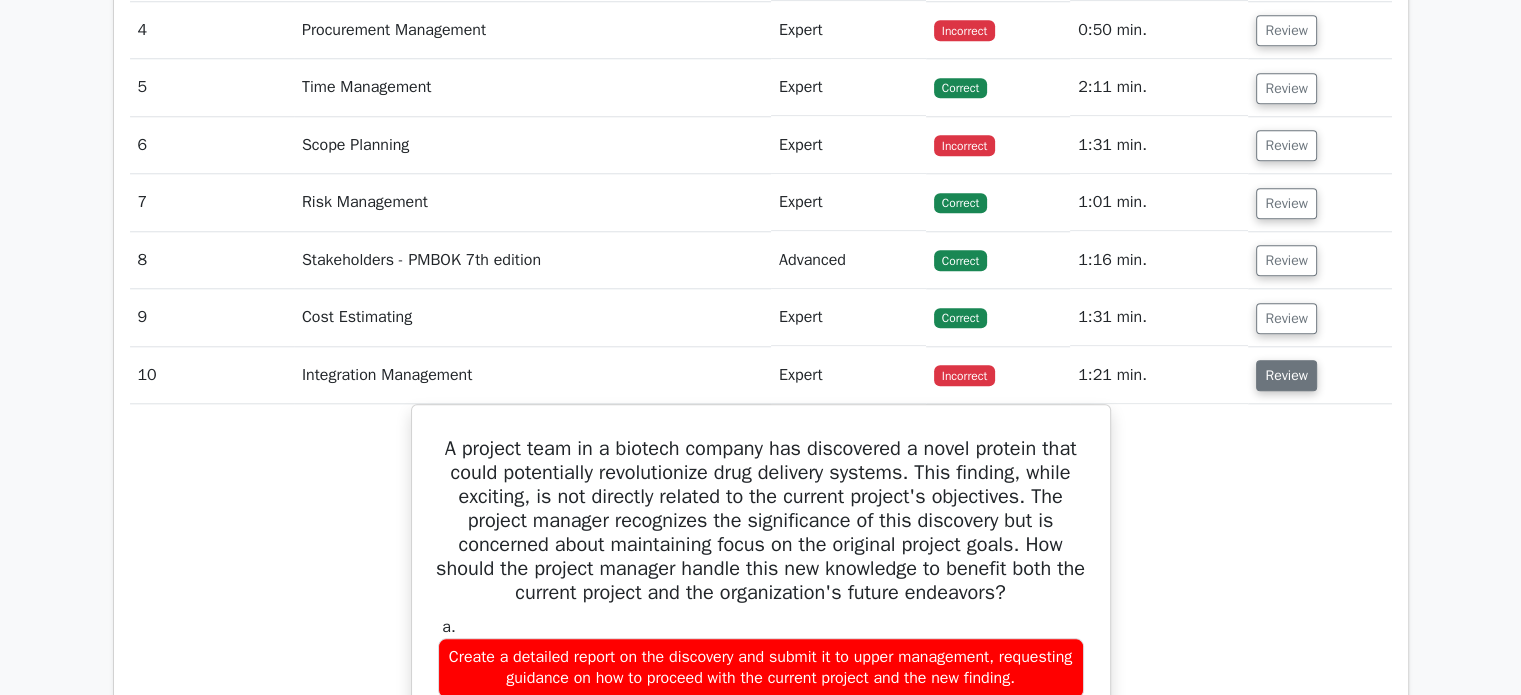 click on "Review" at bounding box center [1286, 375] 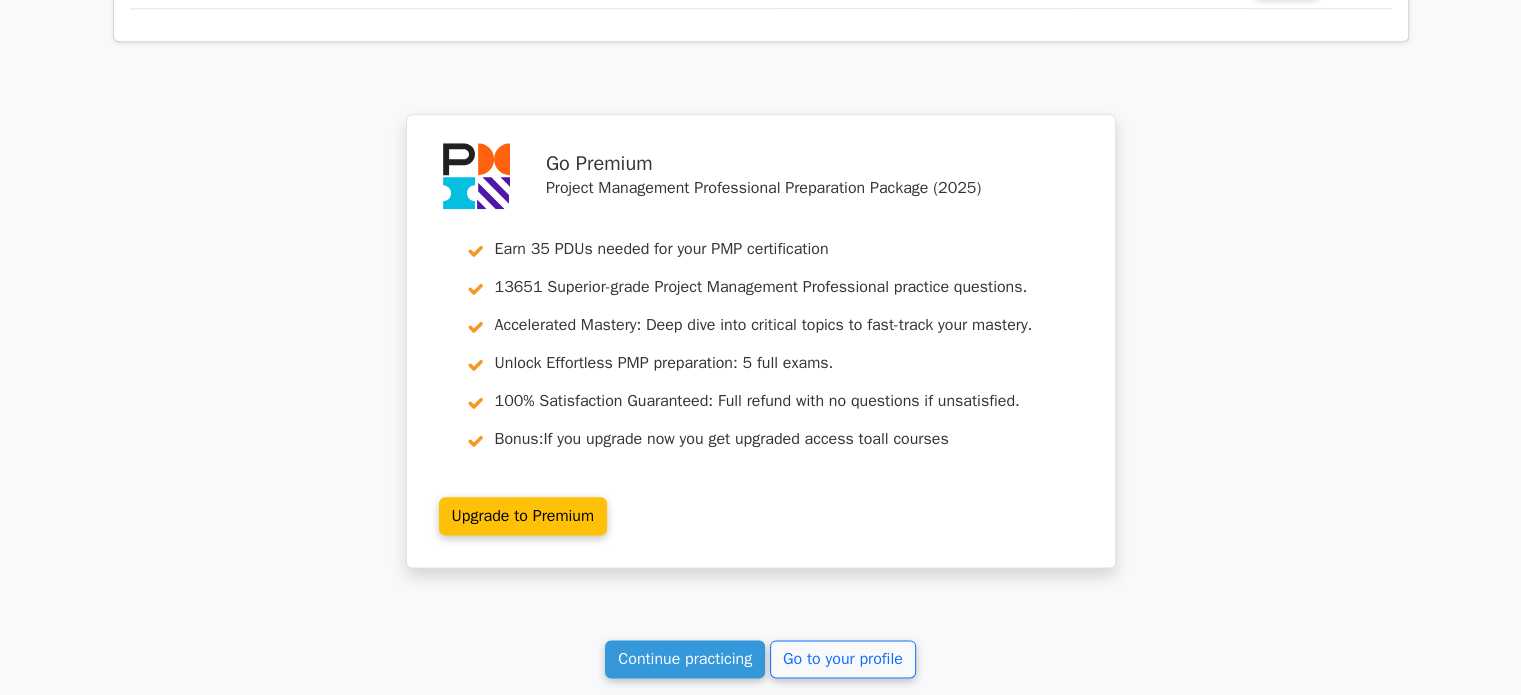 scroll, scrollTop: 2466, scrollLeft: 0, axis: vertical 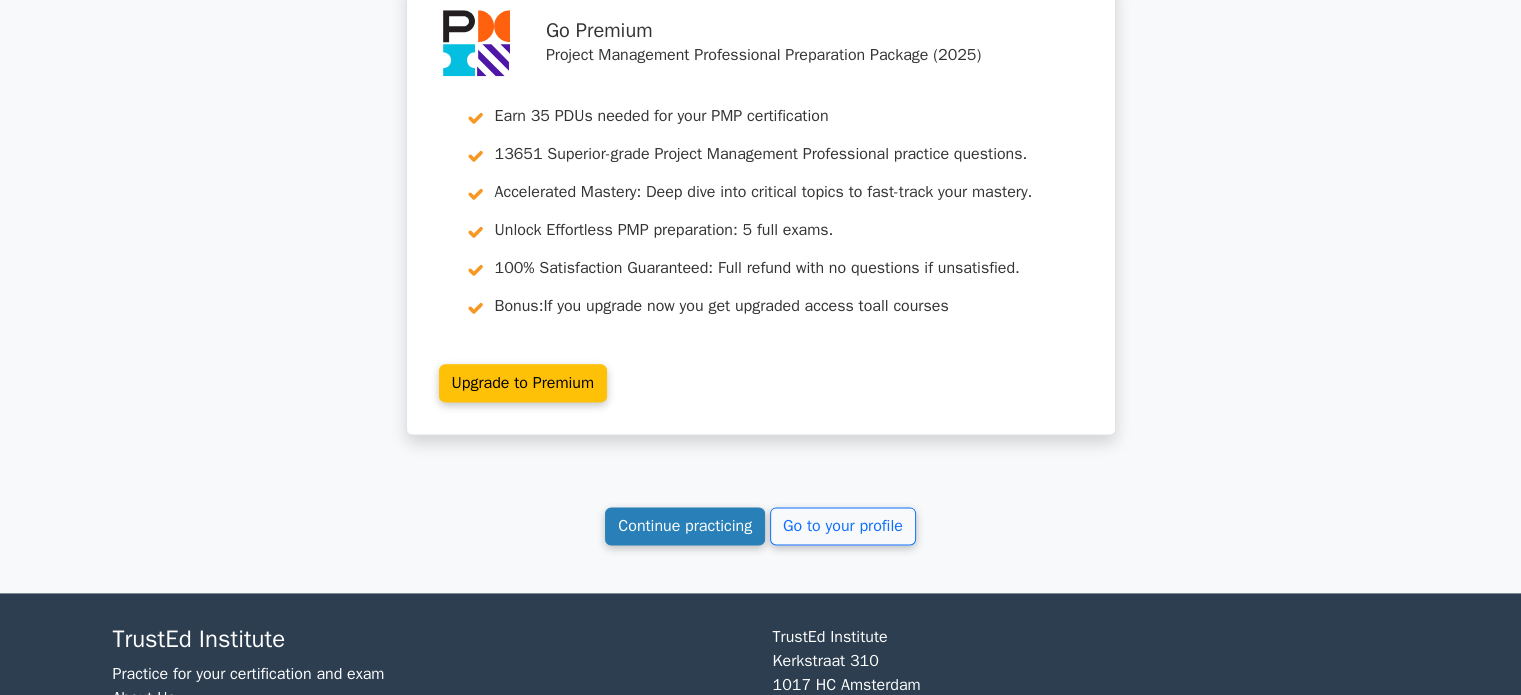 click on "Continue practicing" at bounding box center (685, 526) 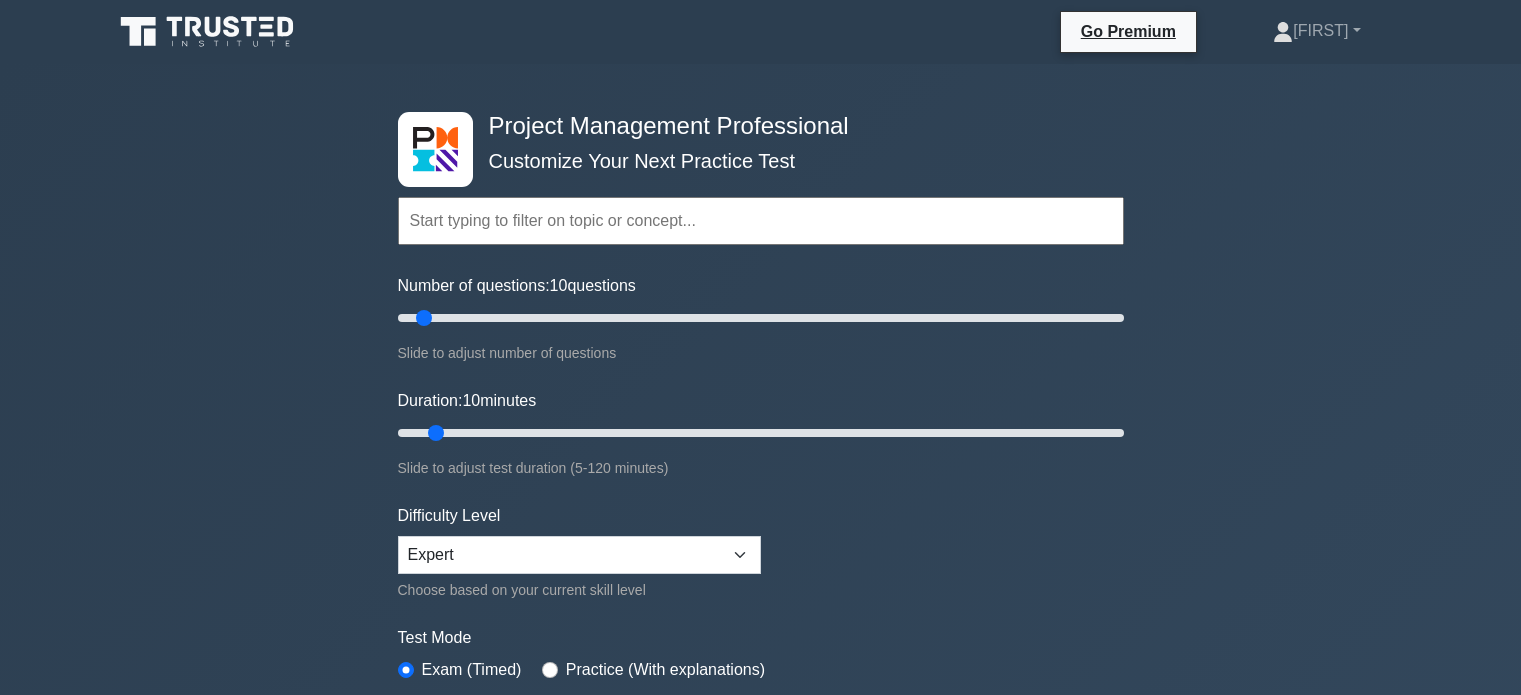 scroll, scrollTop: 0, scrollLeft: 0, axis: both 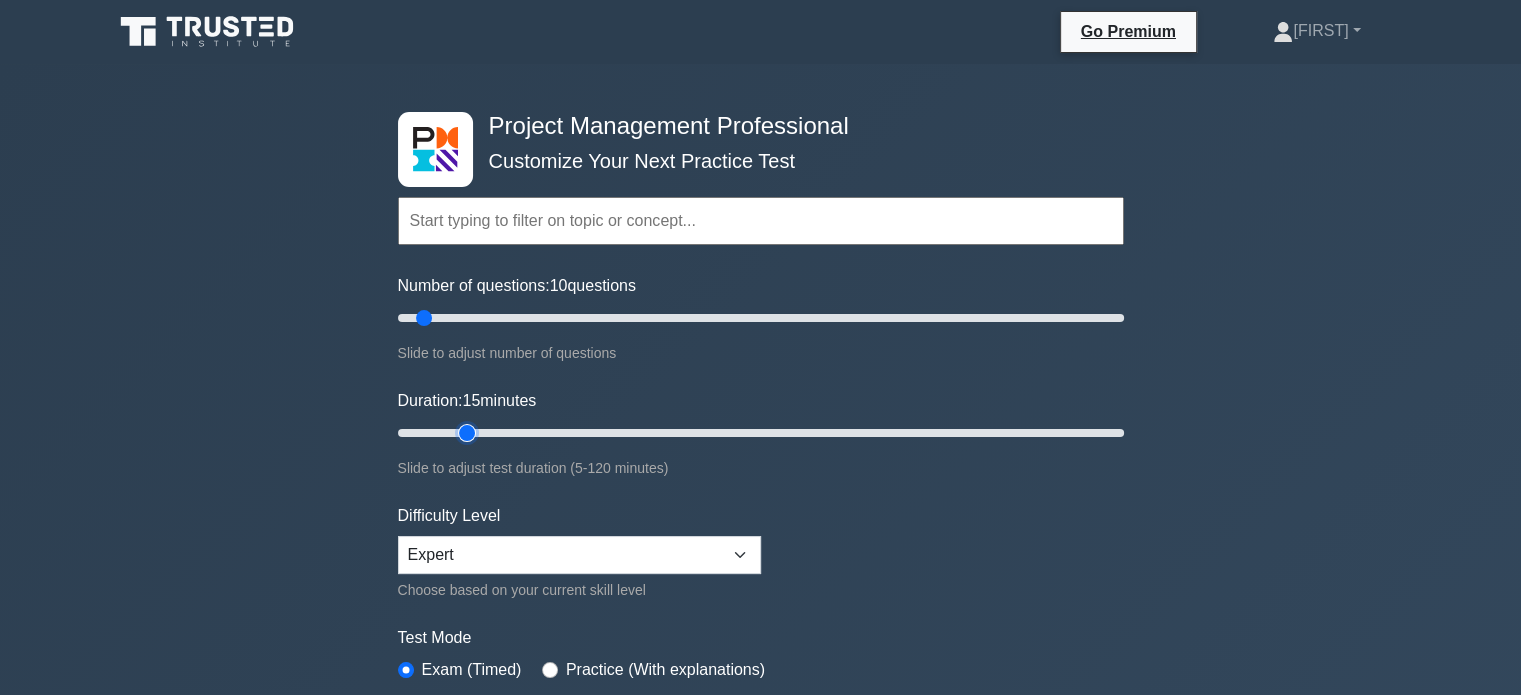 drag, startPoint x: 440, startPoint y: 428, endPoint x: 452, endPoint y: 427, distance: 12.0415945 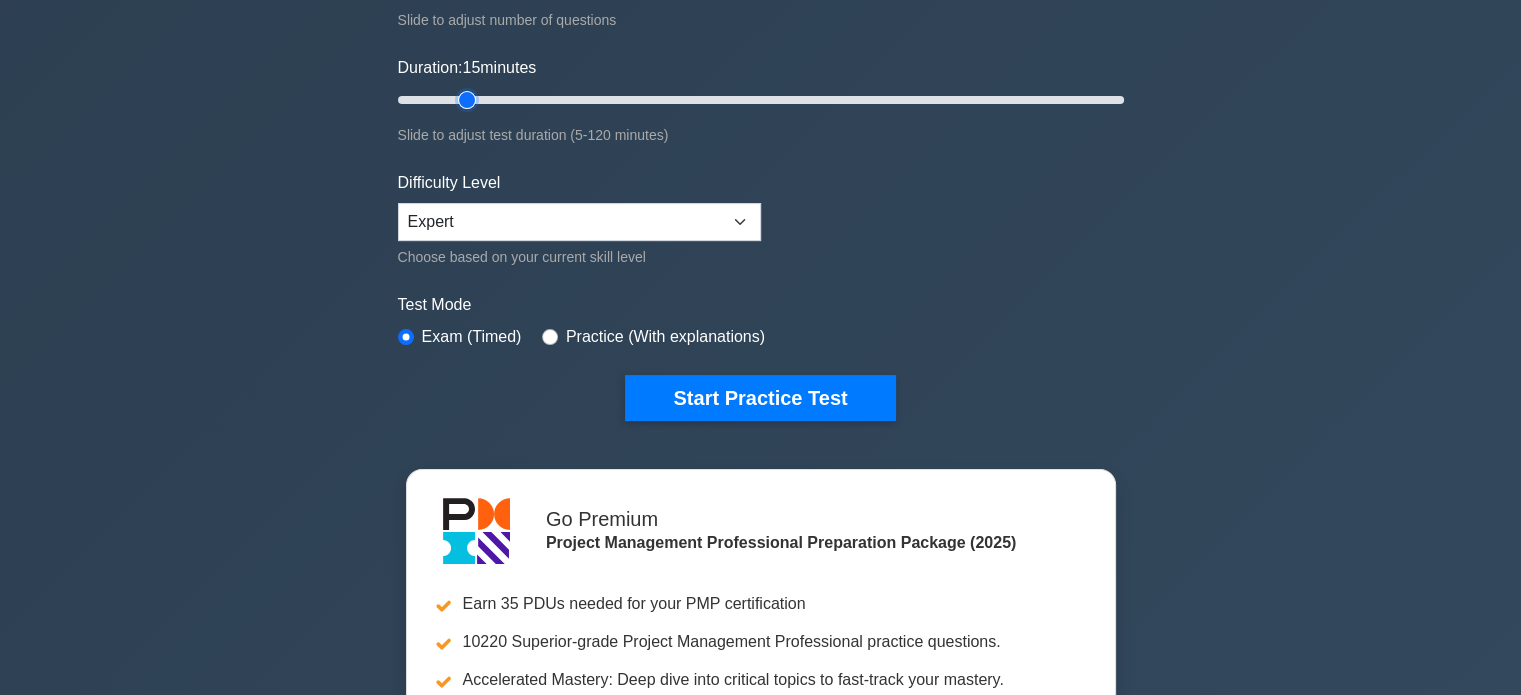 scroll, scrollTop: 400, scrollLeft: 0, axis: vertical 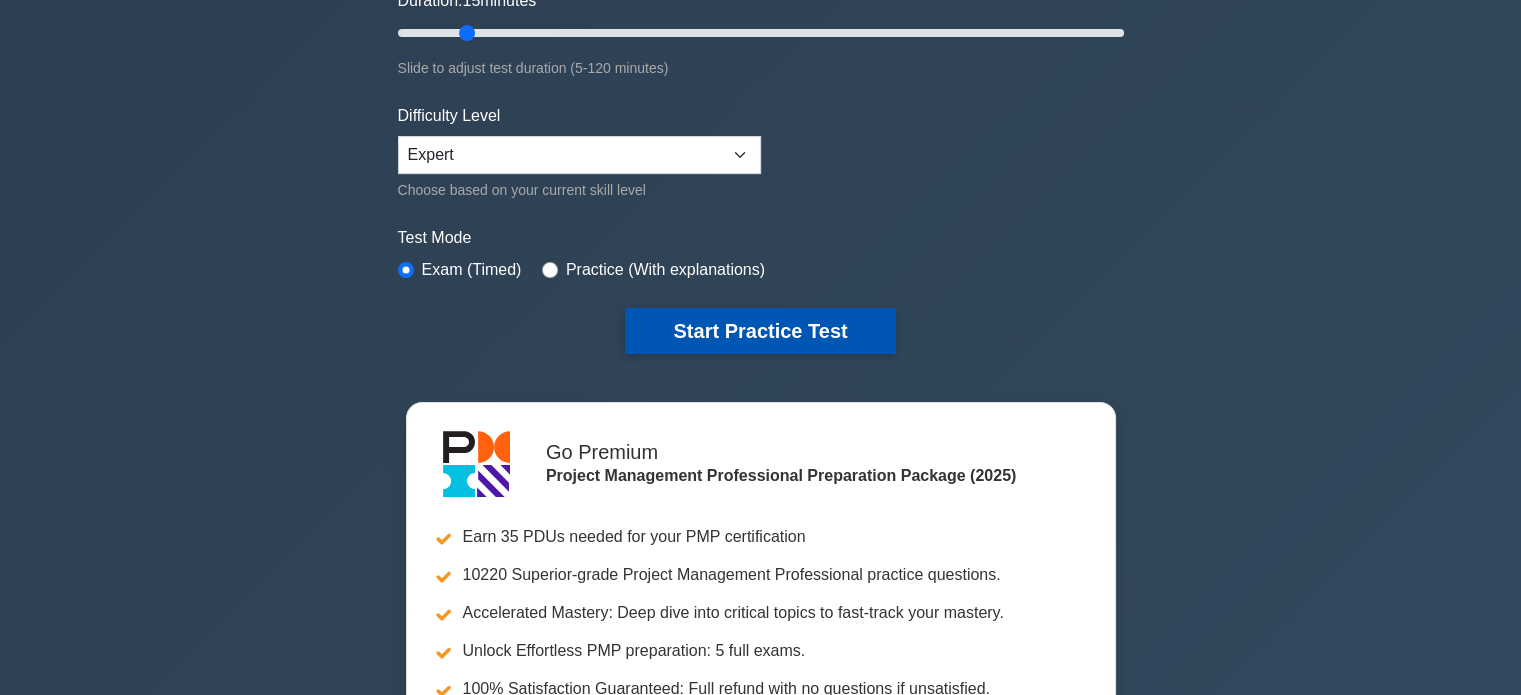 click on "Start Practice Test" at bounding box center (760, 331) 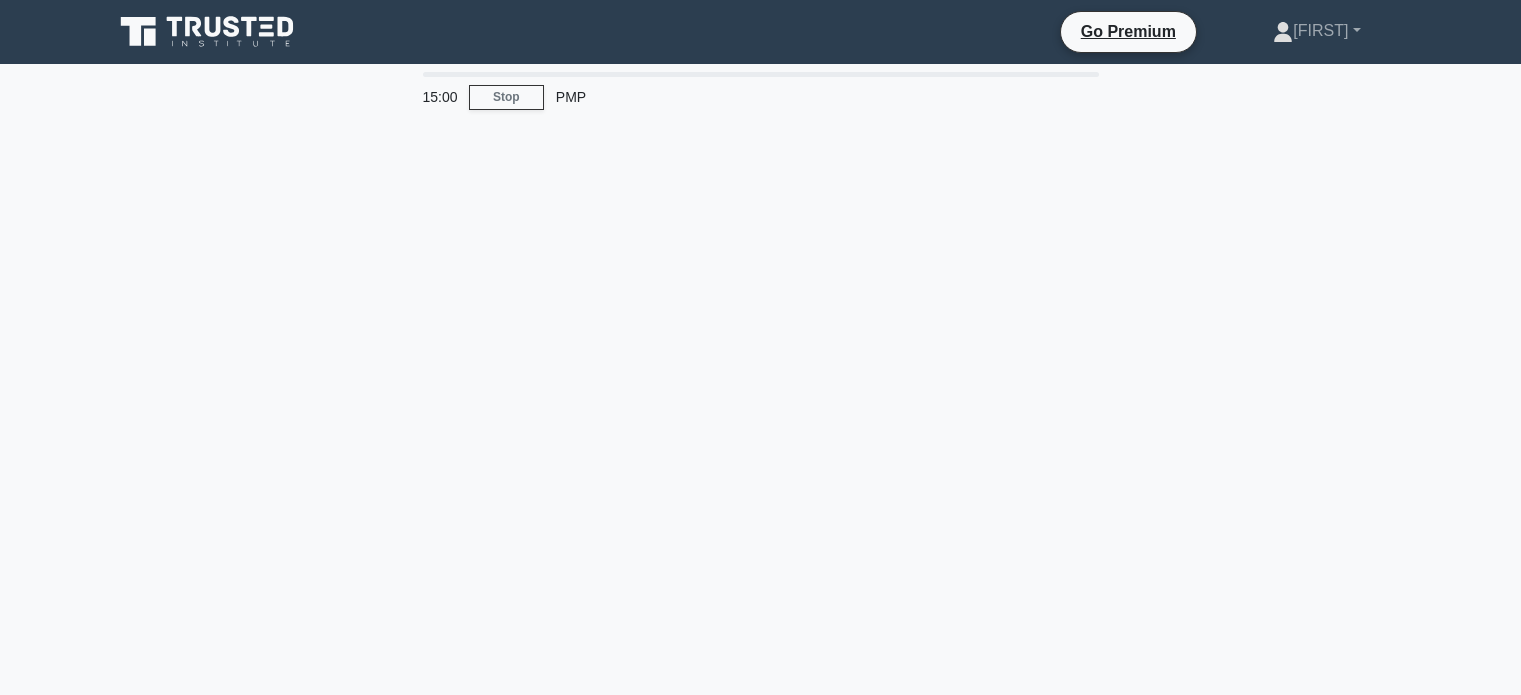 scroll, scrollTop: 0, scrollLeft: 0, axis: both 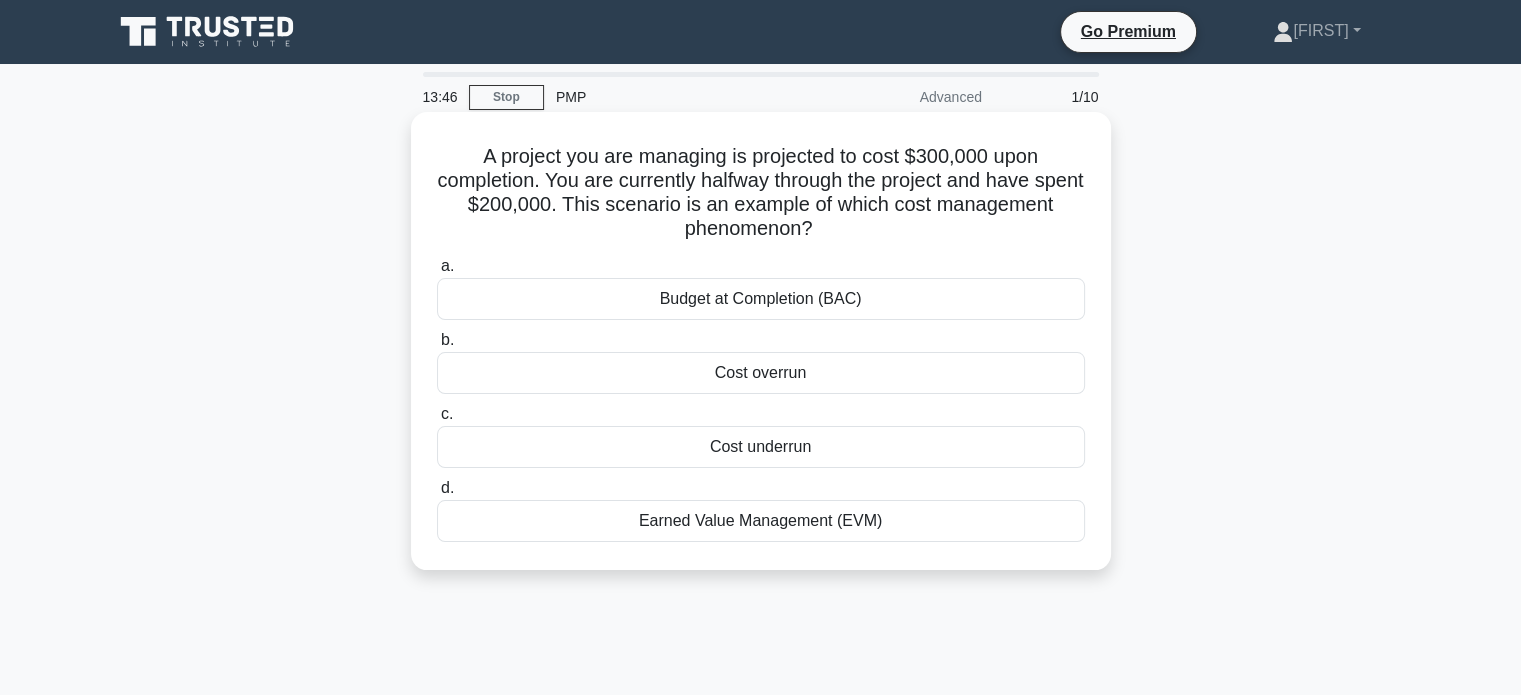click on "Cost overrun" at bounding box center [761, 373] 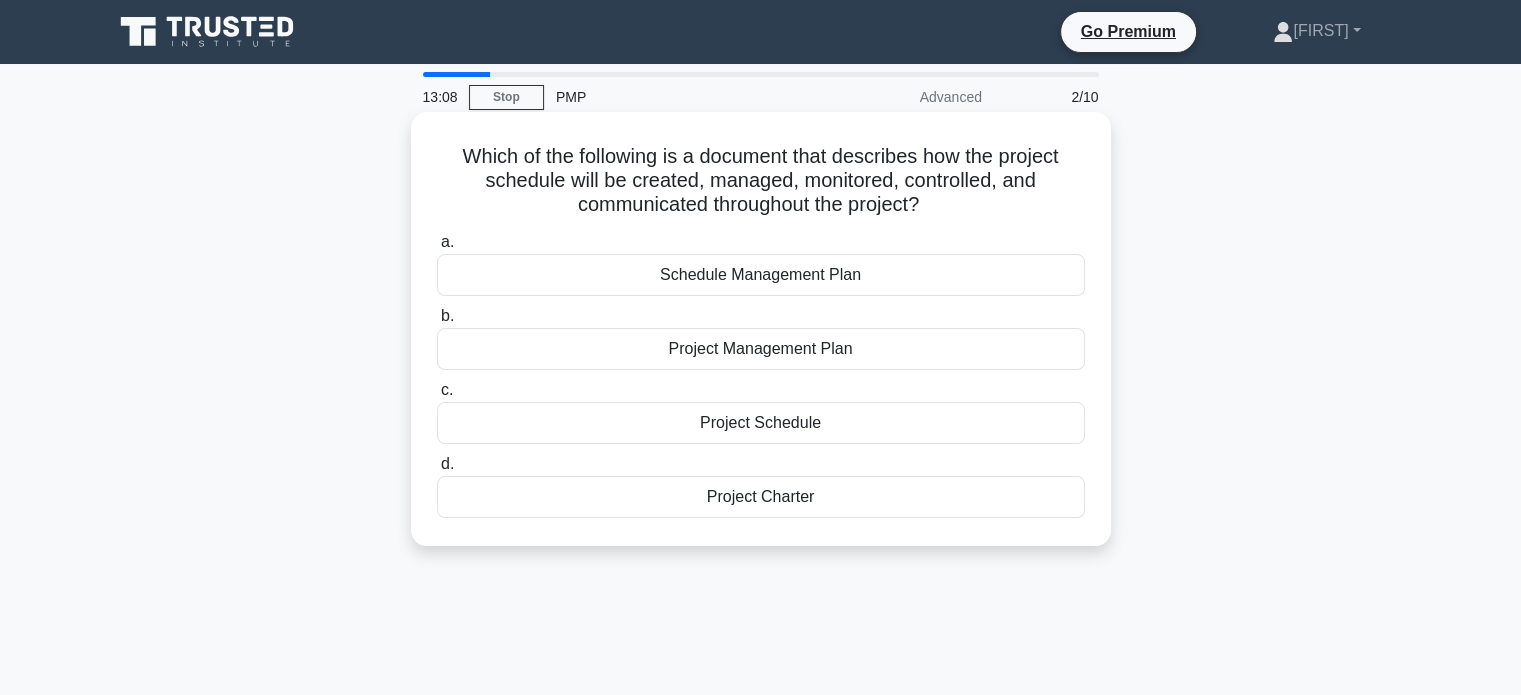 click on "Project Management Plan" at bounding box center [761, 349] 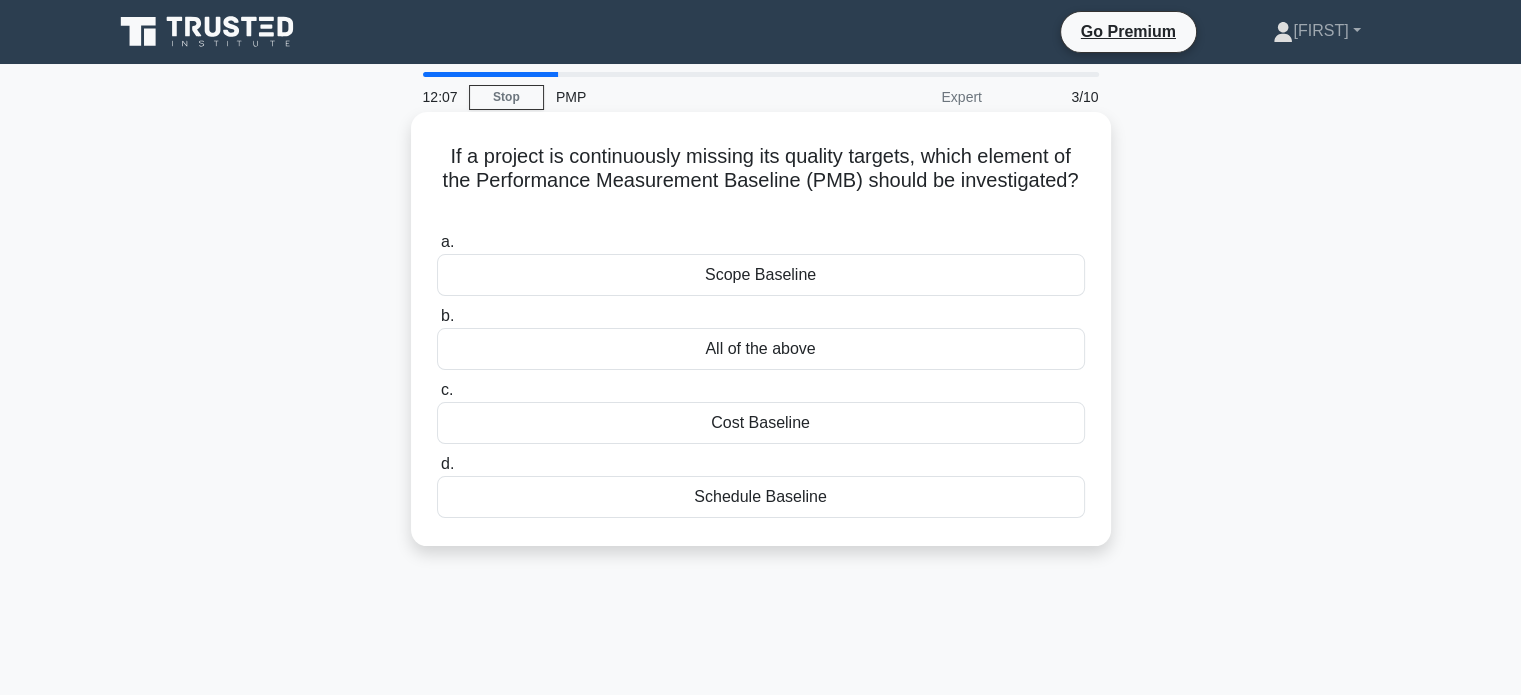 click on "Scope Baseline" at bounding box center [761, 275] 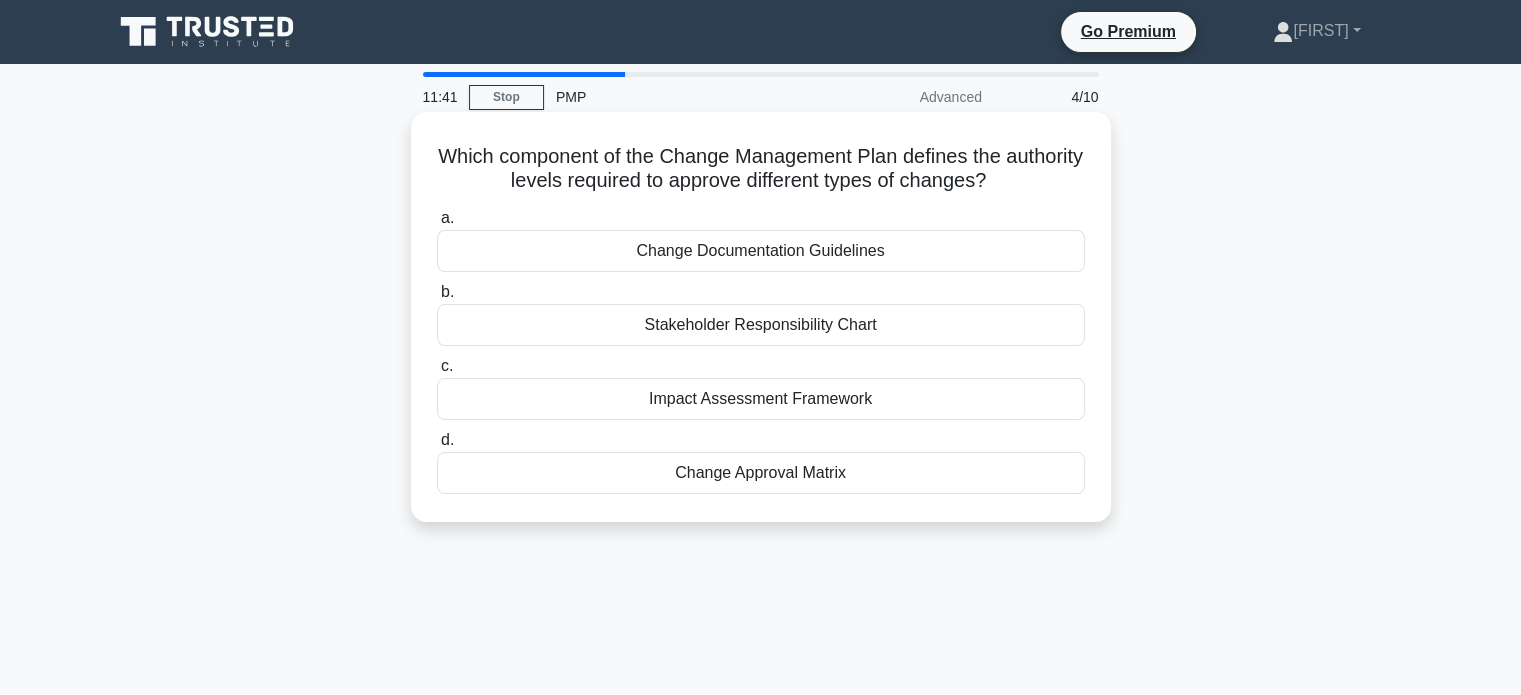 click on "Change Approval Matrix" at bounding box center [761, 473] 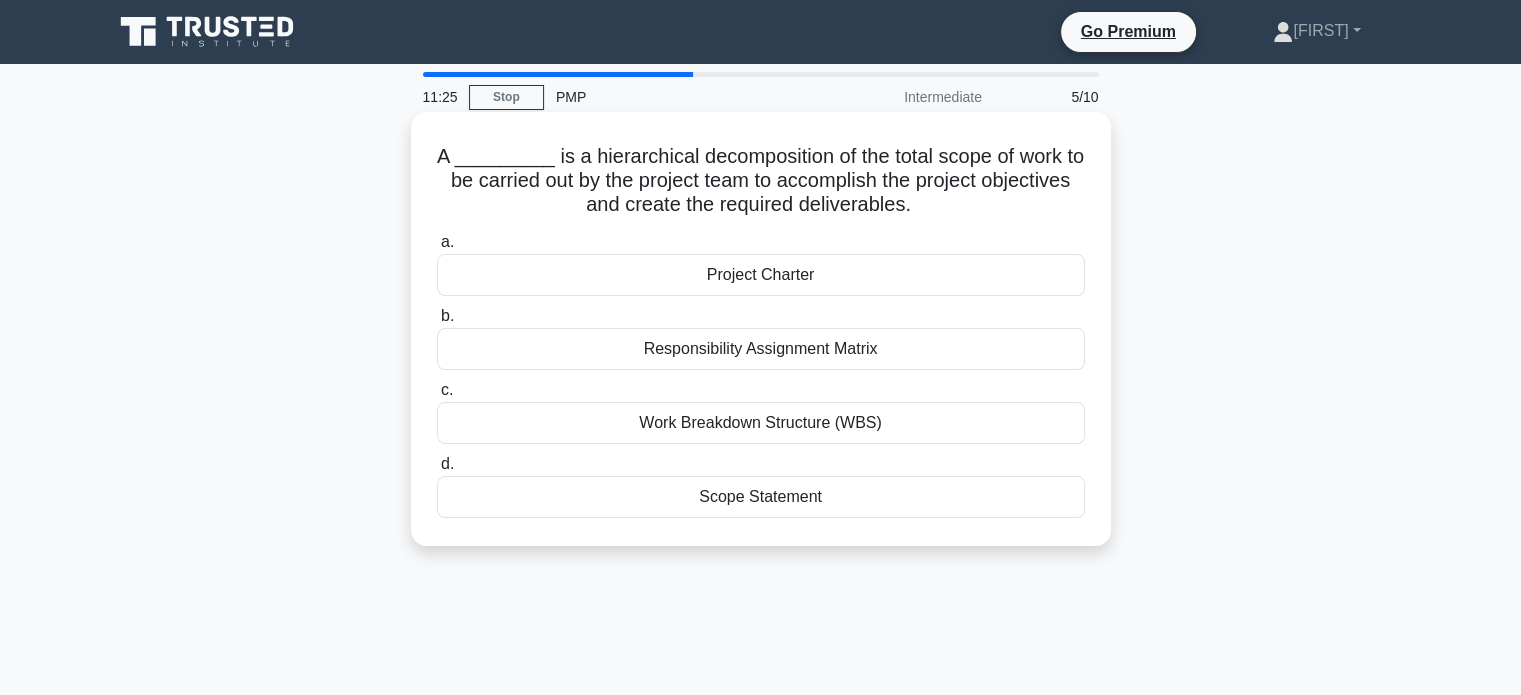 click on "Work Breakdown Structure (WBS)" at bounding box center [761, 423] 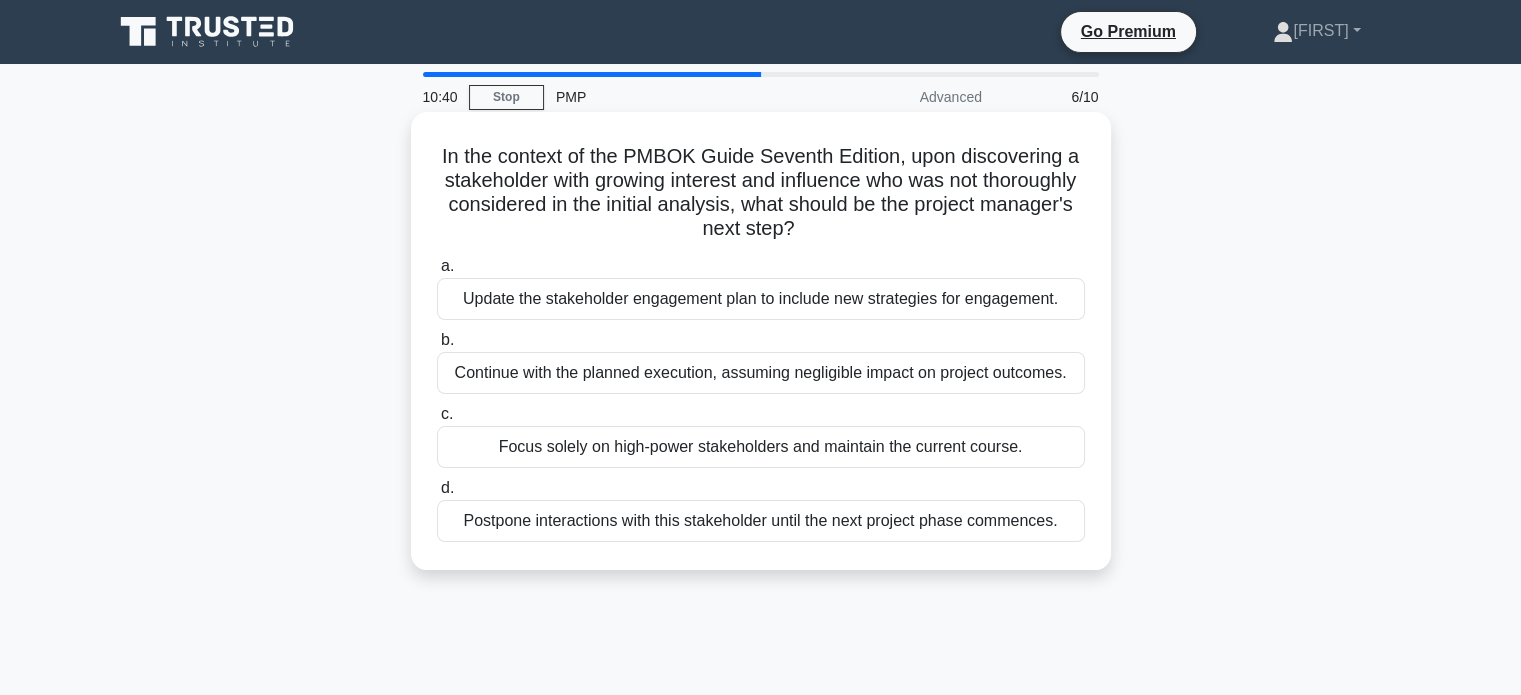 click on "Update the stakeholder engagement plan to include new strategies for engagement." at bounding box center (761, 299) 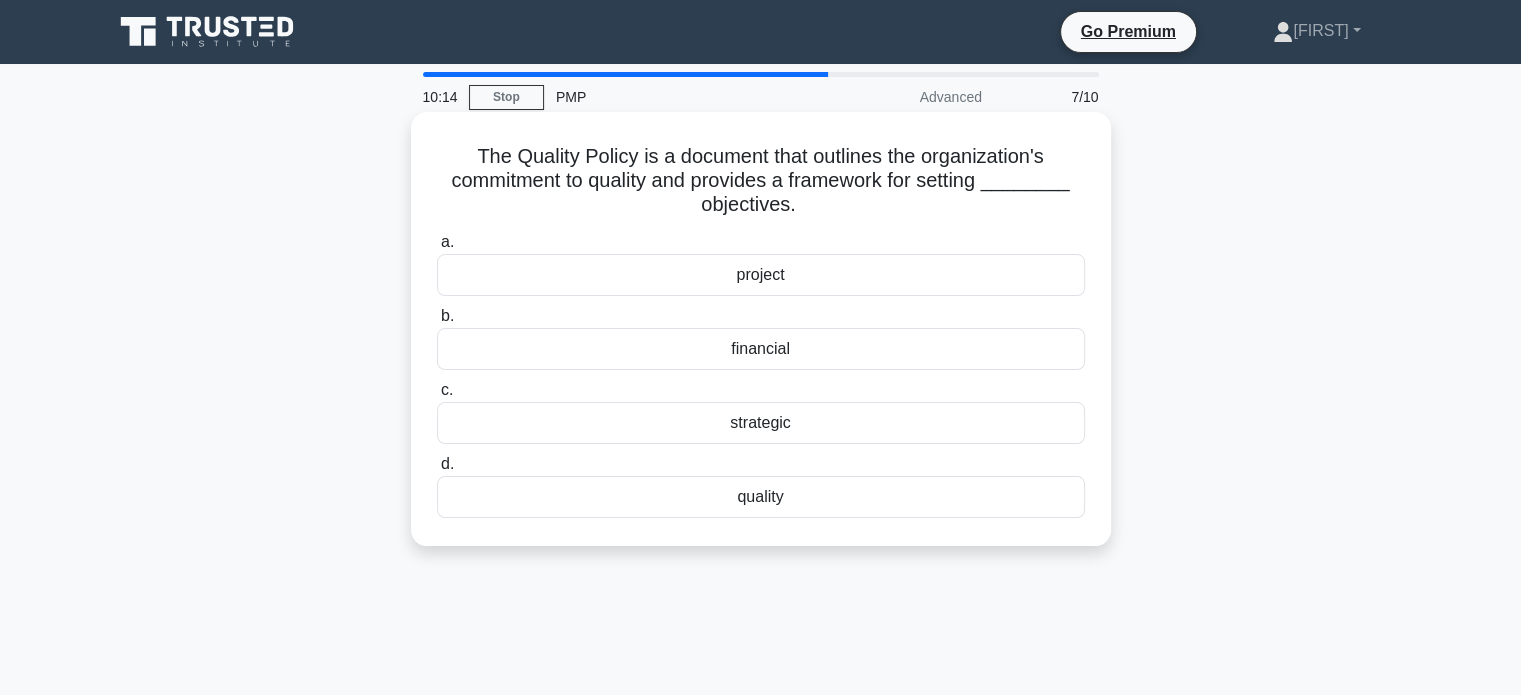 click on "quality" at bounding box center (761, 497) 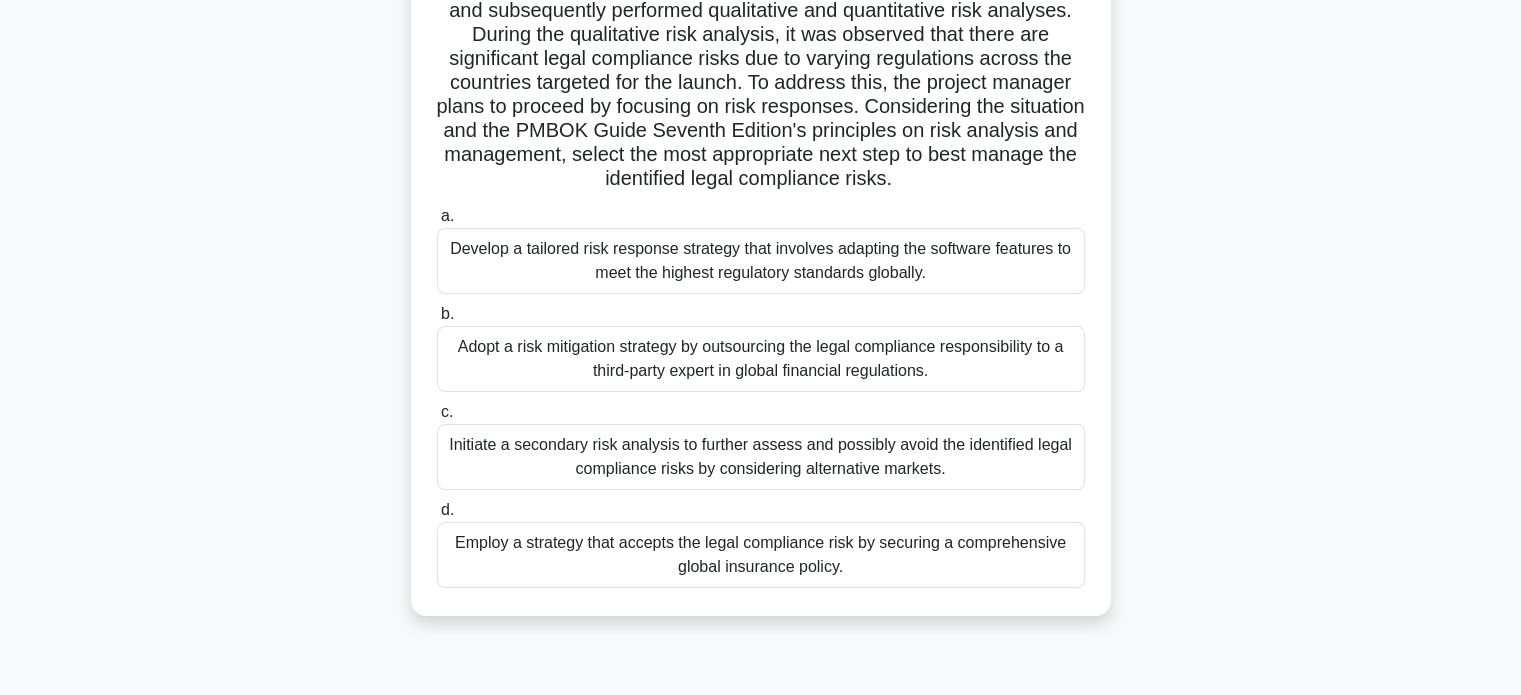 scroll, scrollTop: 200, scrollLeft: 0, axis: vertical 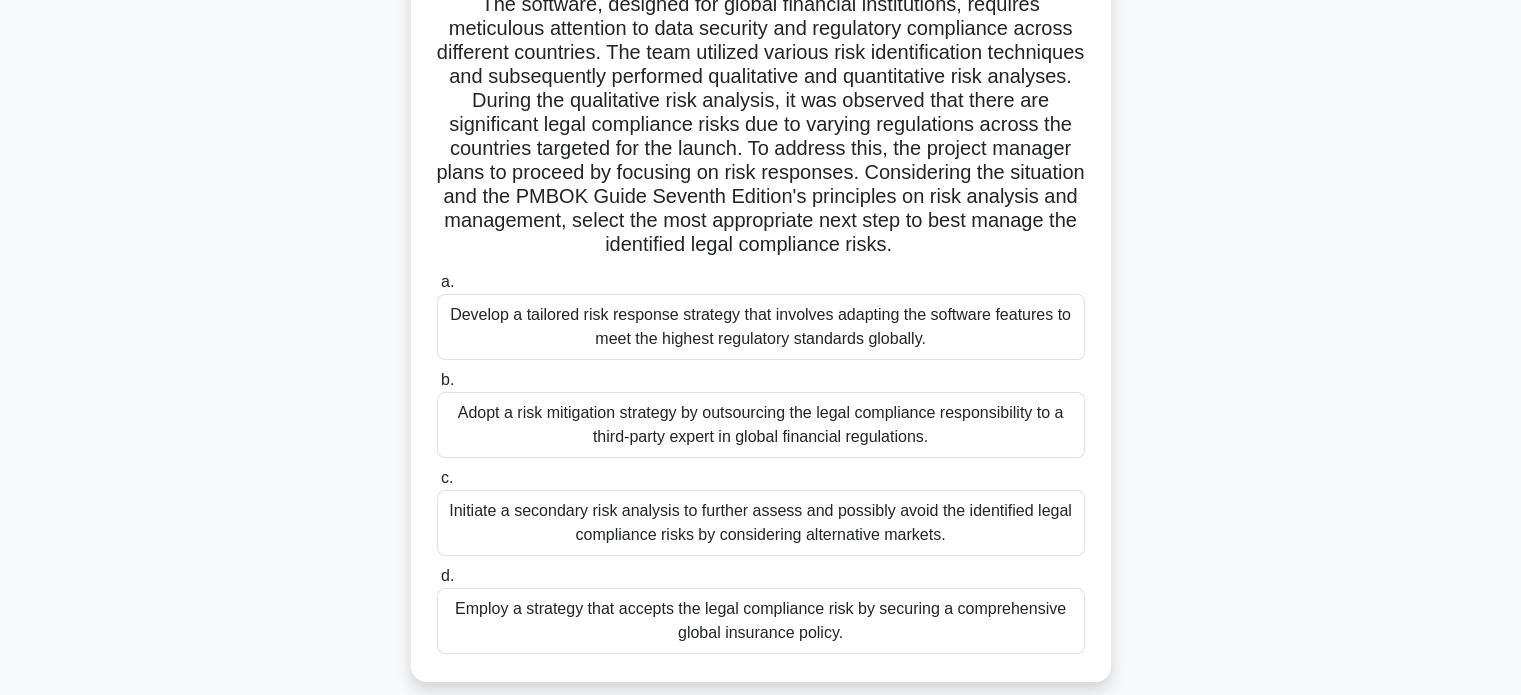 click on "Initiate a secondary risk analysis to further assess and possibly avoid the identified legal compliance risks by considering alternative markets." at bounding box center (761, 523) 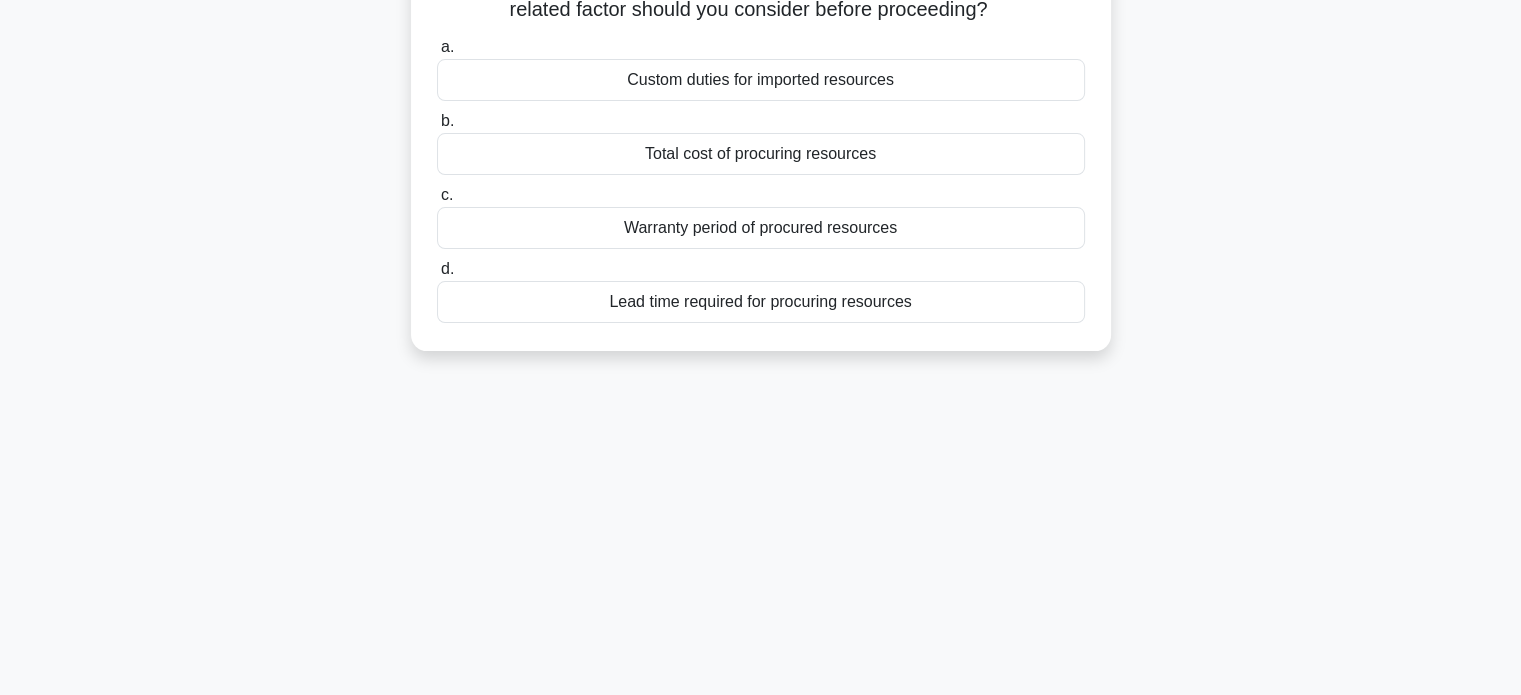 scroll, scrollTop: 0, scrollLeft: 0, axis: both 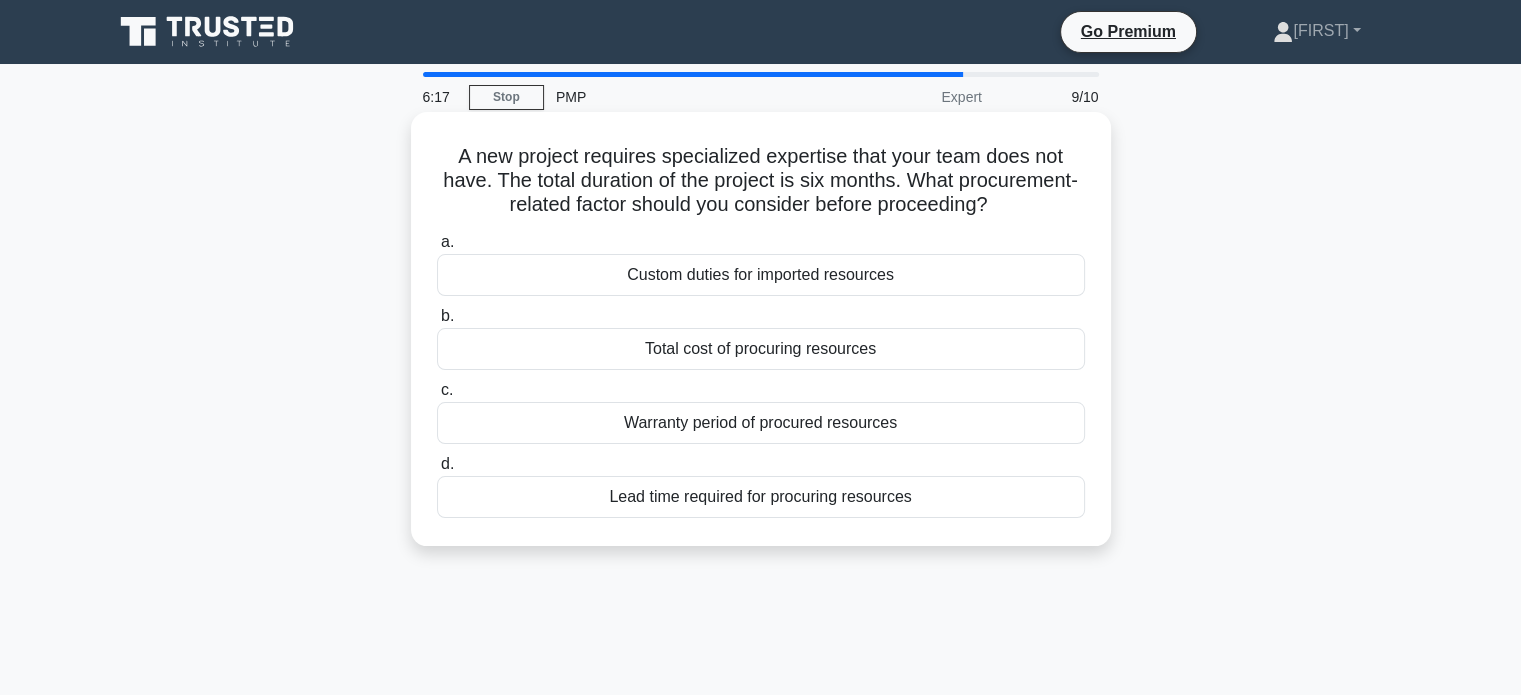 click on "Lead time required for procuring resources" at bounding box center (761, 497) 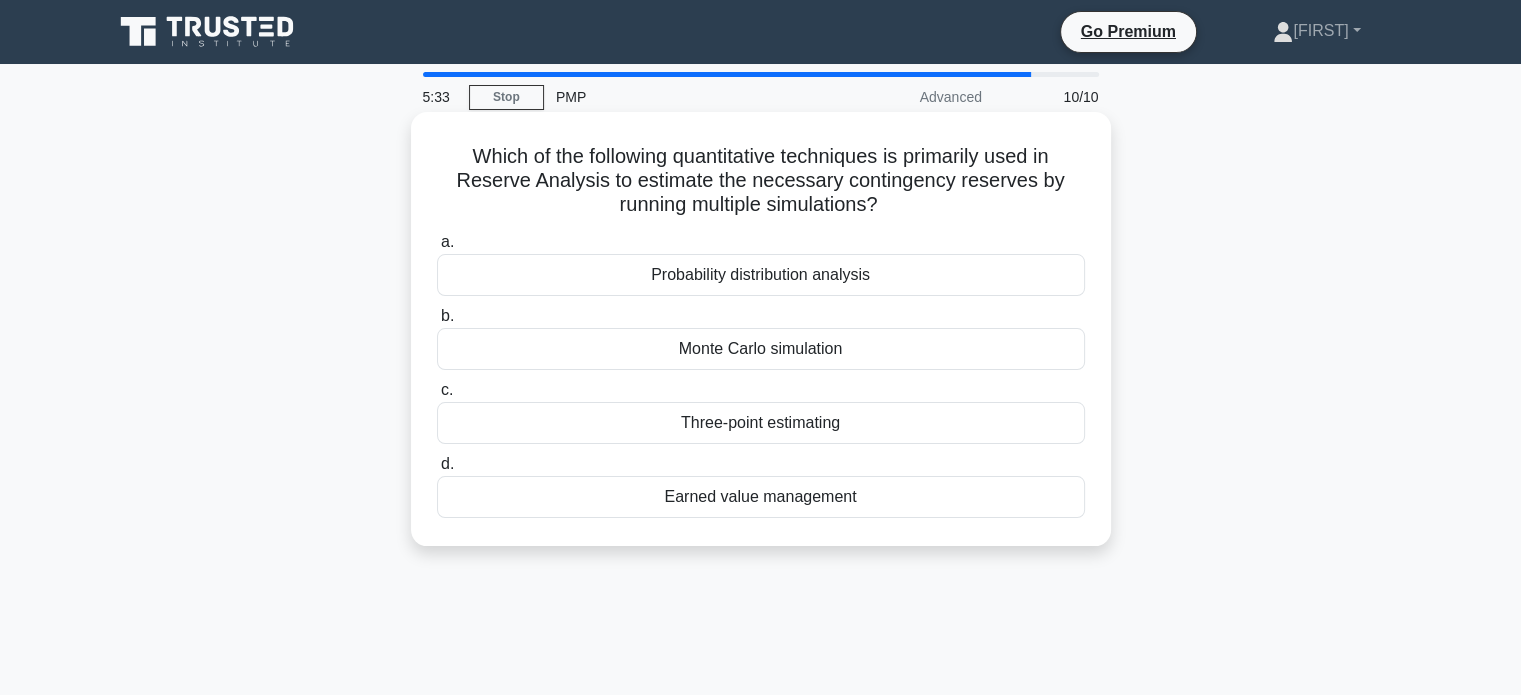 click on "Probability distribution analysis" at bounding box center (761, 275) 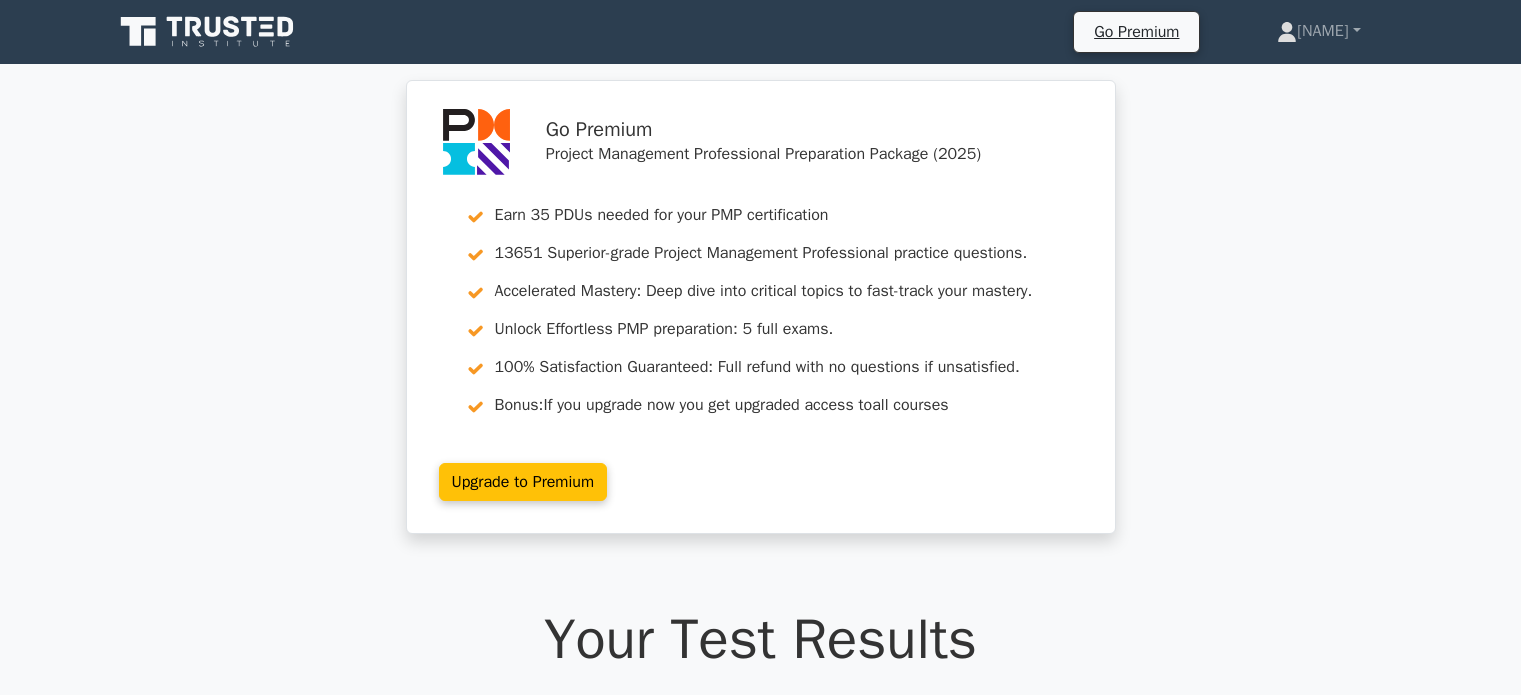 scroll, scrollTop: 0, scrollLeft: 0, axis: both 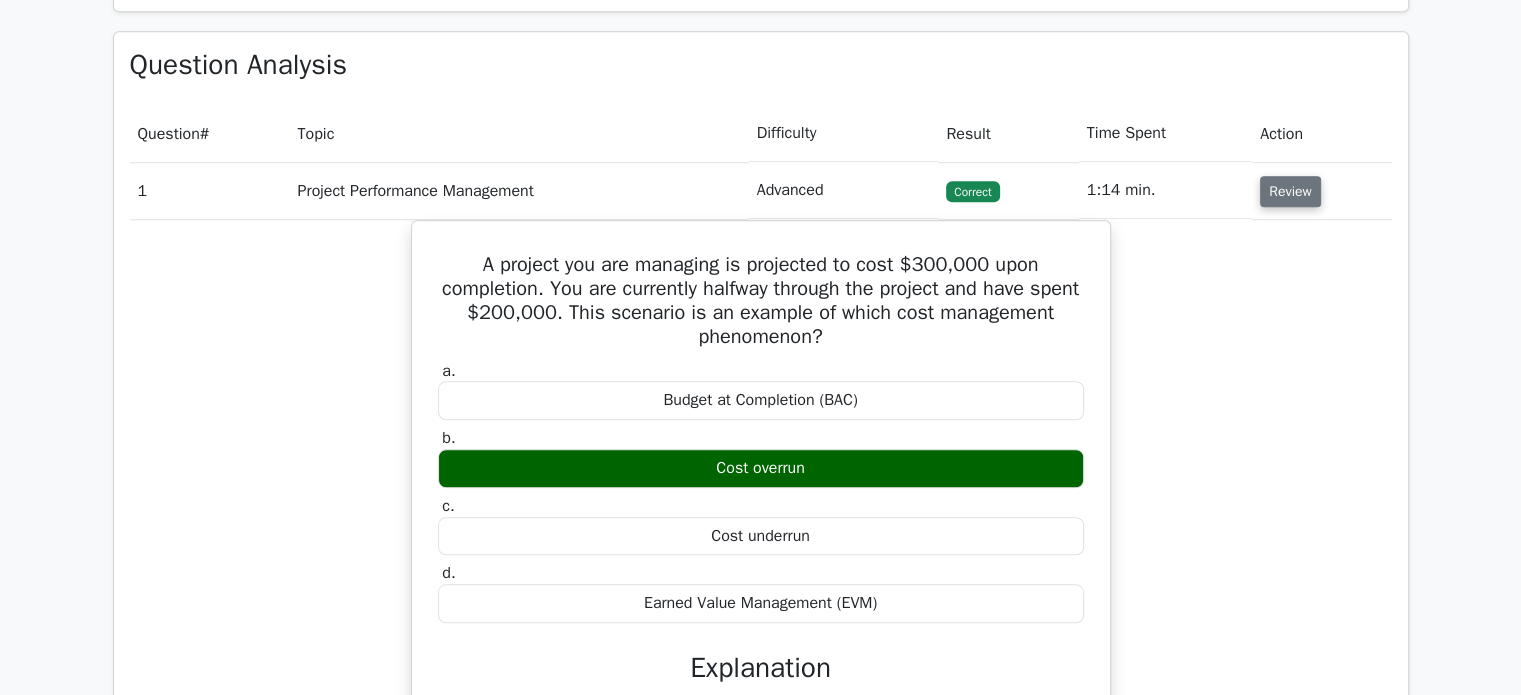 click on "Review" at bounding box center [1290, 191] 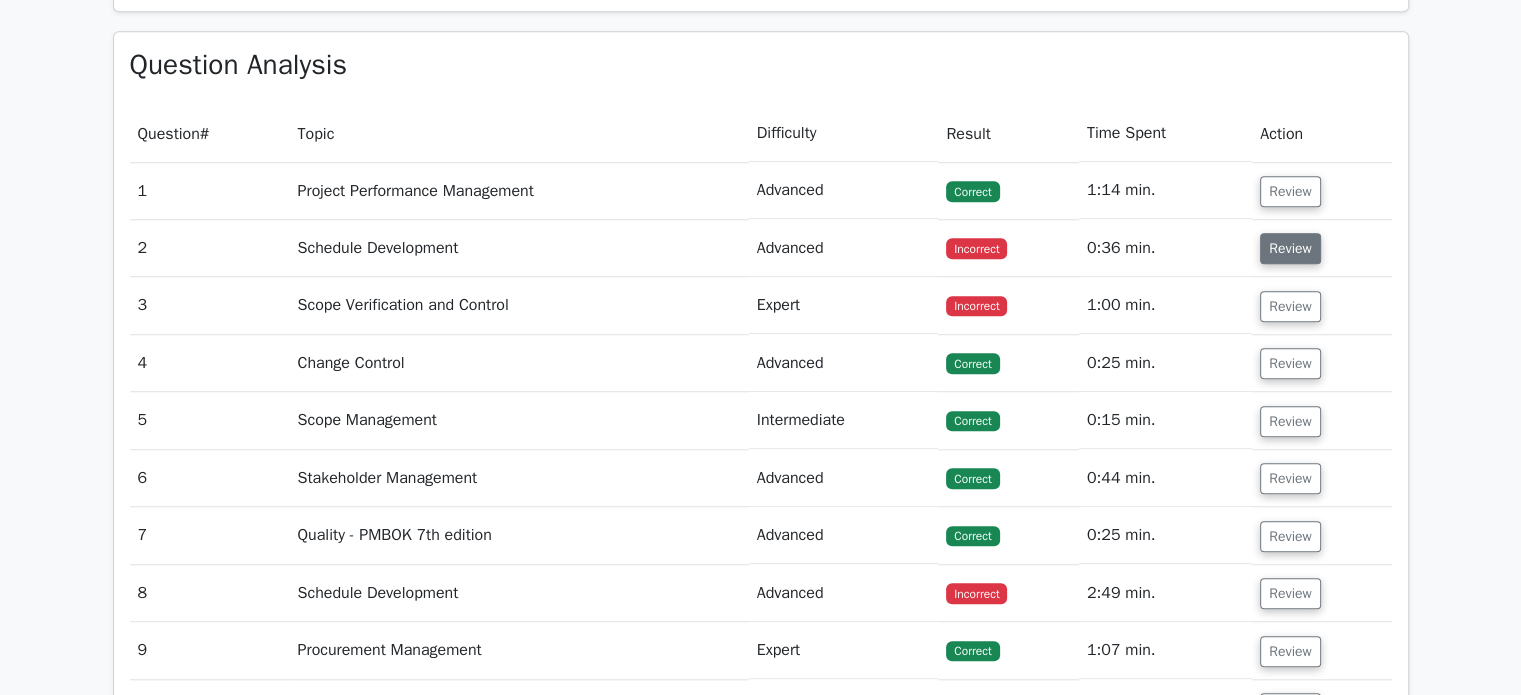 click on "Review" at bounding box center (1290, 248) 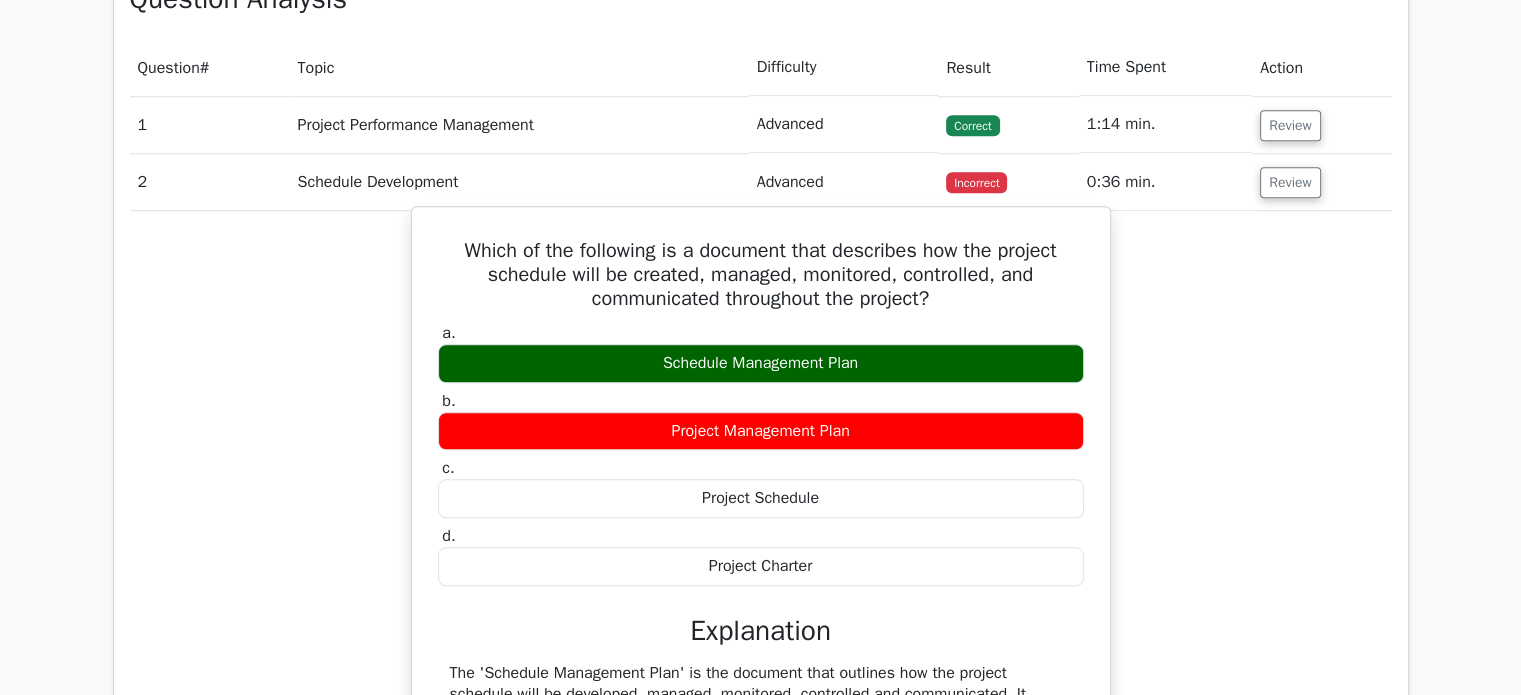 scroll, scrollTop: 1600, scrollLeft: 0, axis: vertical 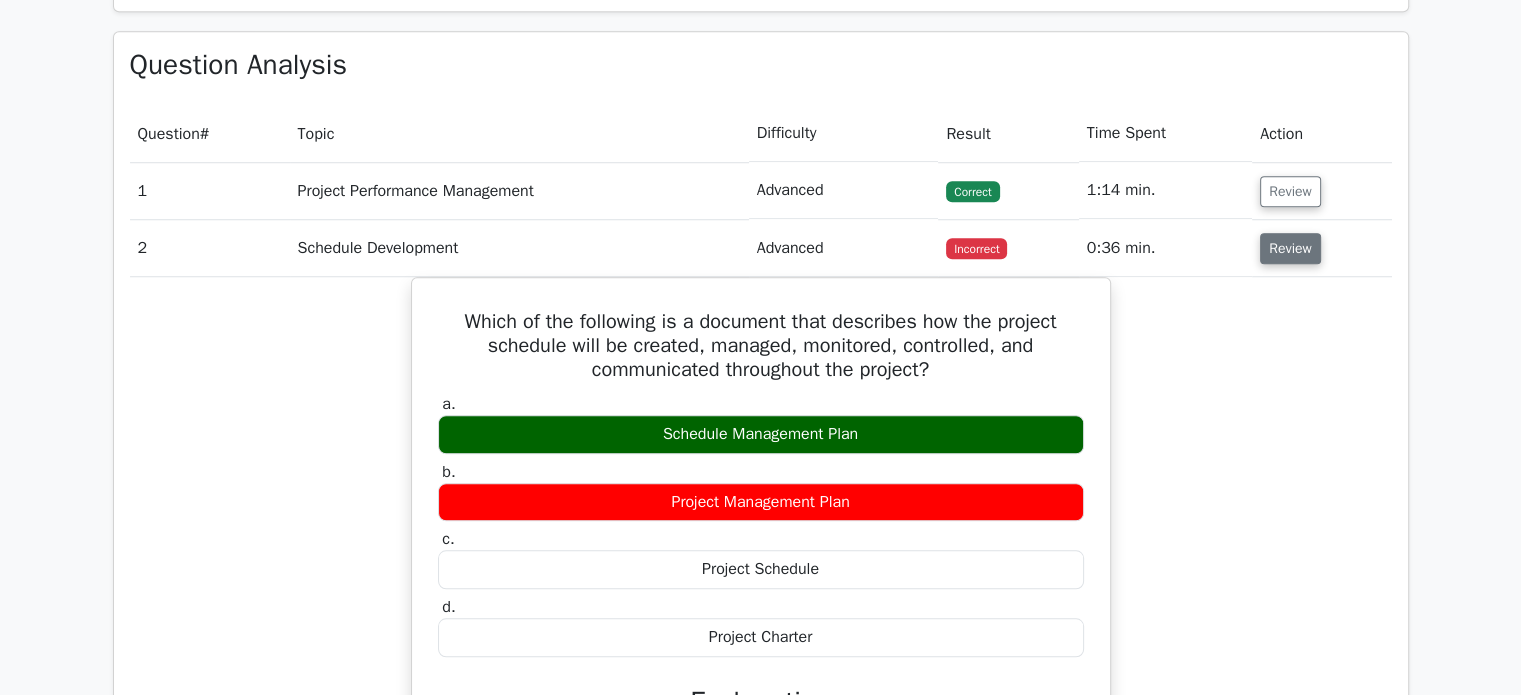 click on "Review" at bounding box center (1290, 248) 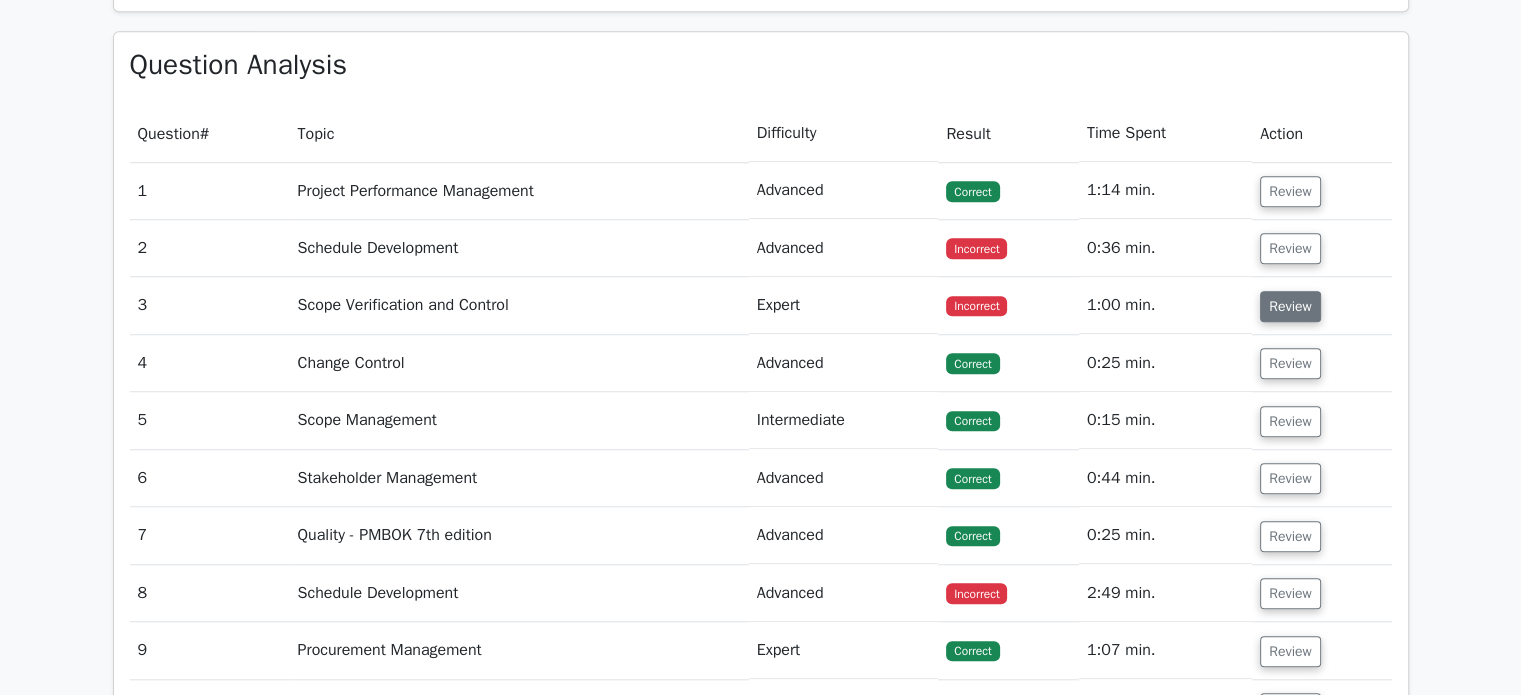 click on "Review" at bounding box center (1290, 306) 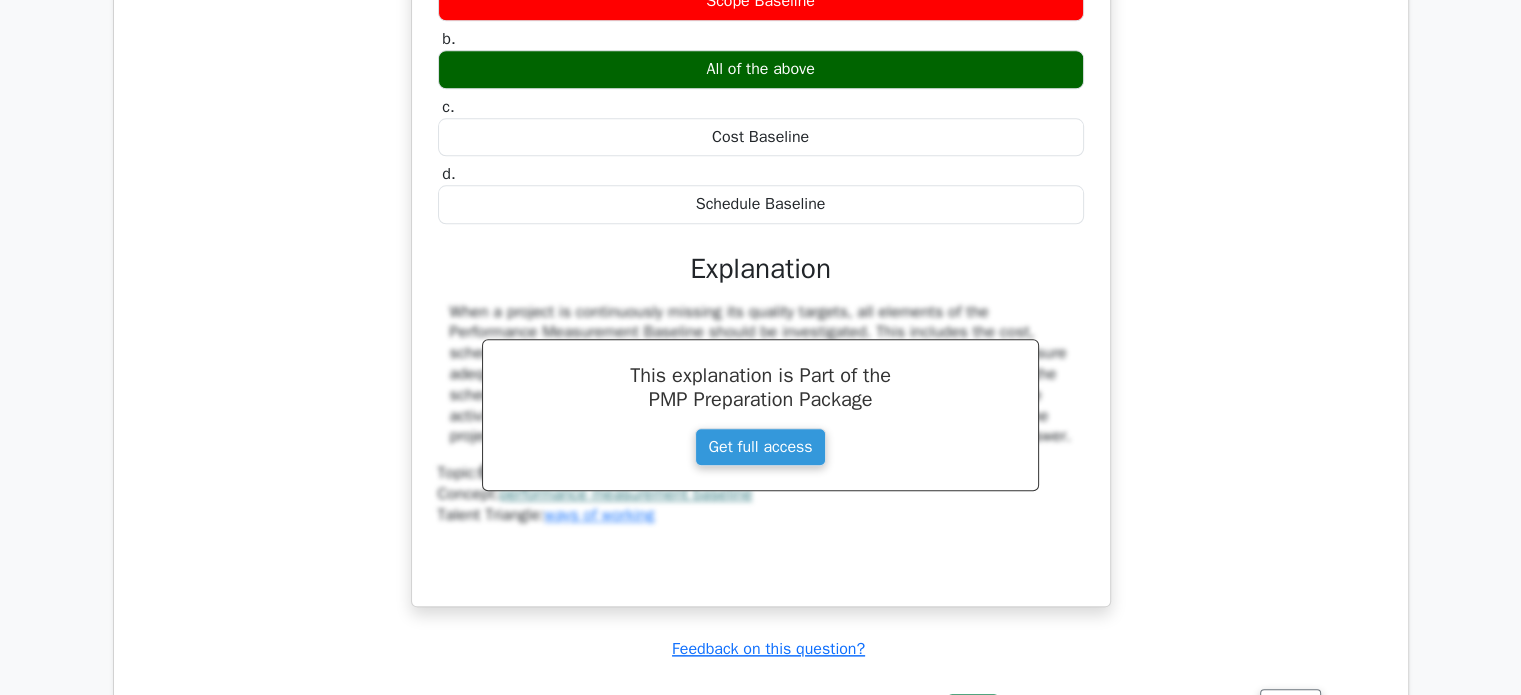 scroll, scrollTop: 1800, scrollLeft: 0, axis: vertical 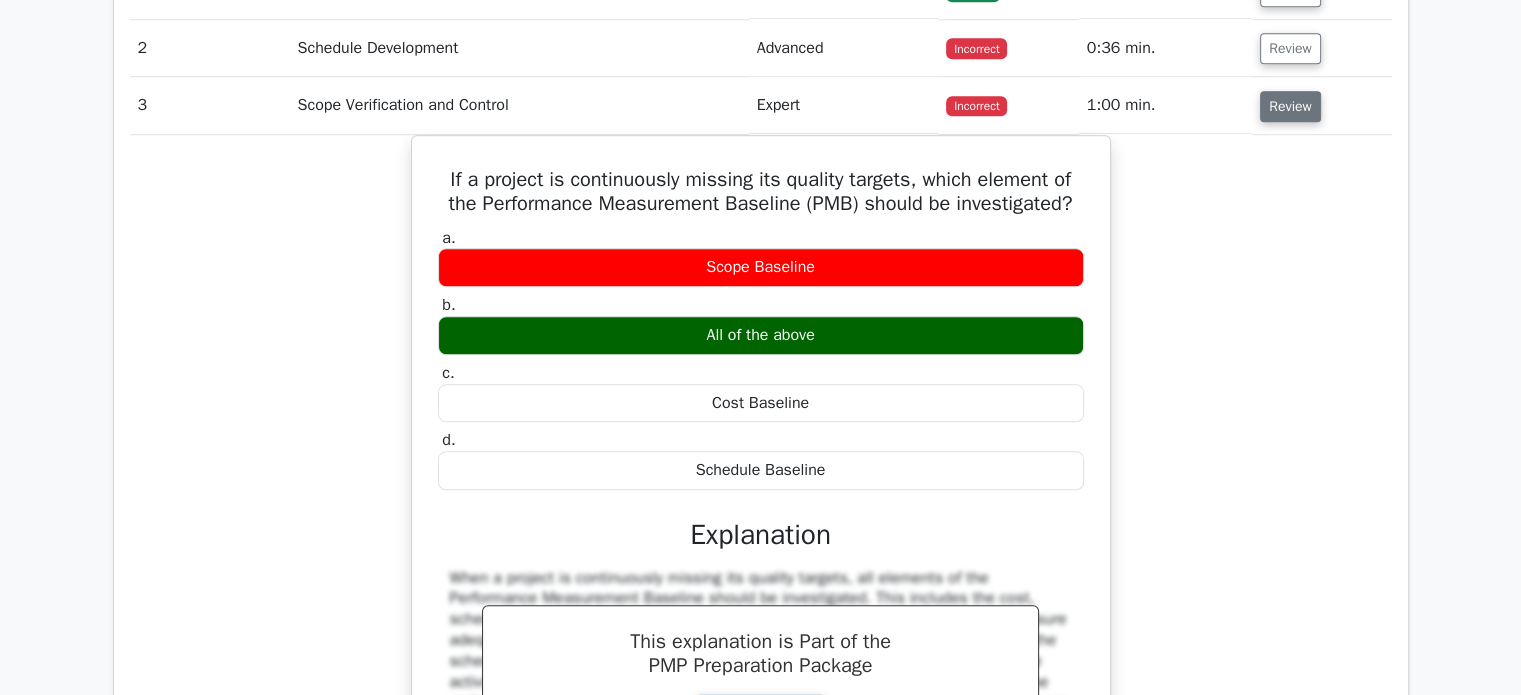 click on "Review" at bounding box center [1290, 106] 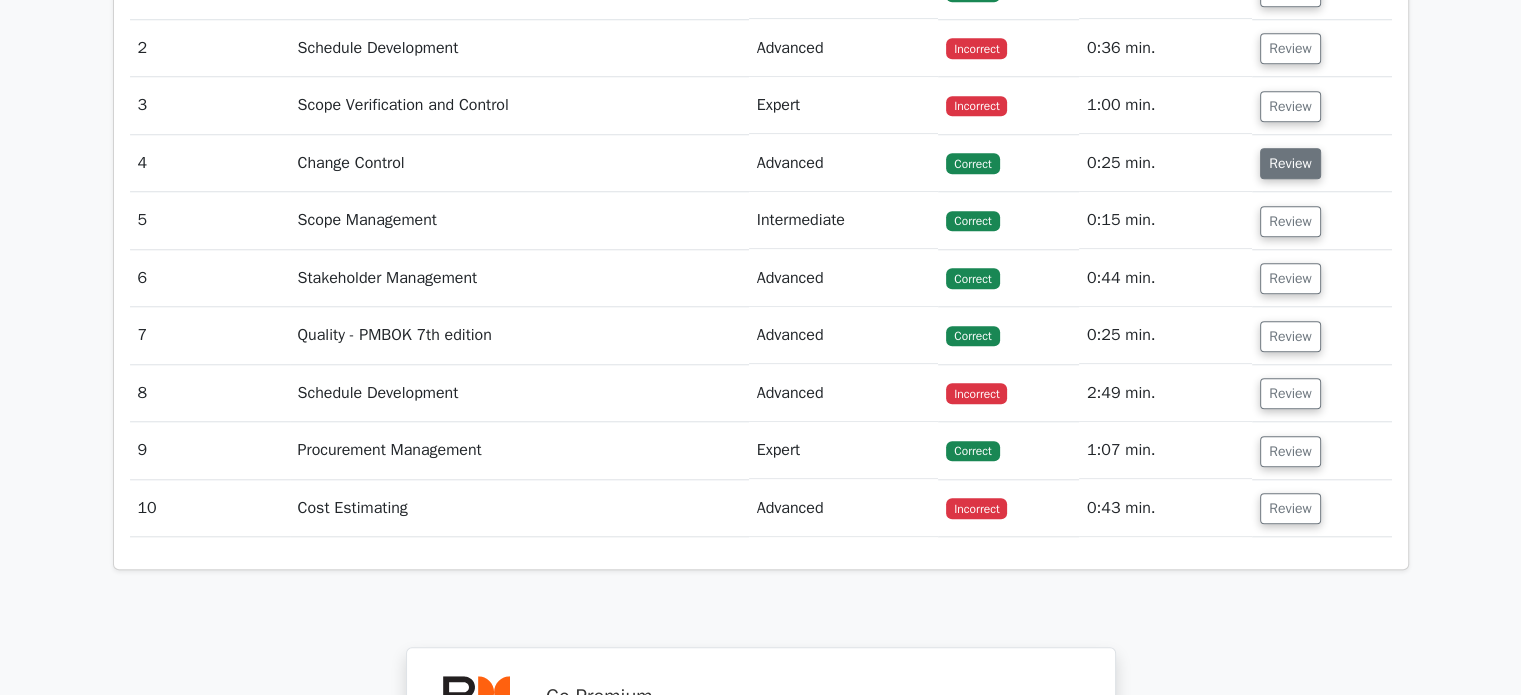 click on "Review" at bounding box center [1290, 163] 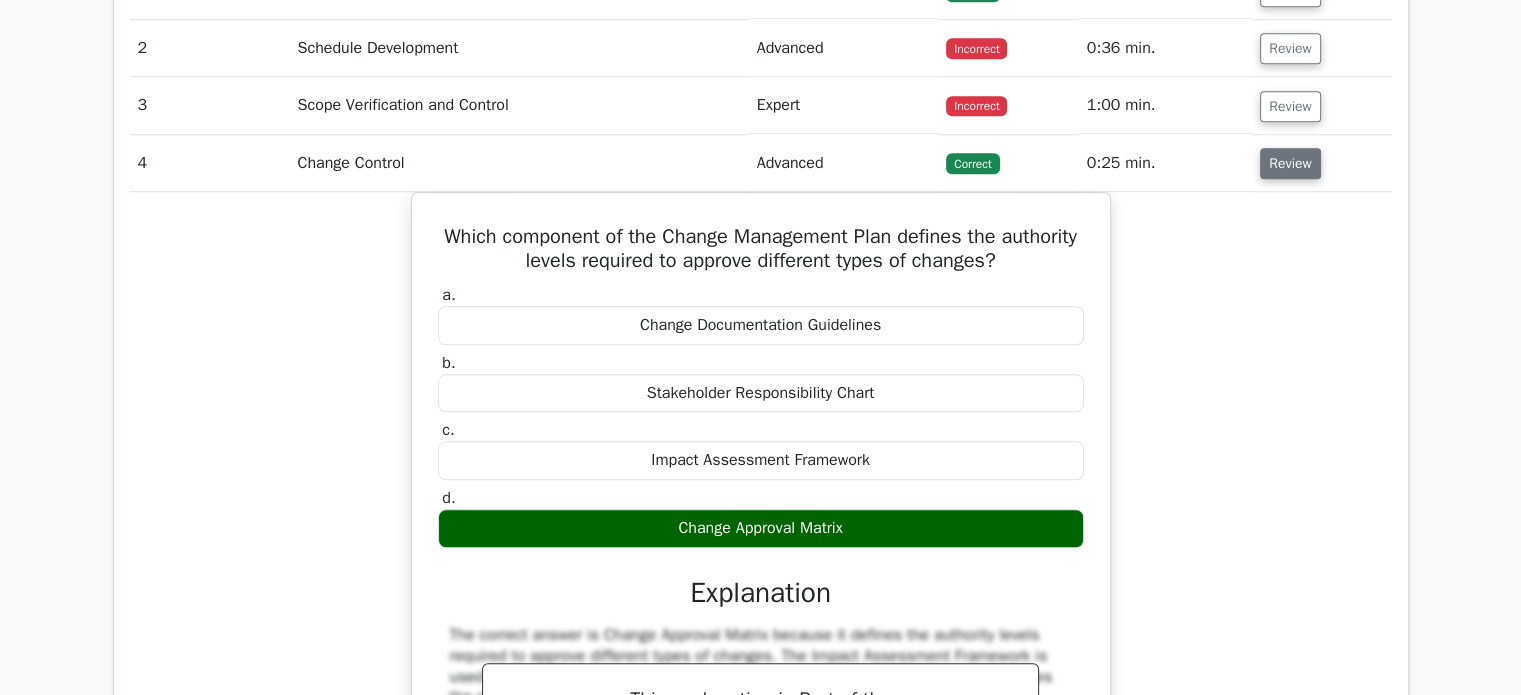 click on "Review" at bounding box center (1290, 163) 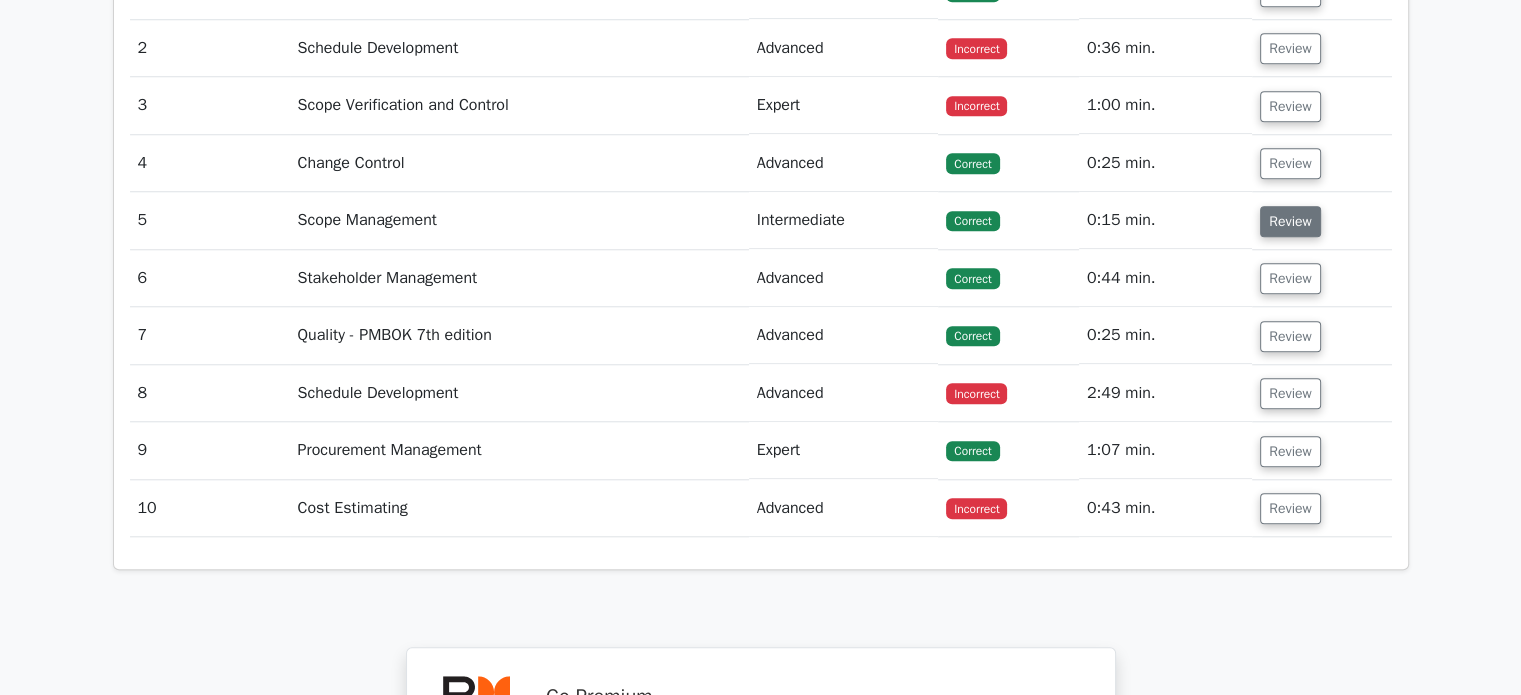 click on "Review" at bounding box center (1290, 221) 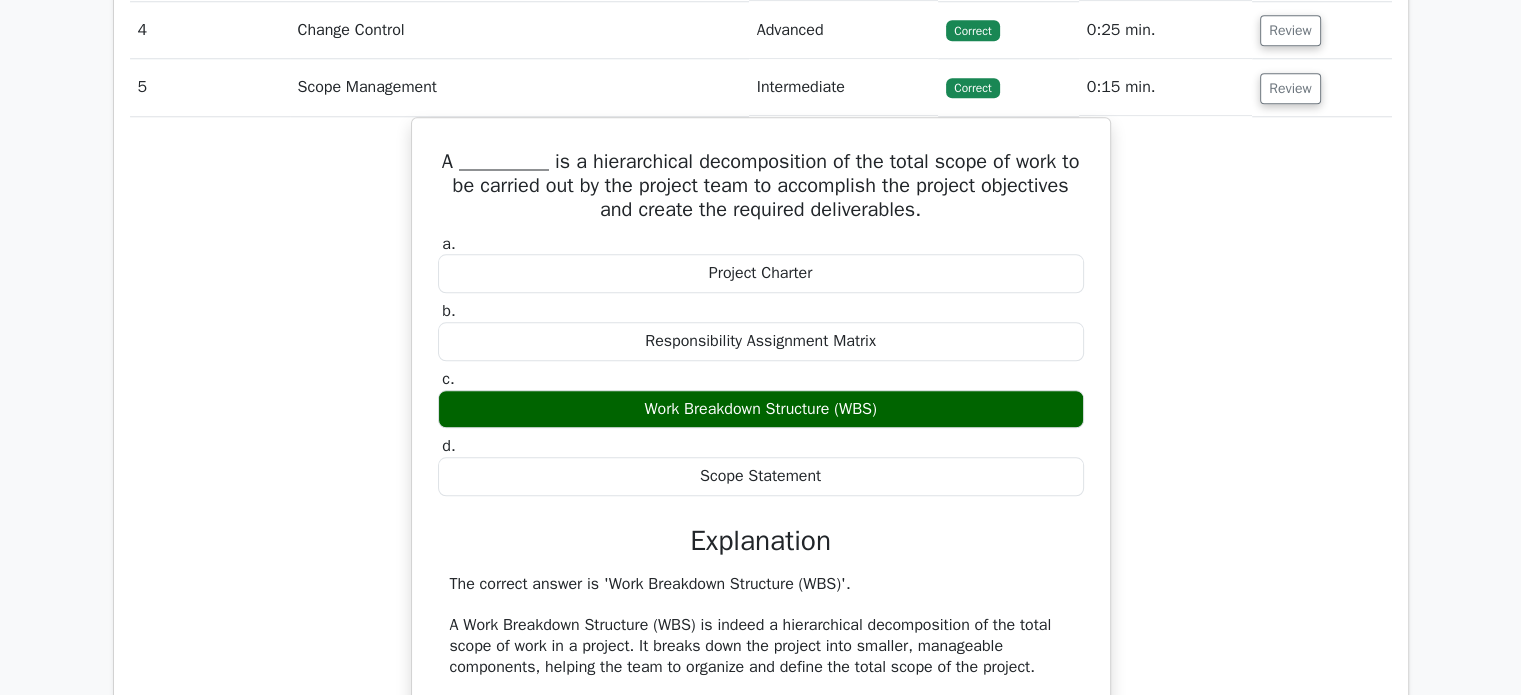 scroll, scrollTop: 1733, scrollLeft: 0, axis: vertical 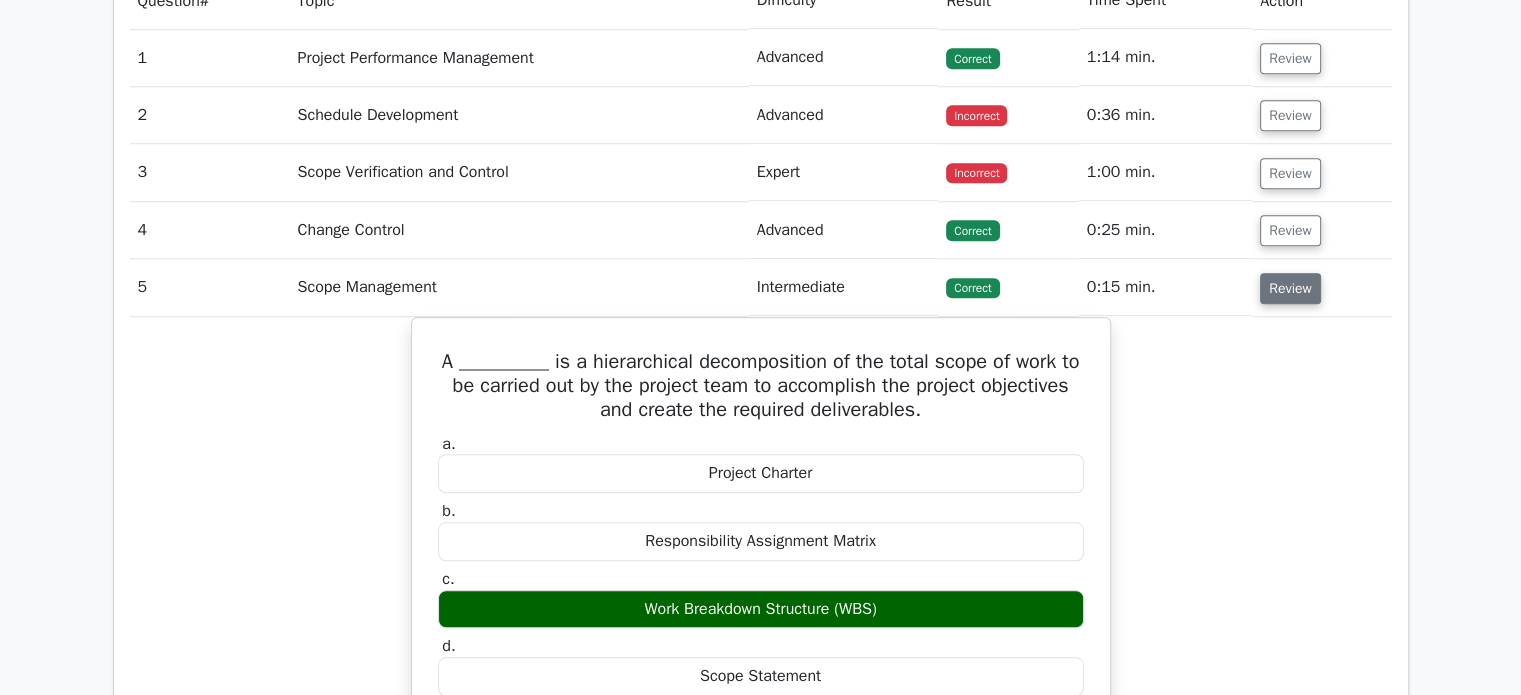 click on "Review" at bounding box center (1290, 288) 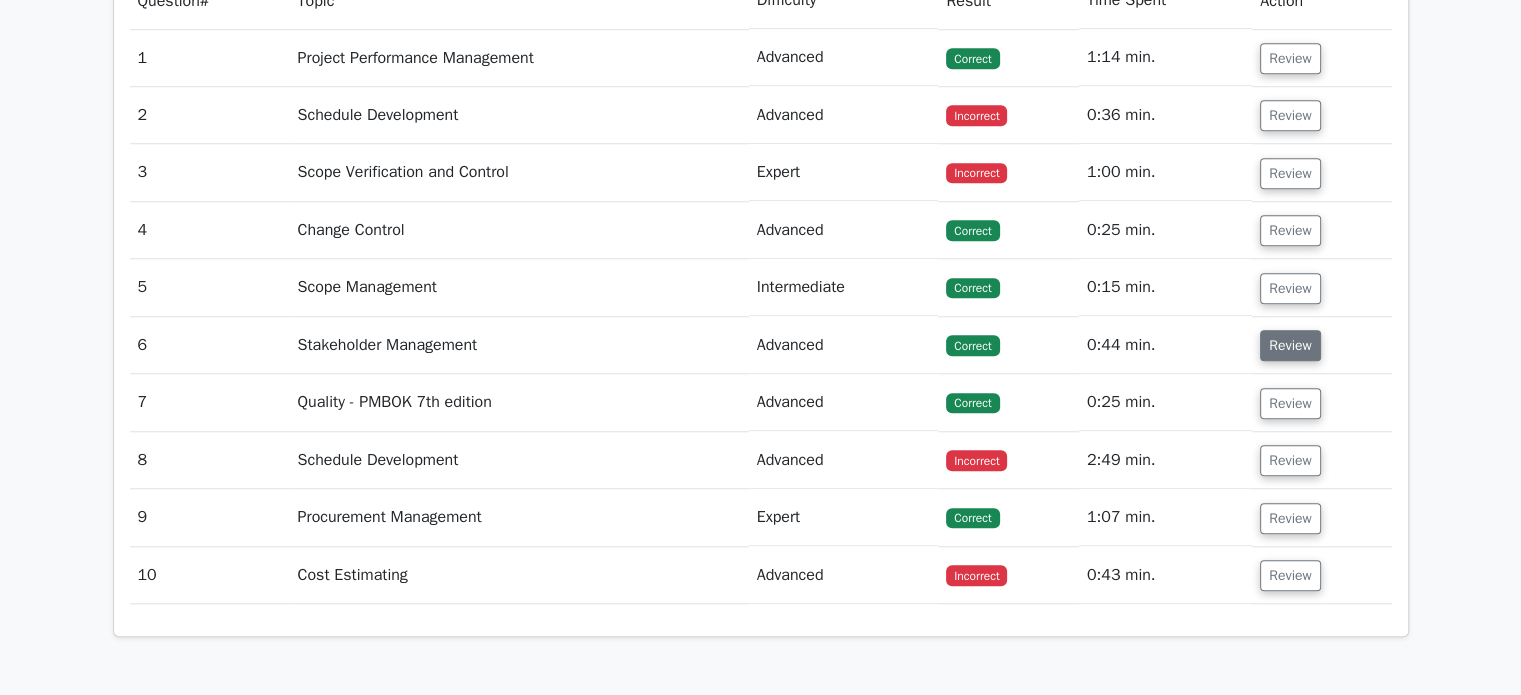 click on "Review" at bounding box center (1290, 345) 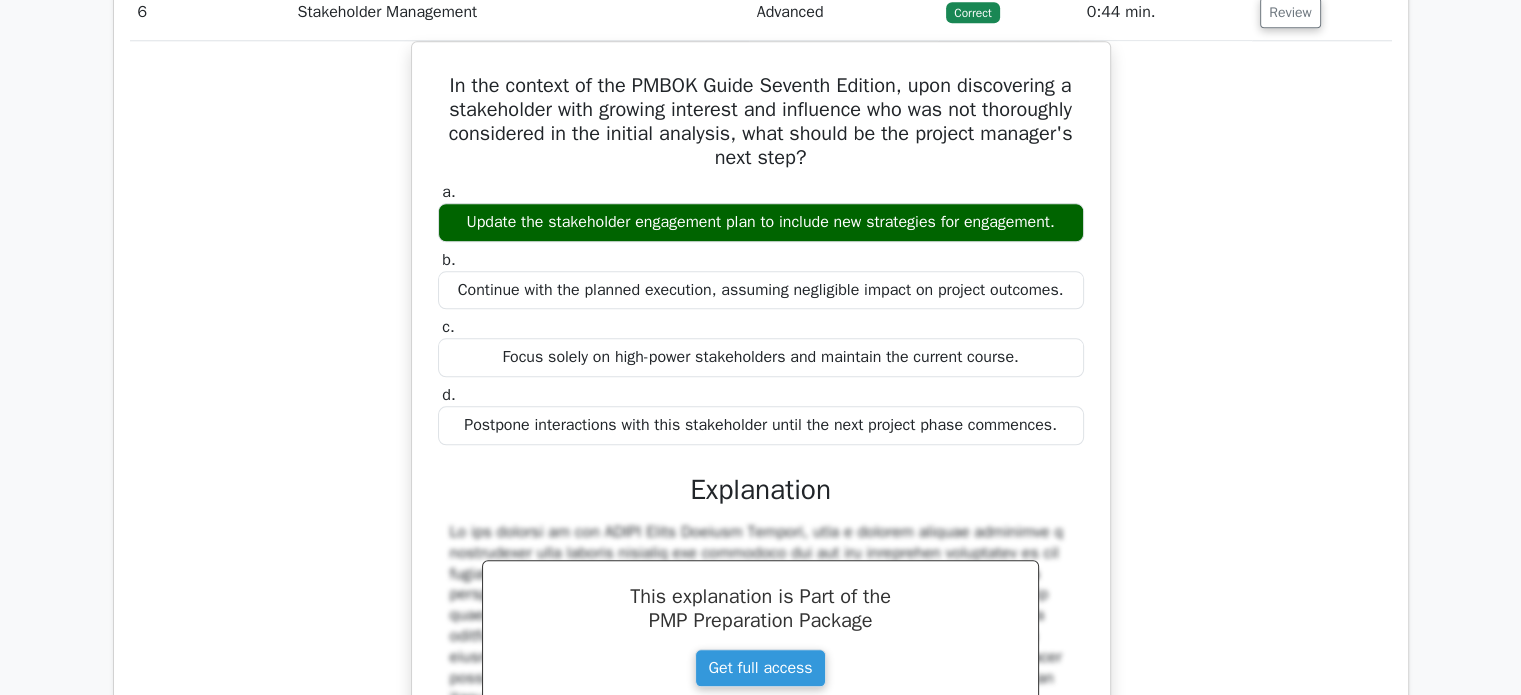 scroll, scrollTop: 1800, scrollLeft: 0, axis: vertical 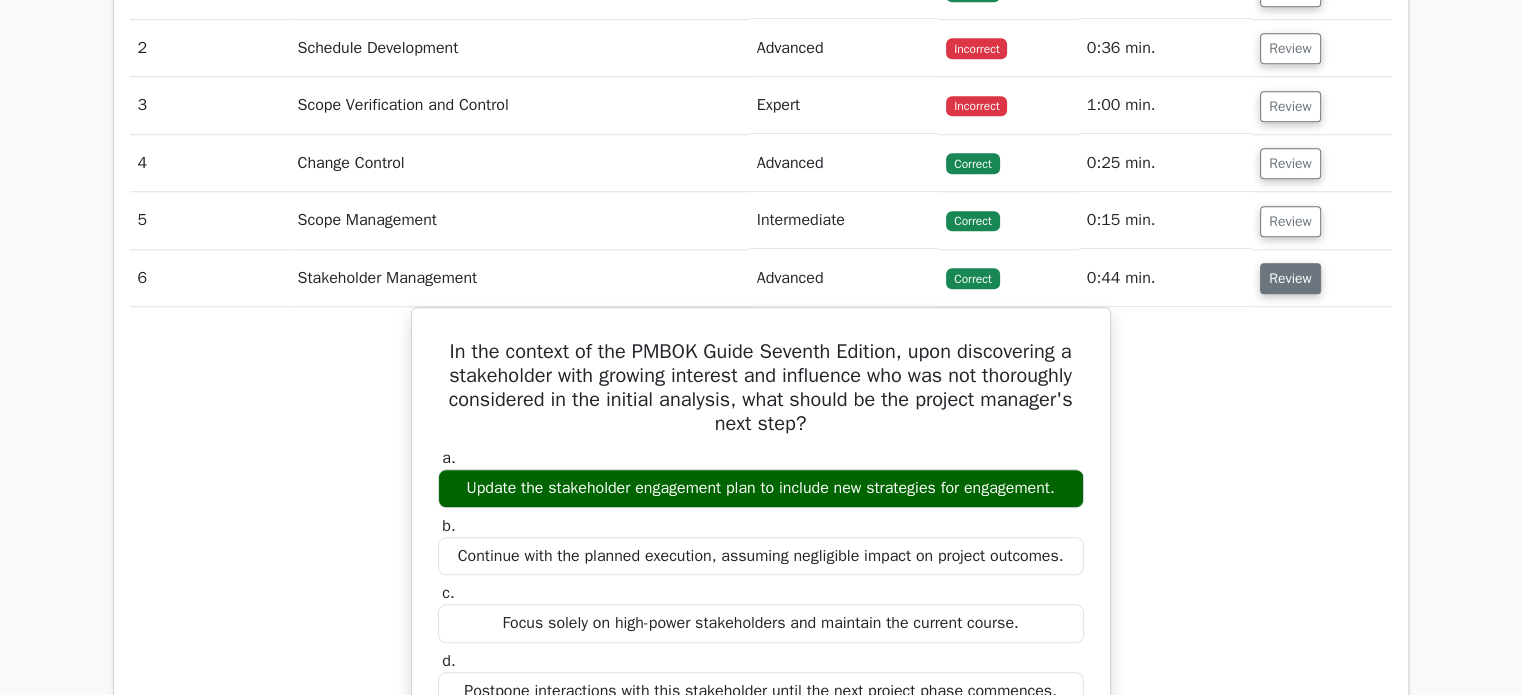 click on "Review" at bounding box center (1290, 278) 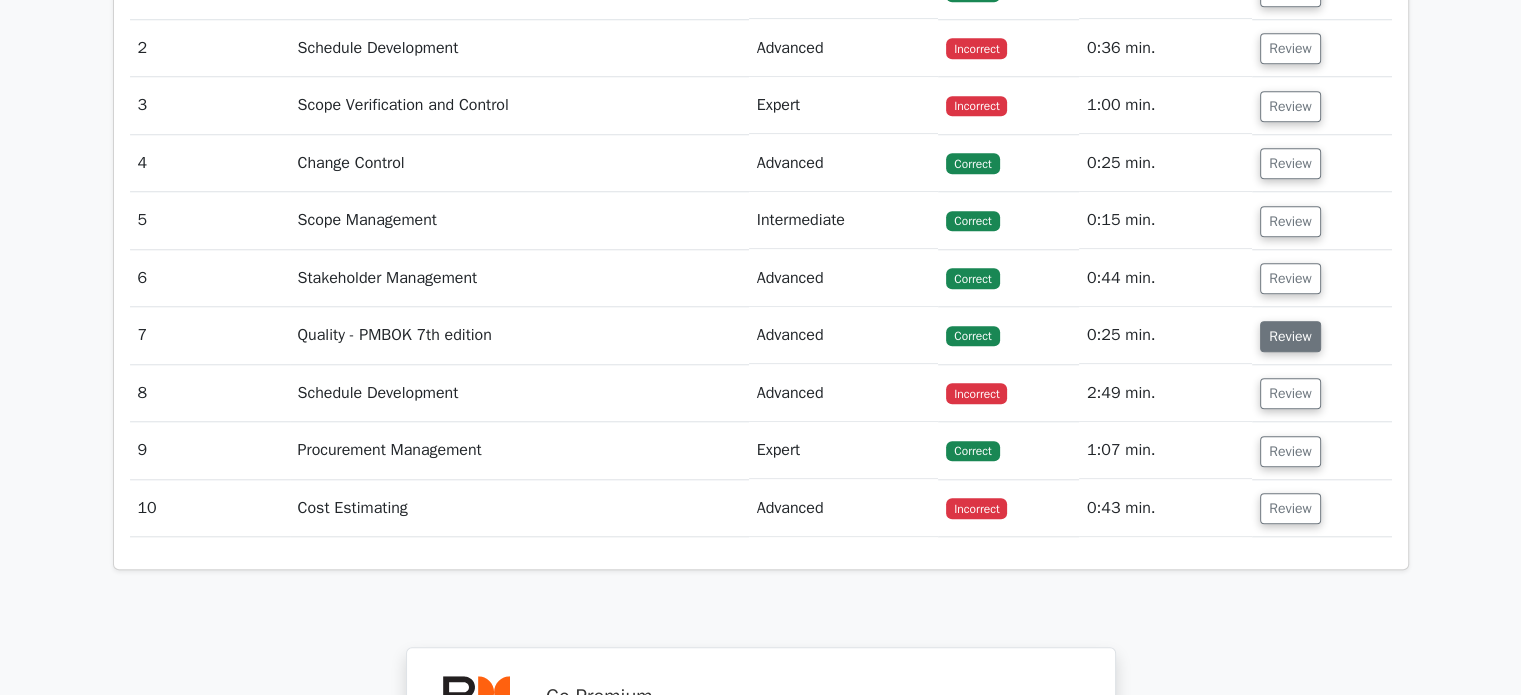 click on "Review" at bounding box center [1290, 336] 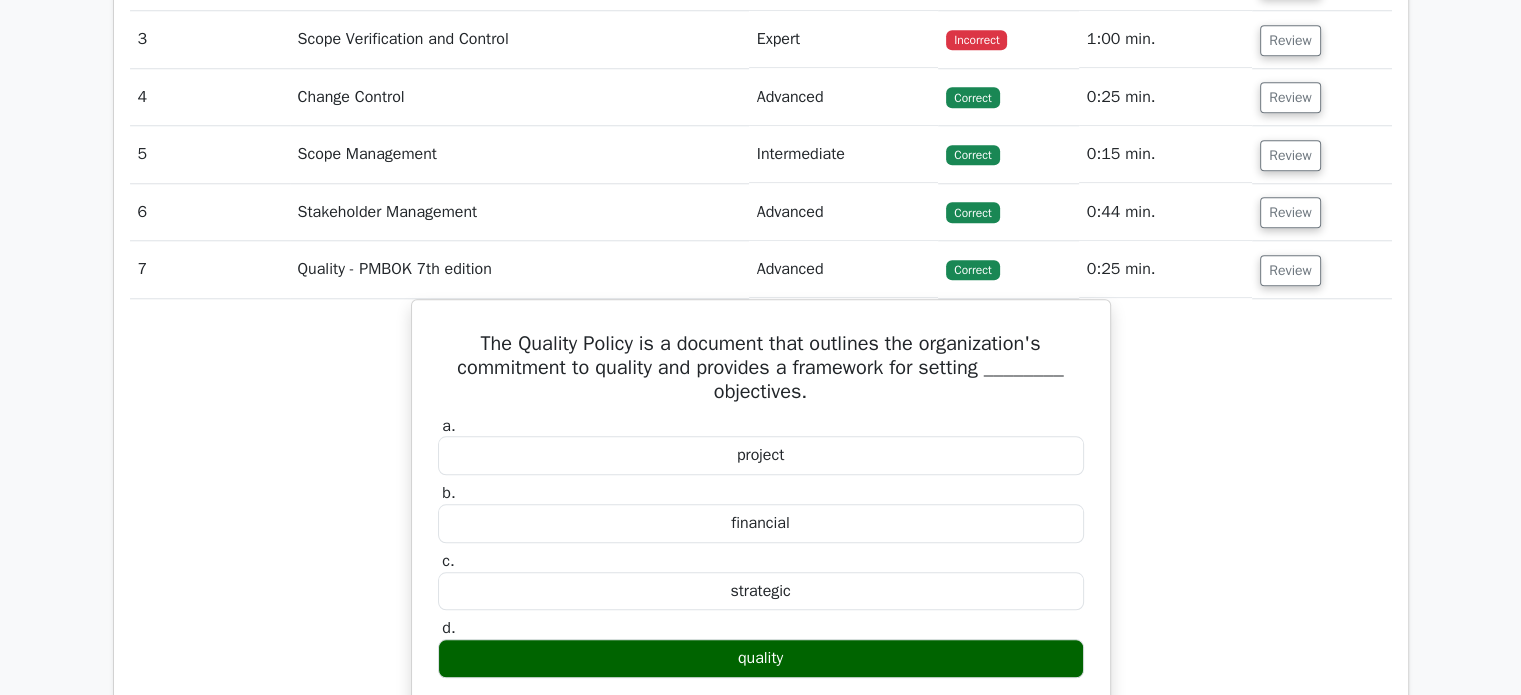scroll, scrollTop: 1800, scrollLeft: 0, axis: vertical 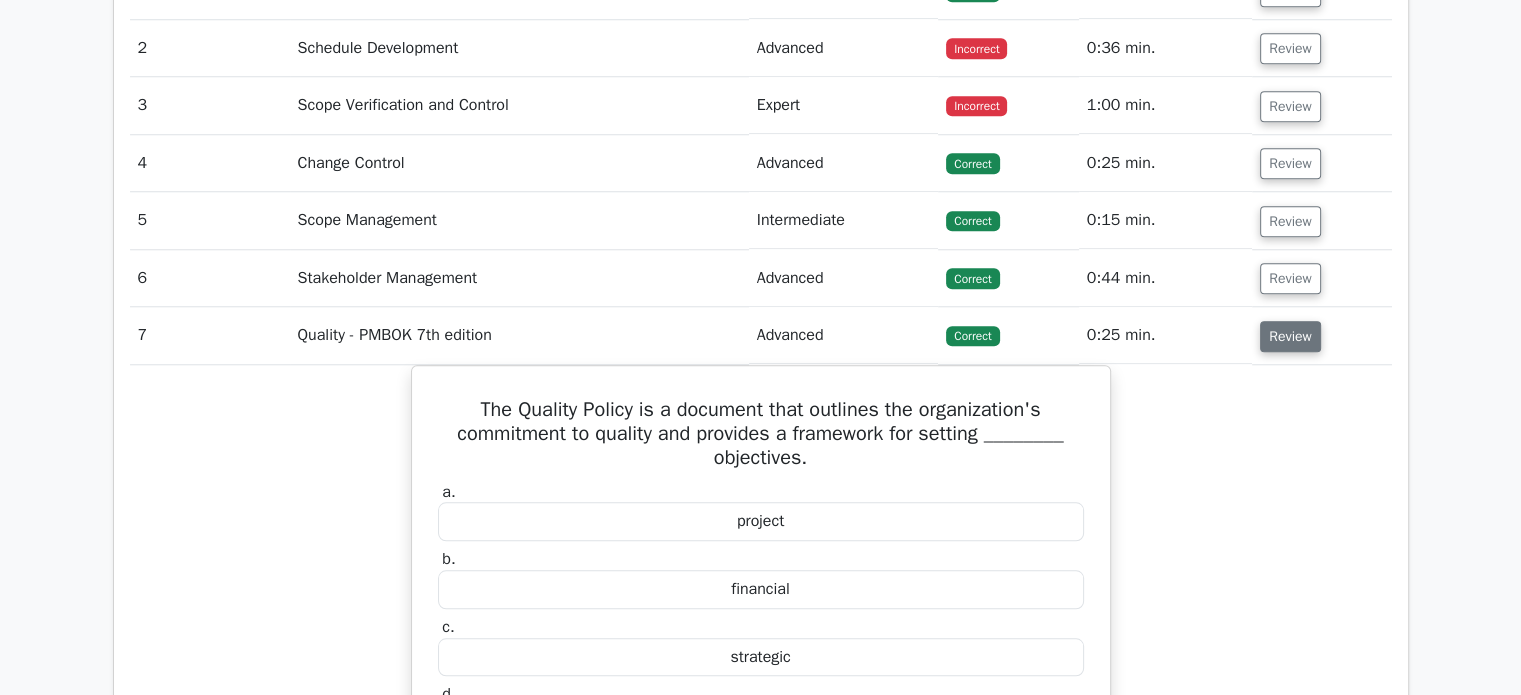 click on "Review" at bounding box center (1290, 336) 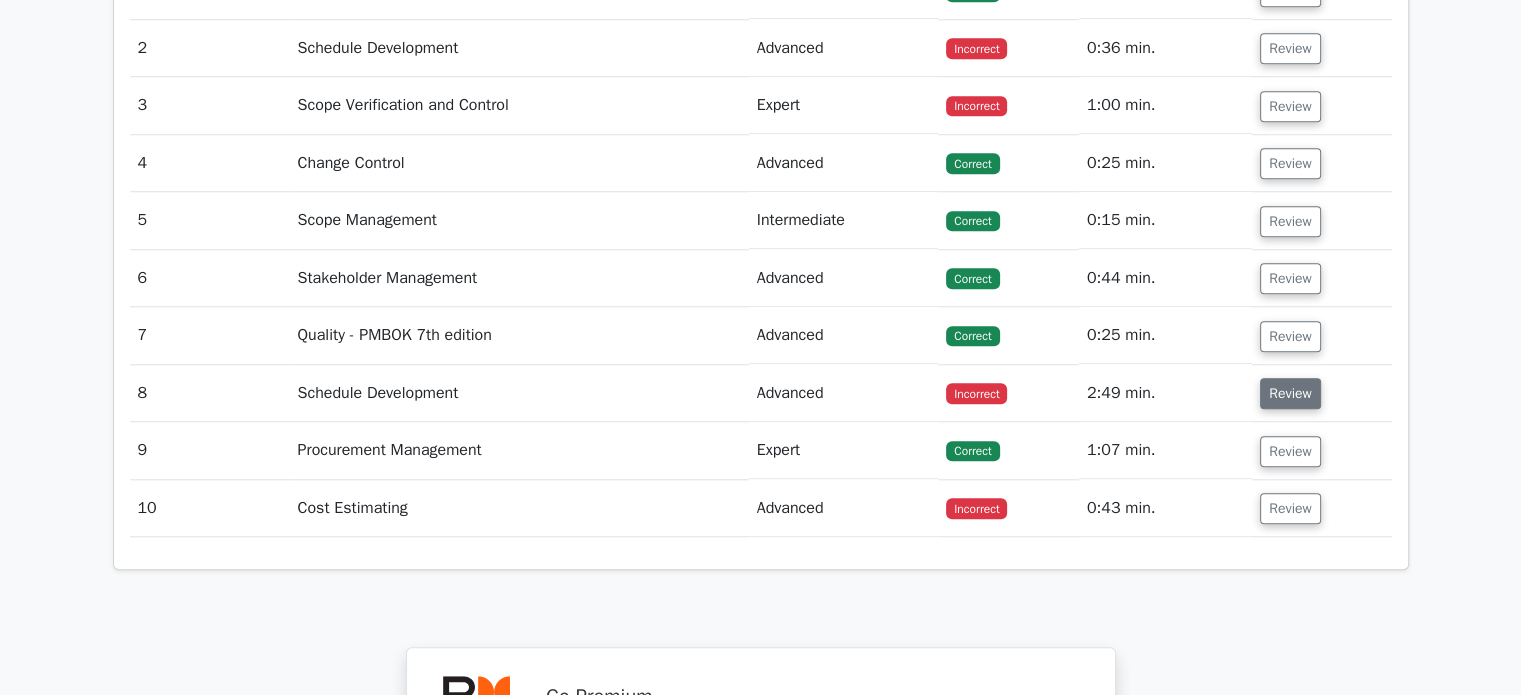 click on "Review" at bounding box center [1290, 393] 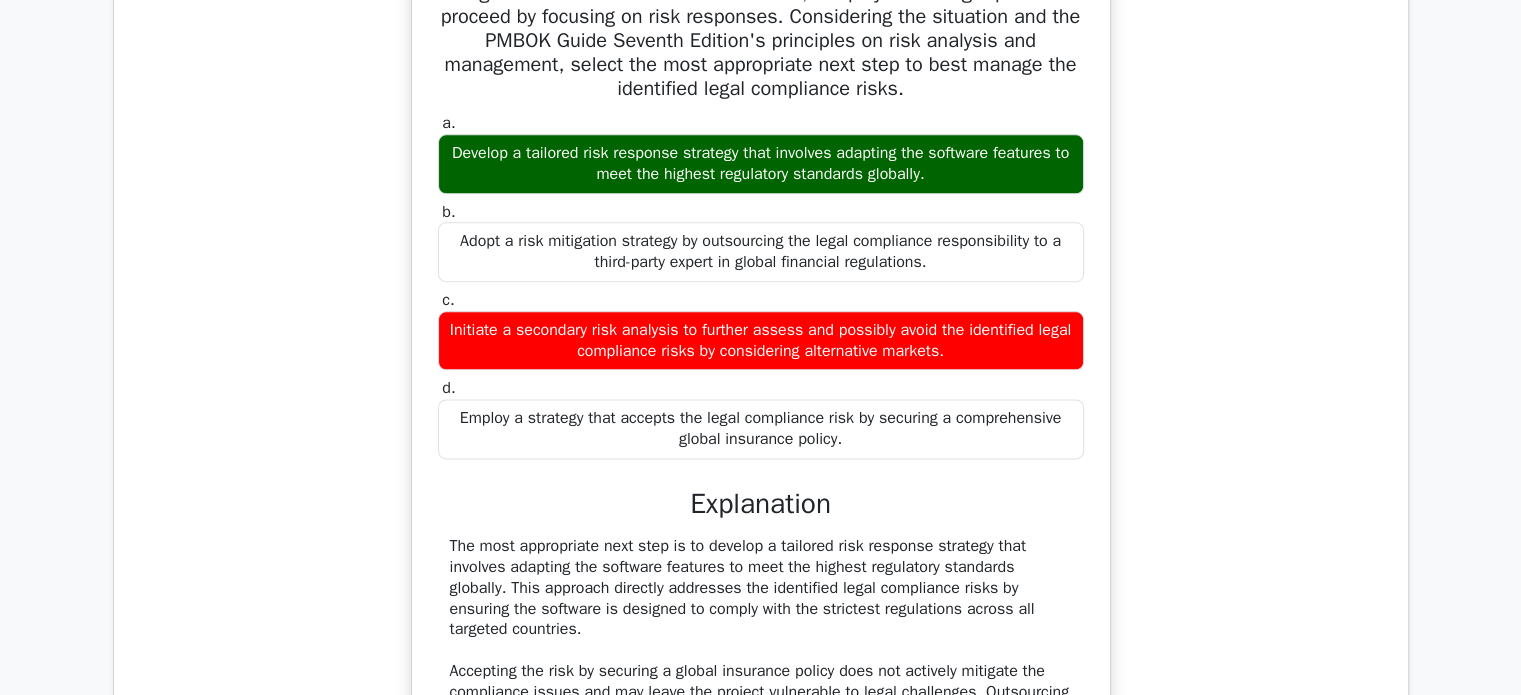 scroll, scrollTop: 2133, scrollLeft: 0, axis: vertical 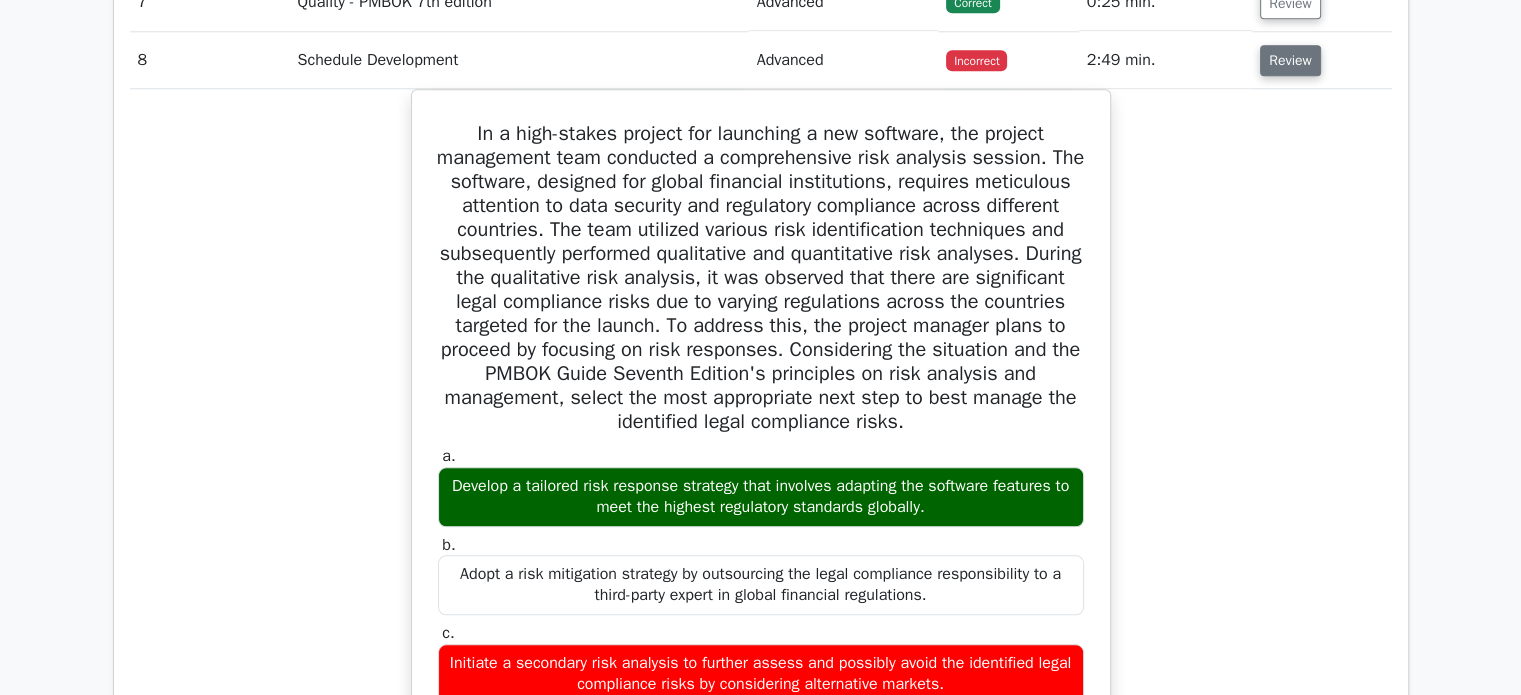click on "Review" at bounding box center [1290, 60] 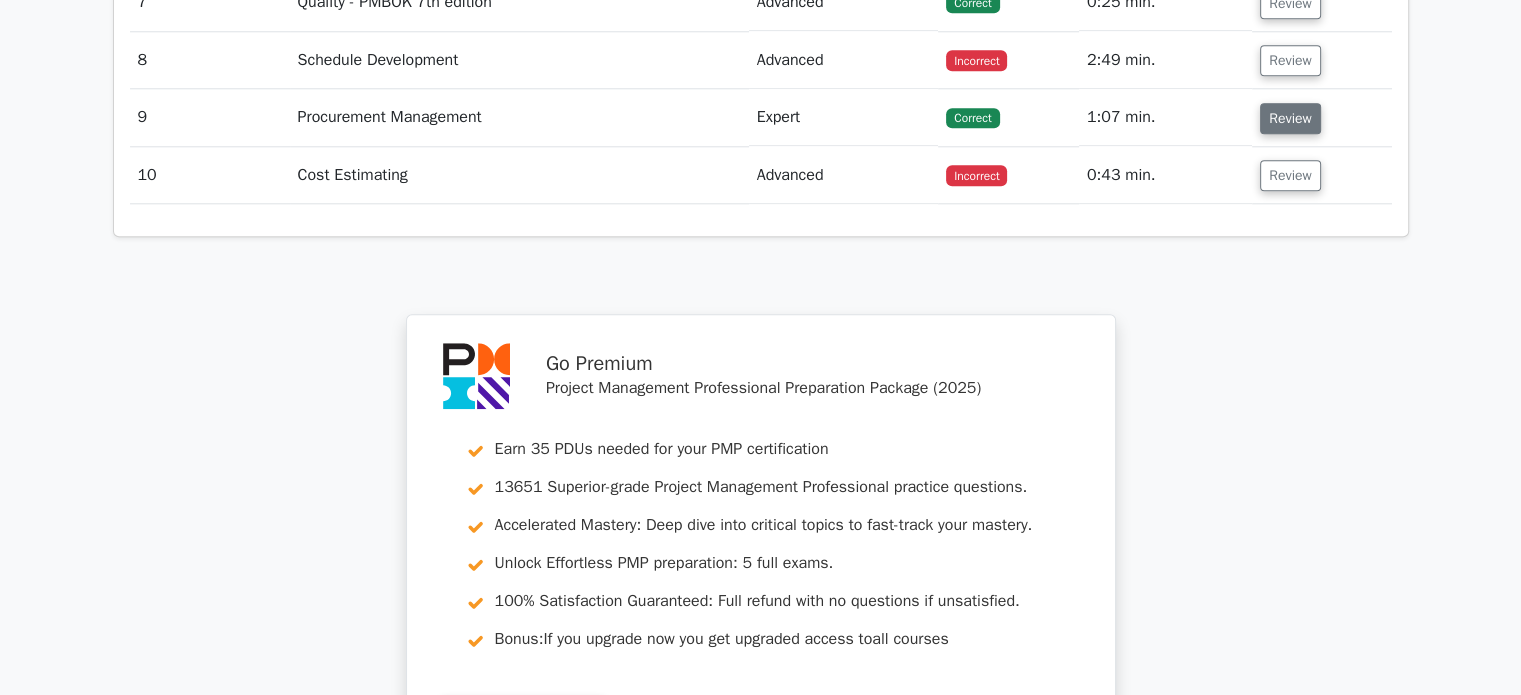 click on "Review" at bounding box center [1290, 118] 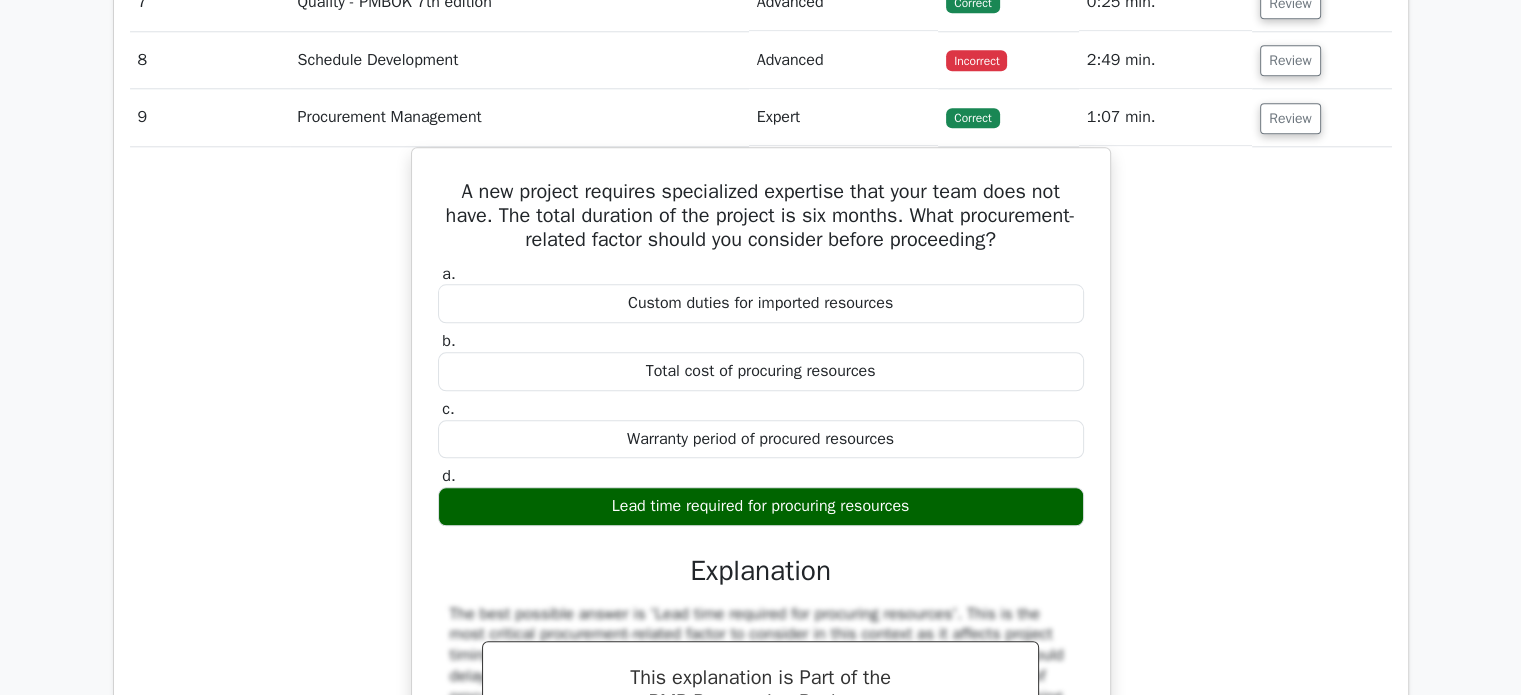 scroll, scrollTop: 1933, scrollLeft: 0, axis: vertical 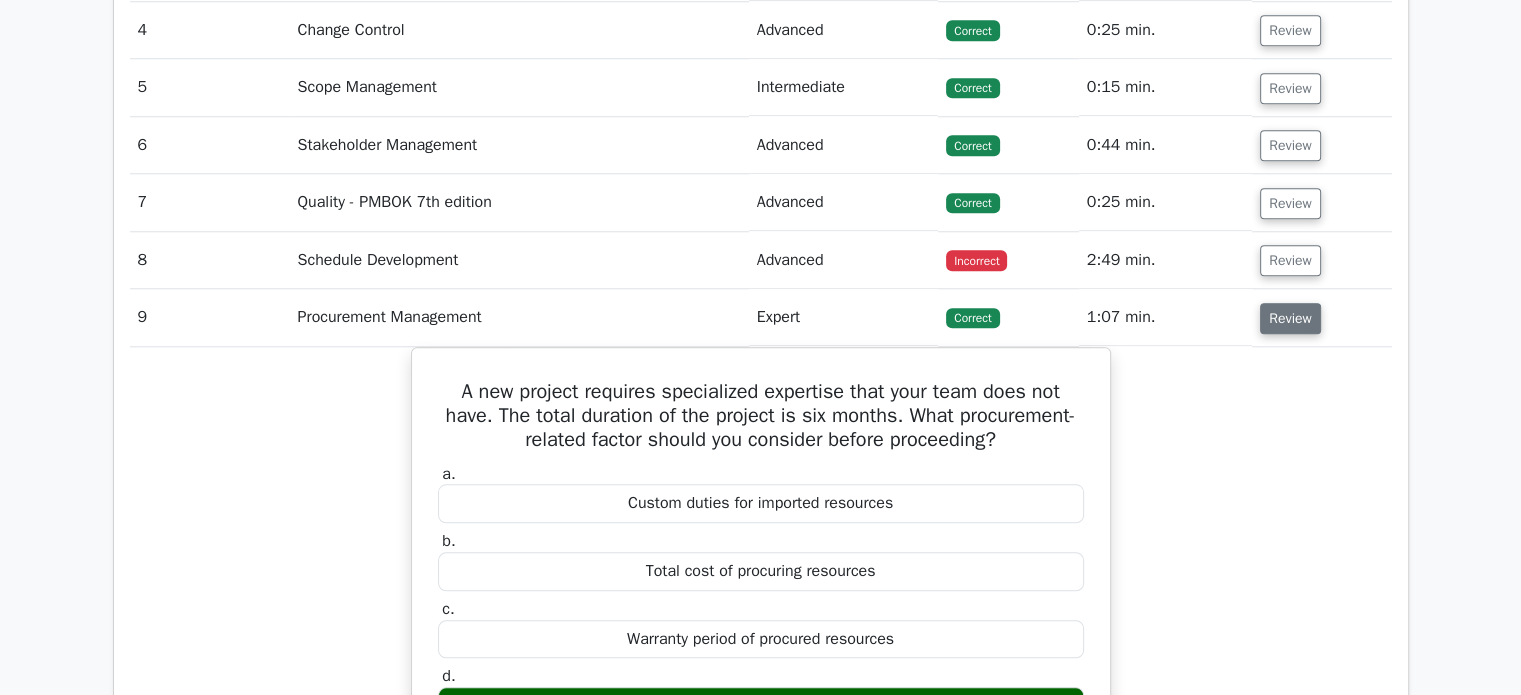 click on "Review" at bounding box center [1290, 318] 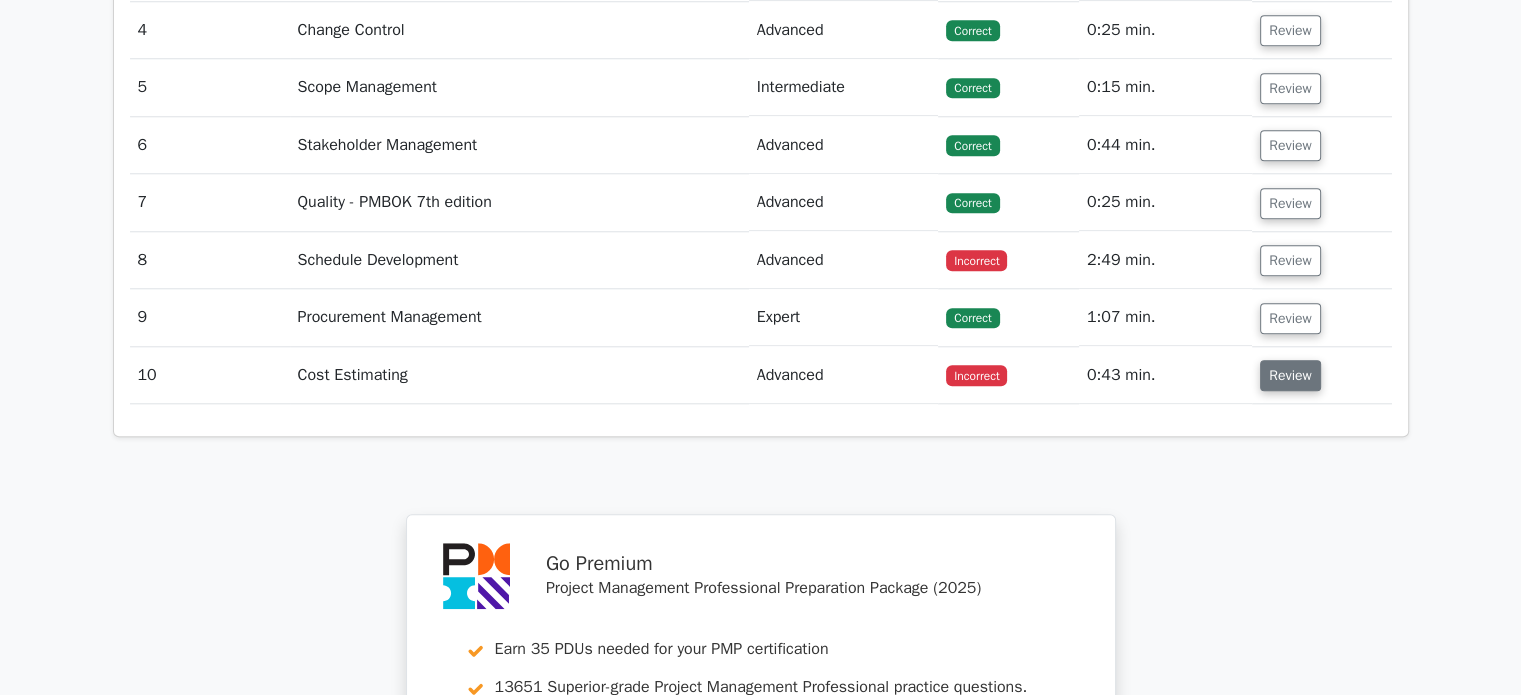 click on "Review" at bounding box center [1290, 375] 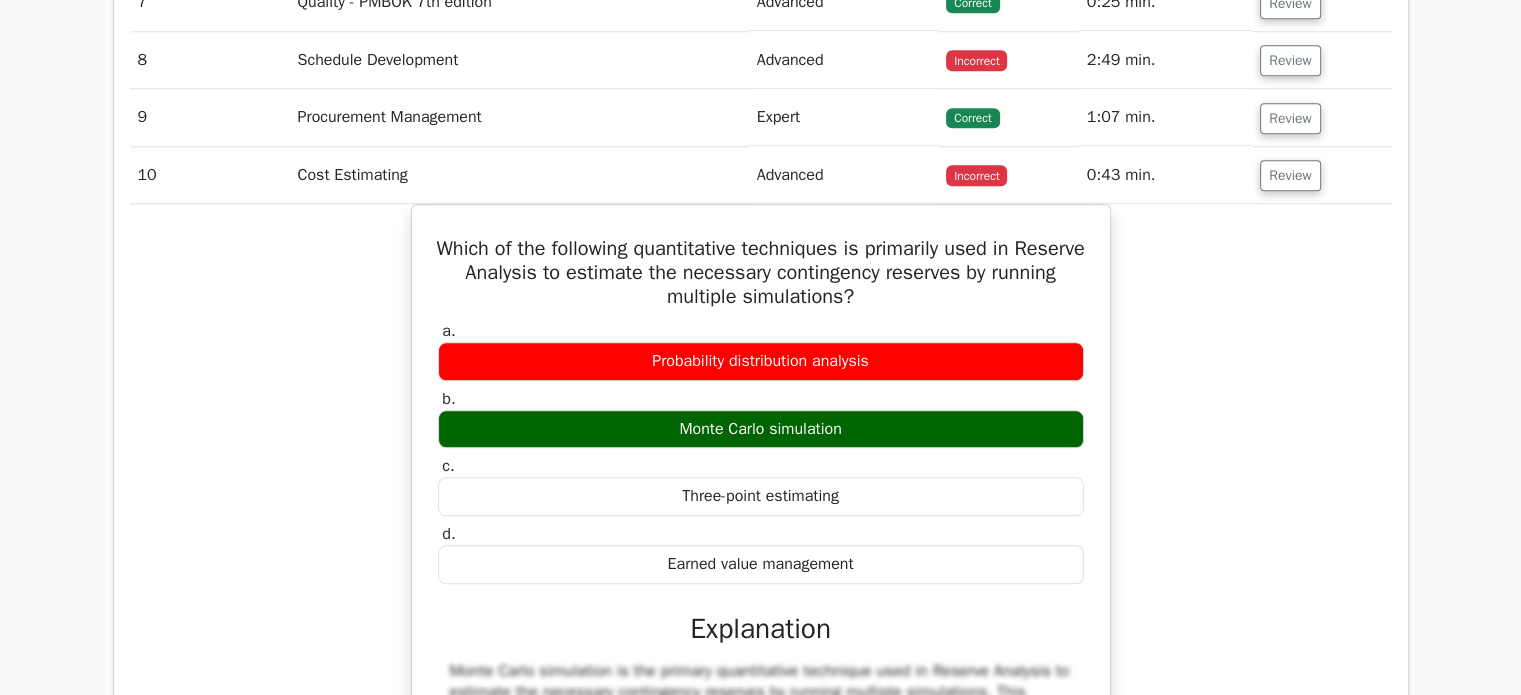 scroll, scrollTop: 2066, scrollLeft: 0, axis: vertical 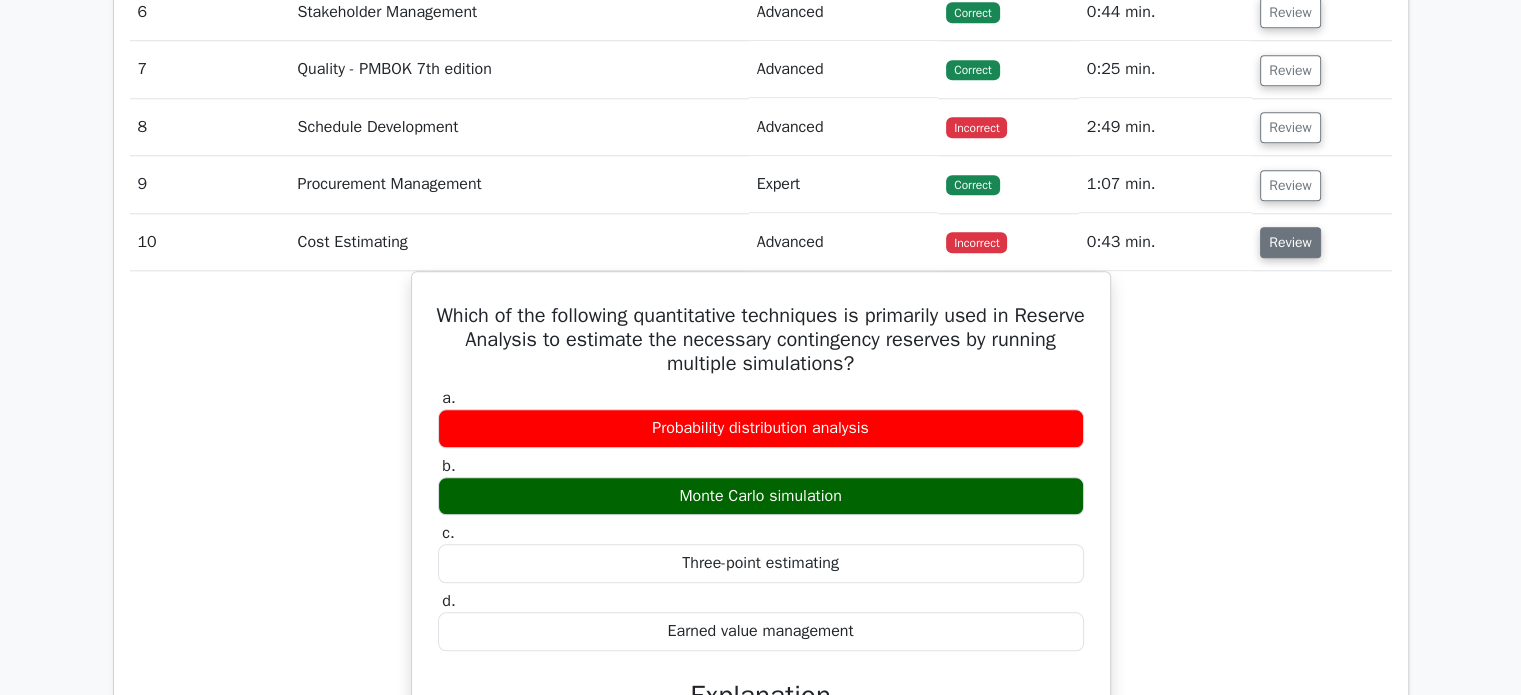 click on "Review" at bounding box center (1290, 242) 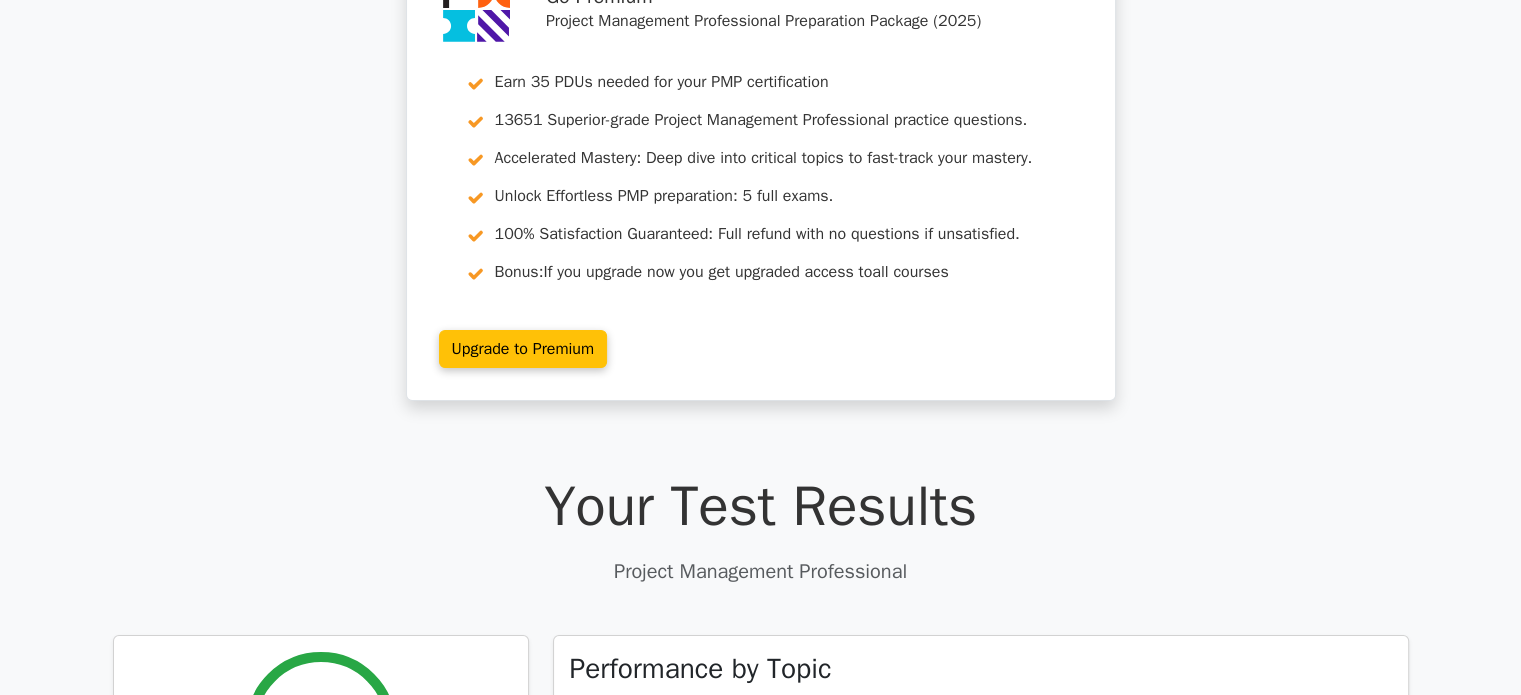 scroll, scrollTop: 0, scrollLeft: 0, axis: both 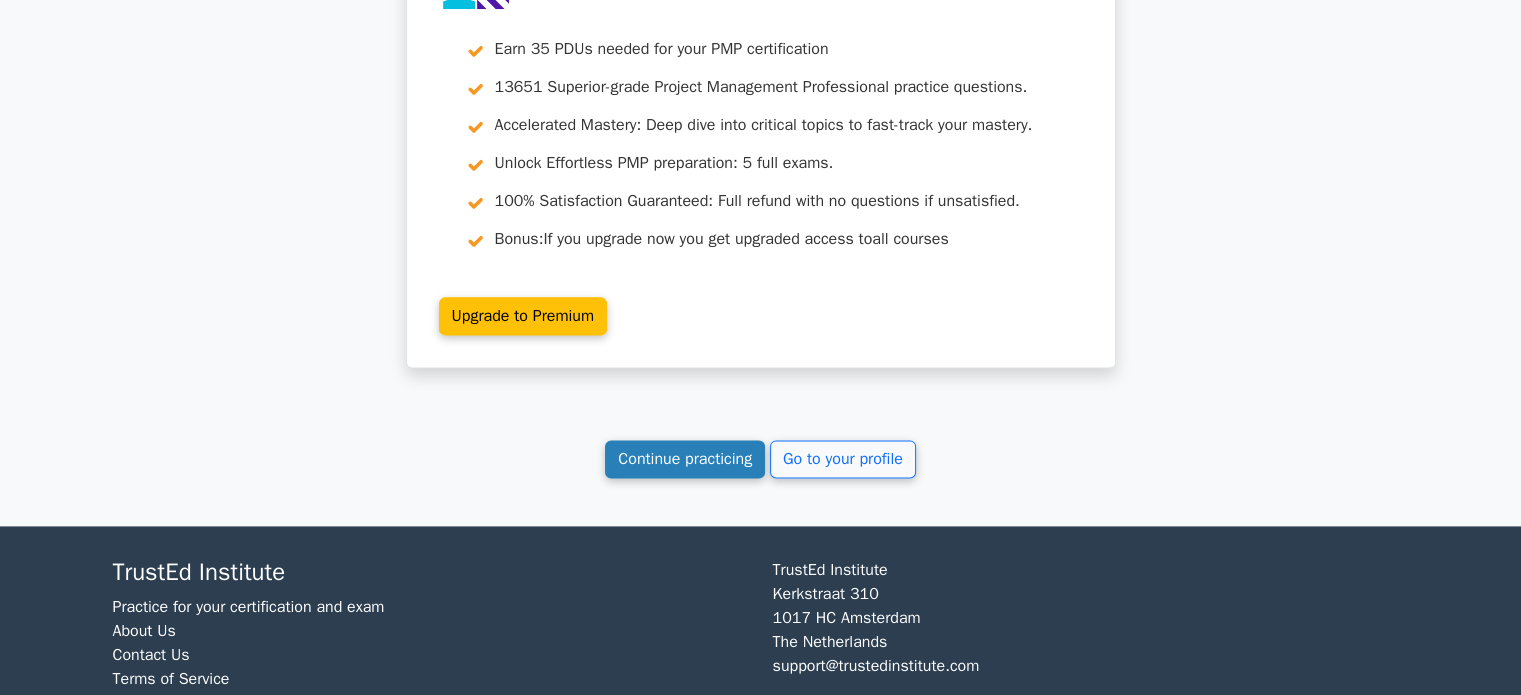 click on "Continue practicing" at bounding box center (685, 459) 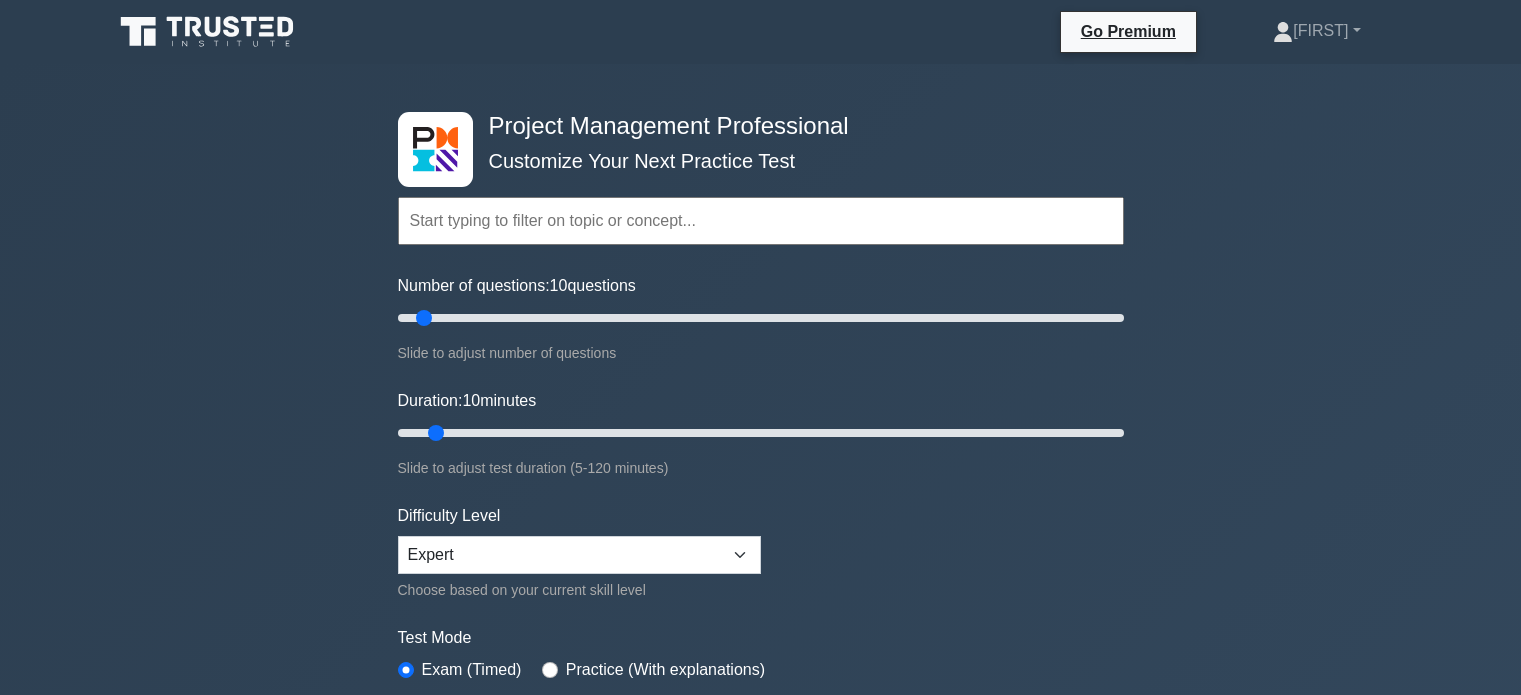 scroll, scrollTop: 0, scrollLeft: 0, axis: both 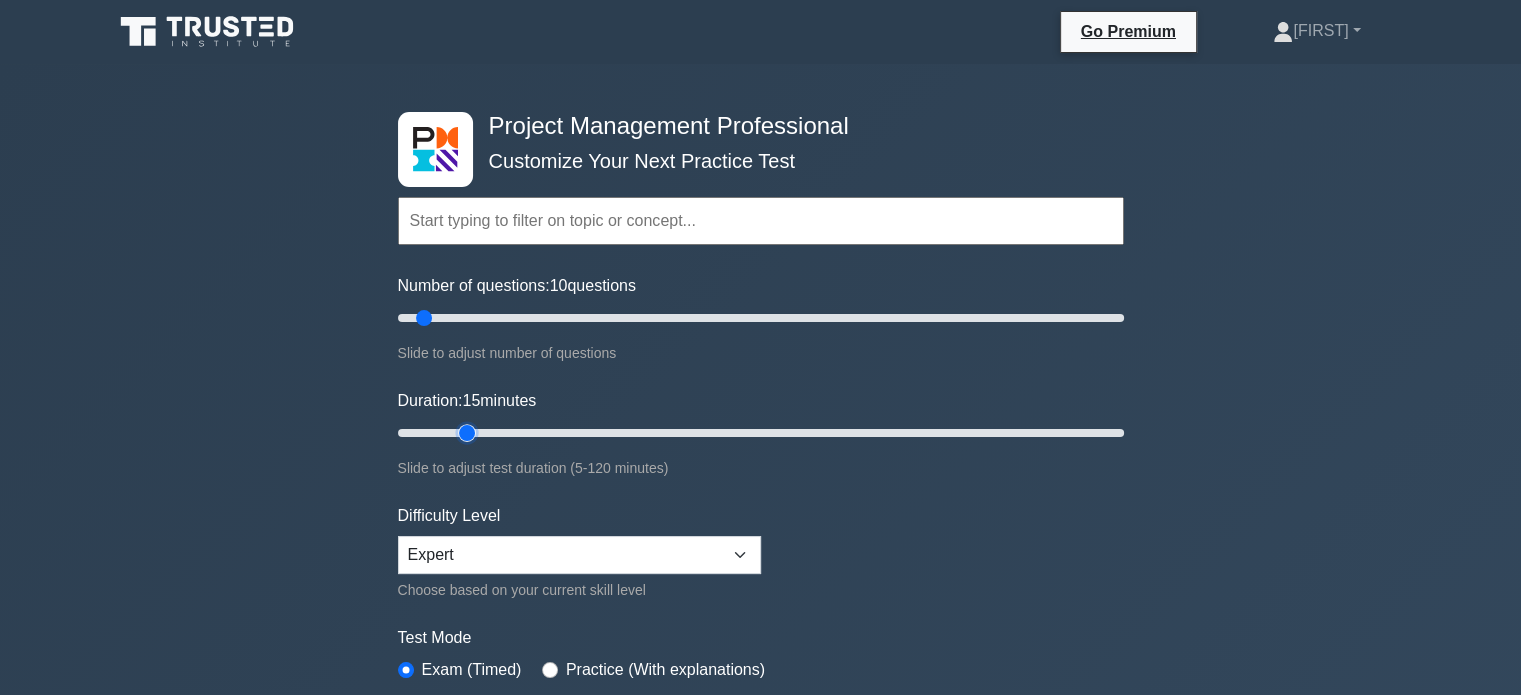 drag, startPoint x: 438, startPoint y: 427, endPoint x: 454, endPoint y: 423, distance: 16.492422 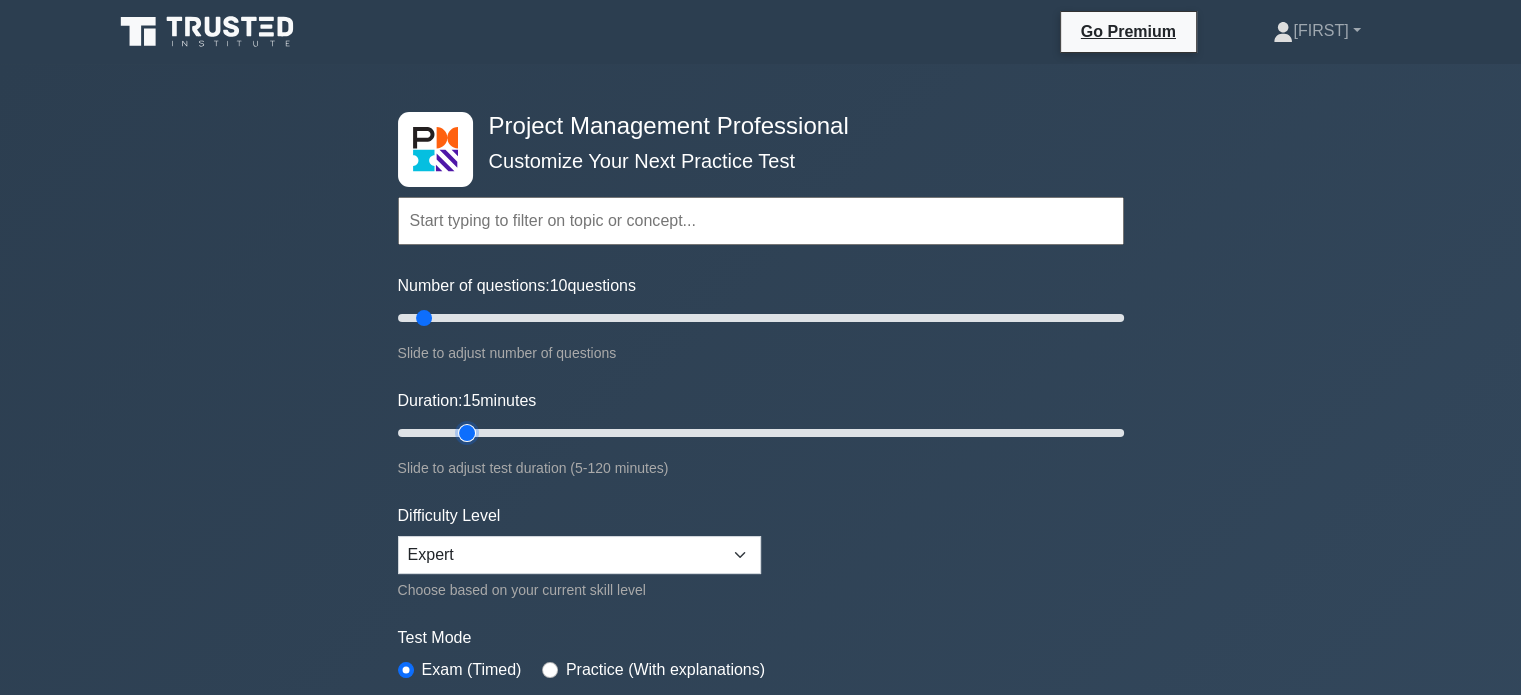 type on "15" 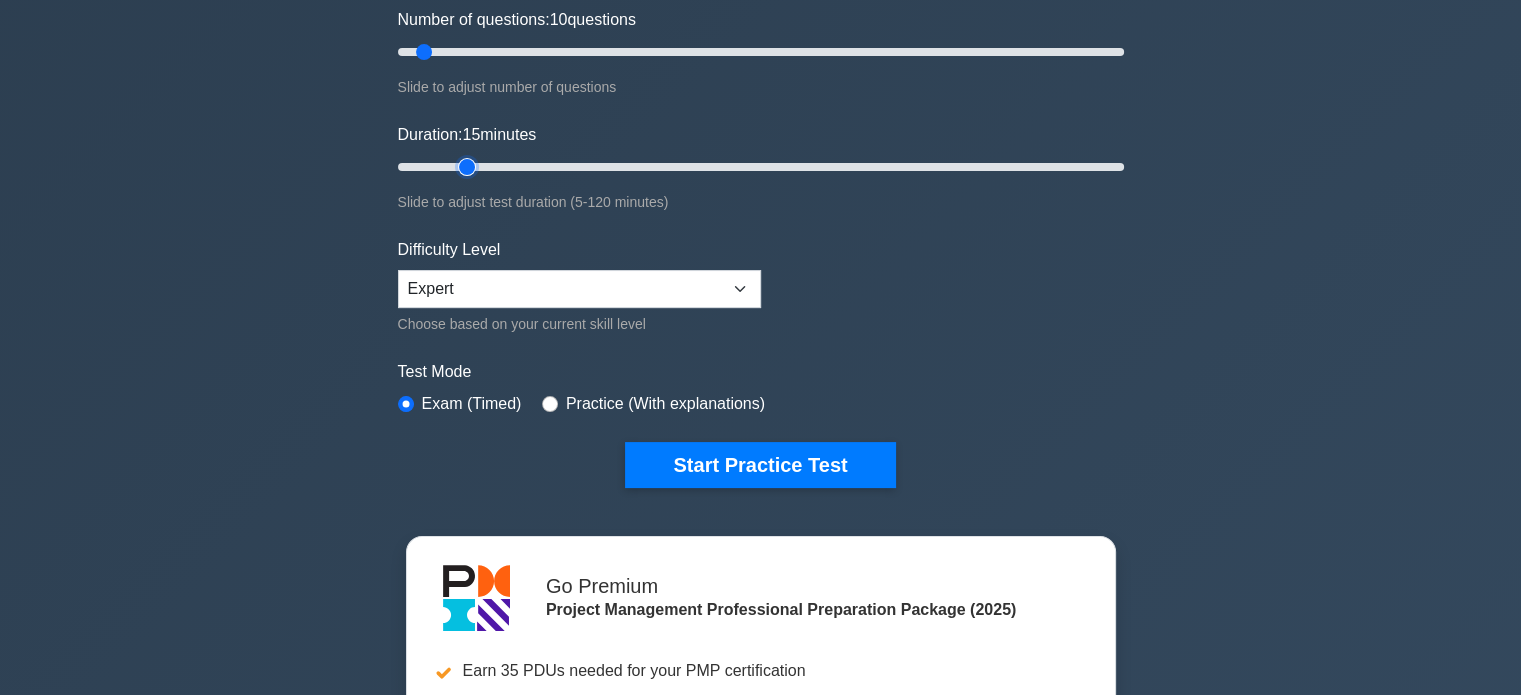 scroll, scrollTop: 333, scrollLeft: 0, axis: vertical 